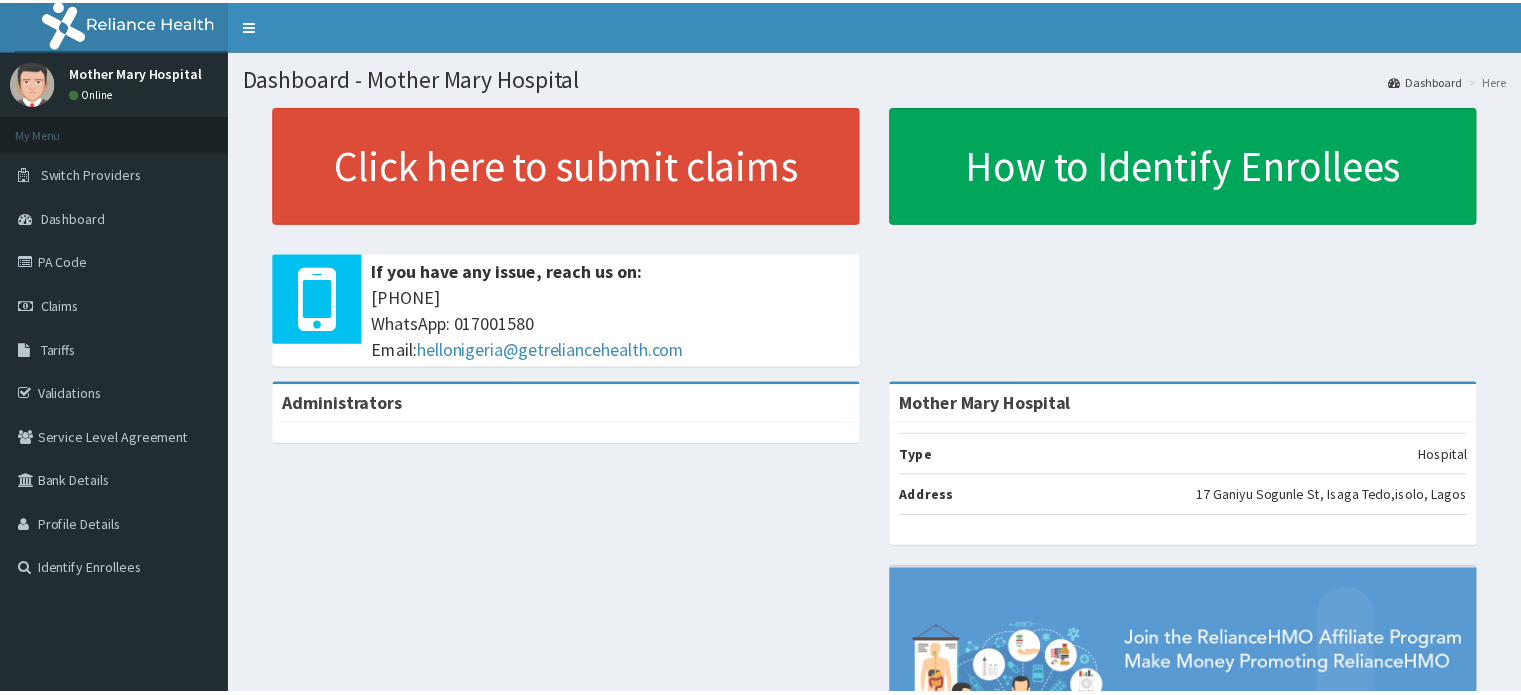scroll, scrollTop: 0, scrollLeft: 0, axis: both 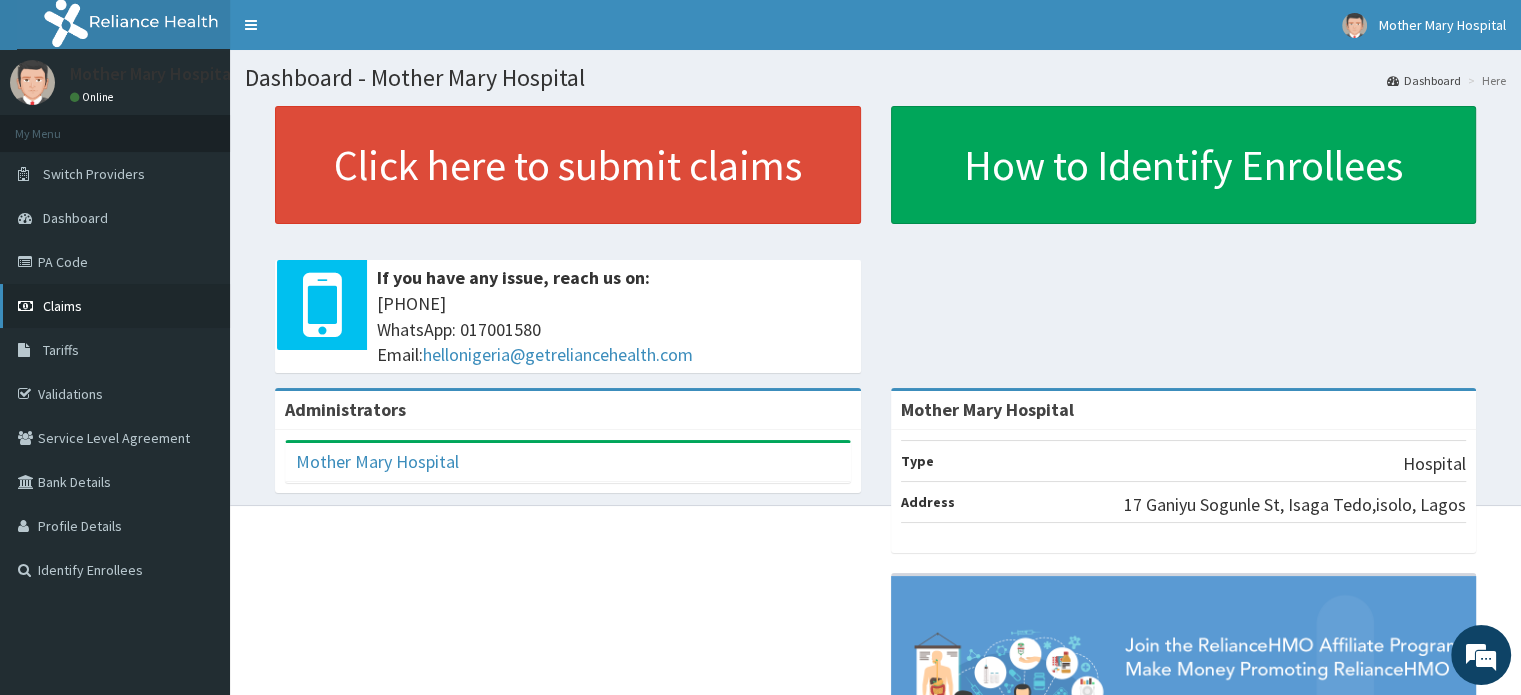 click on "Claims" at bounding box center [115, 306] 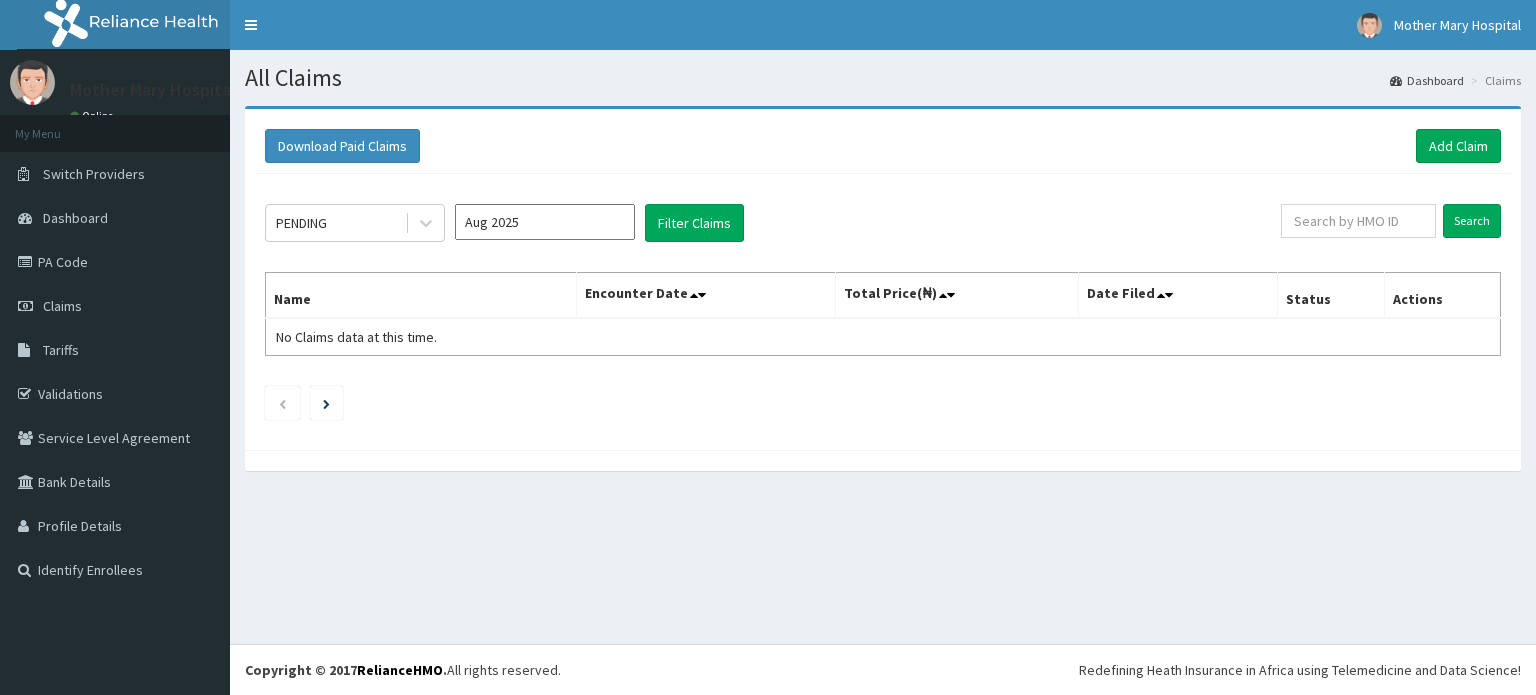 scroll, scrollTop: 0, scrollLeft: 0, axis: both 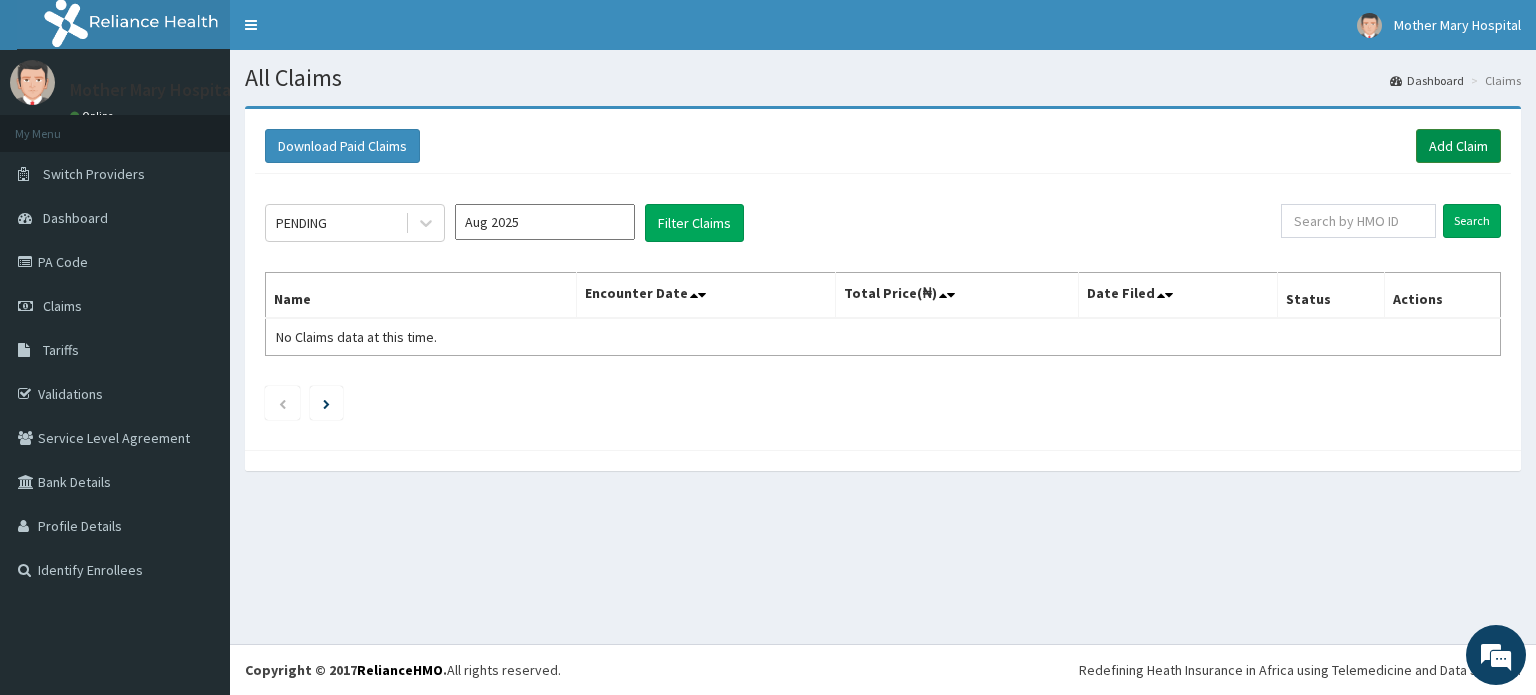 click on "Add Claim" at bounding box center (1458, 146) 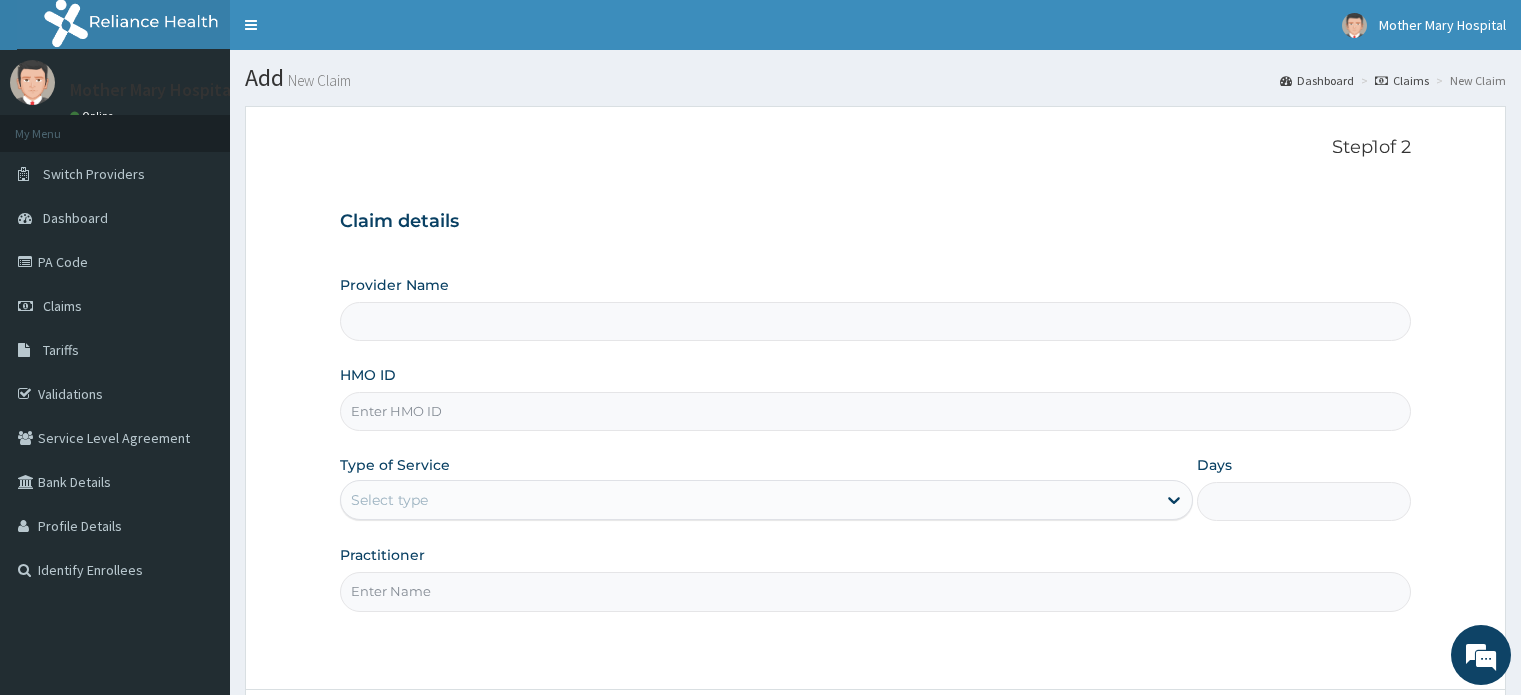 scroll, scrollTop: 0, scrollLeft: 0, axis: both 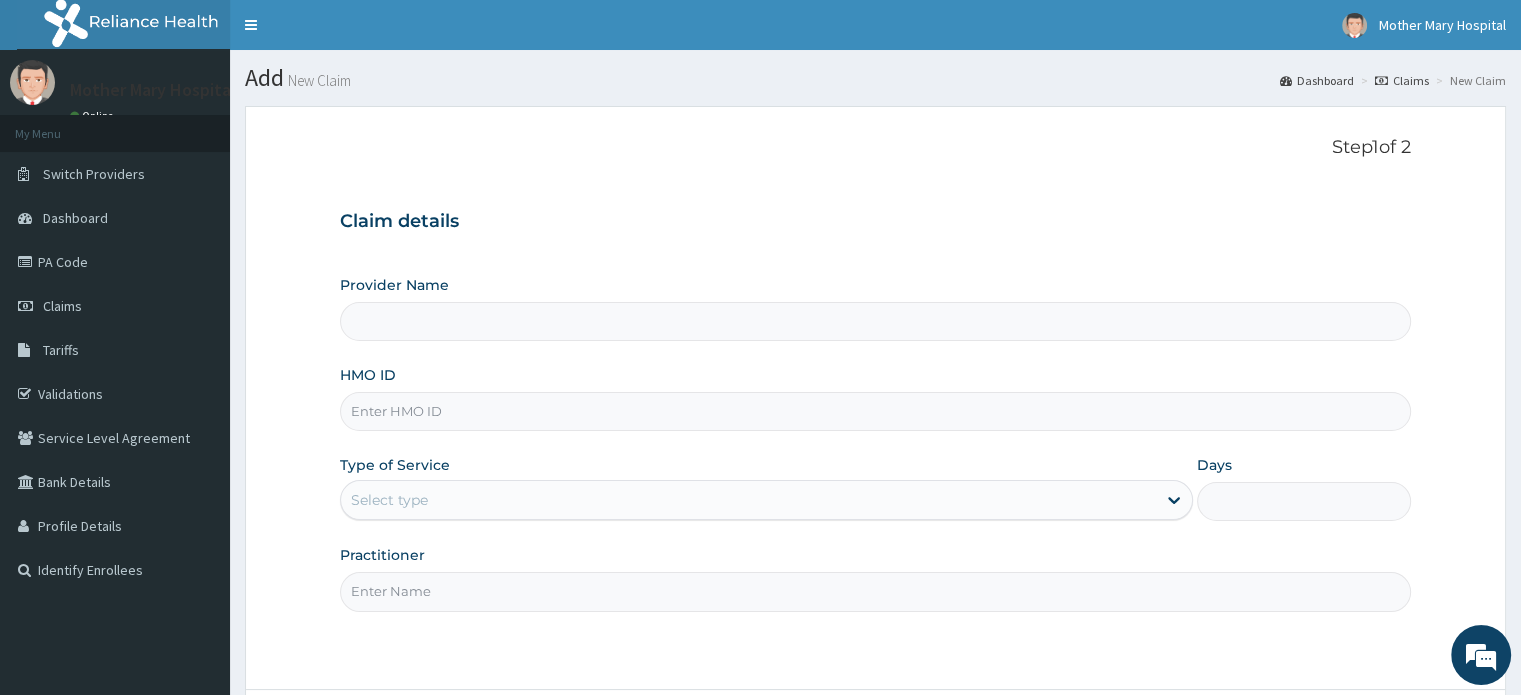 click on "HMO ID" at bounding box center (875, 411) 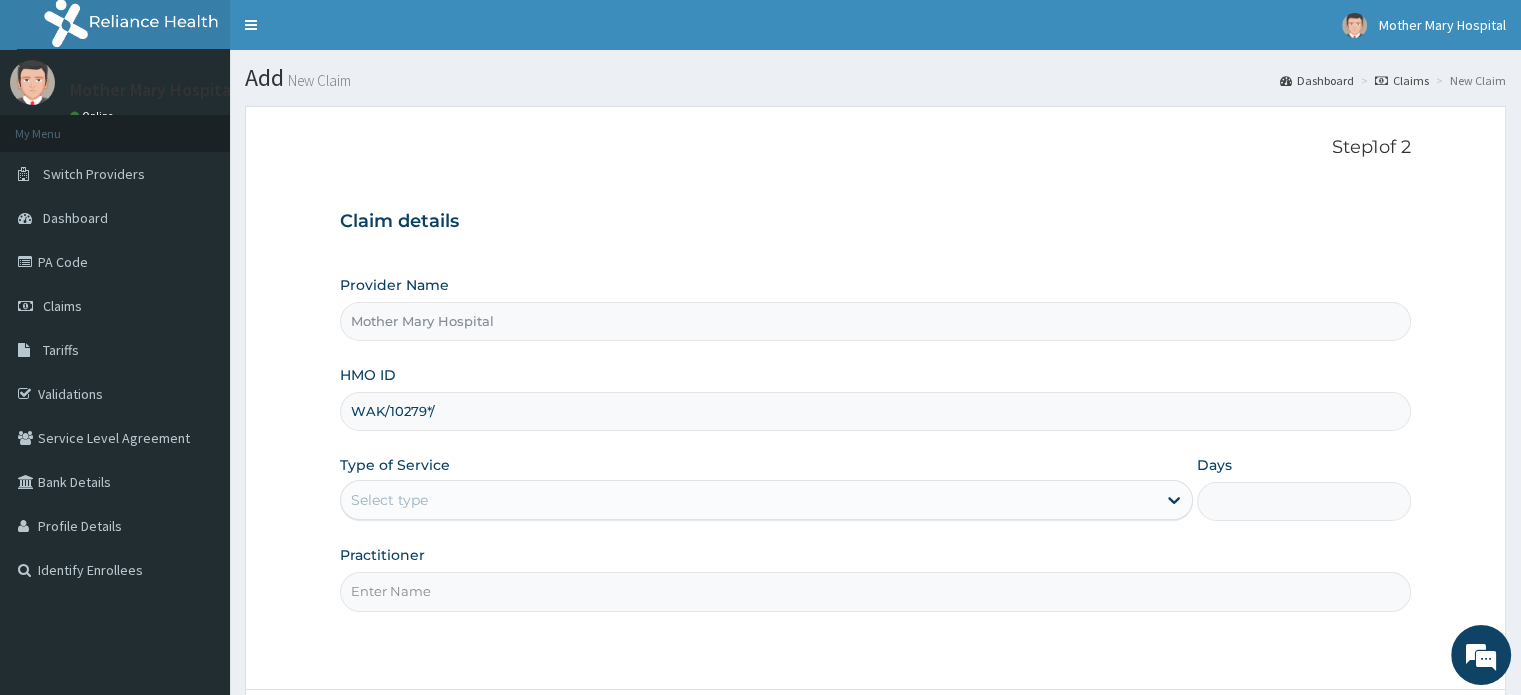 scroll, scrollTop: 0, scrollLeft: 0, axis: both 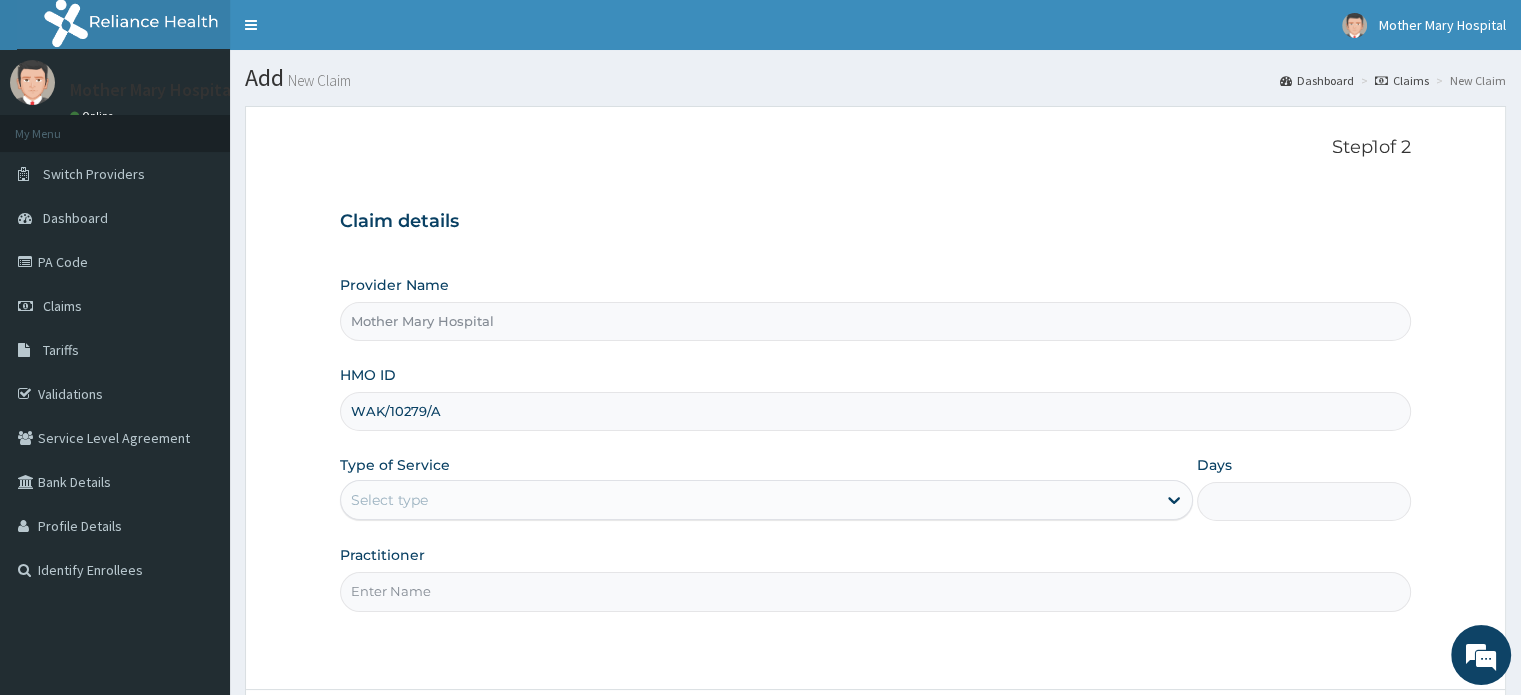 type on "WAK/10279/A" 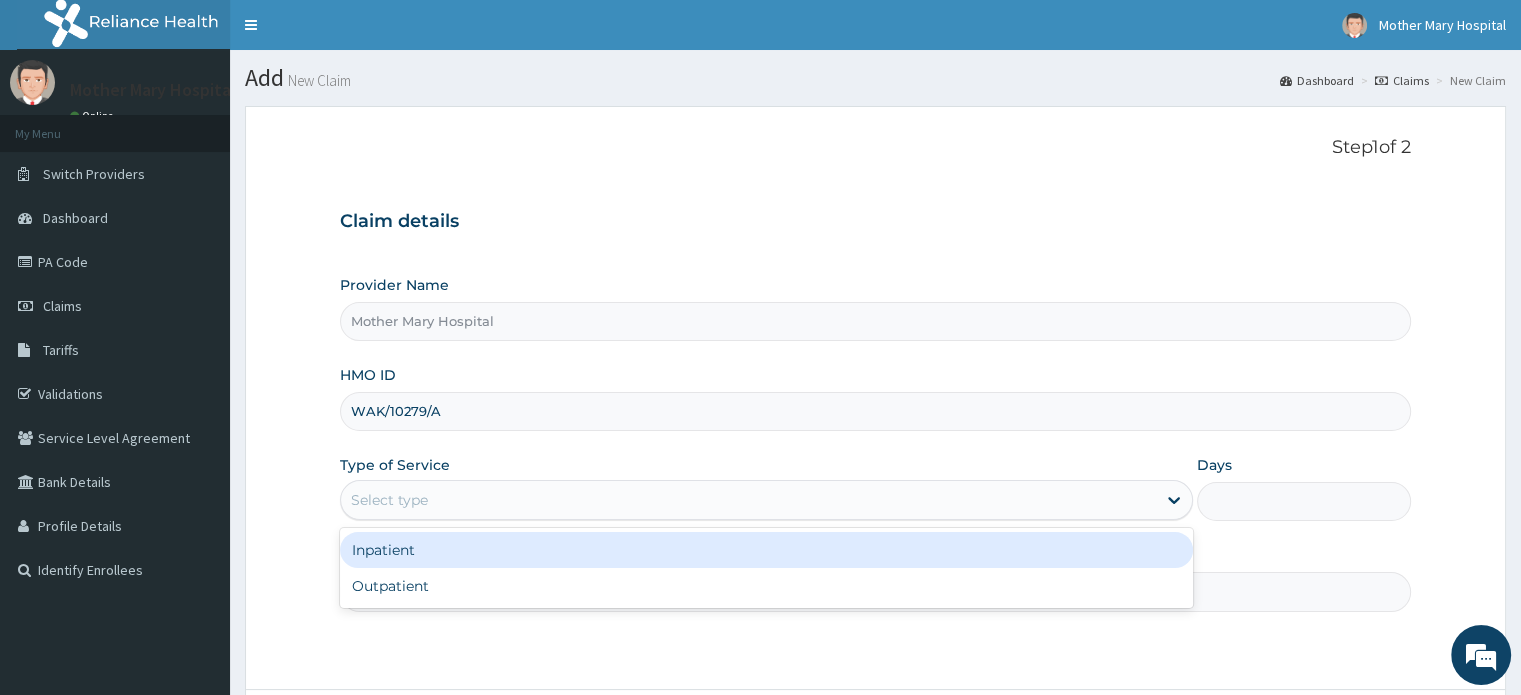 click on "Select type" at bounding box center (748, 500) 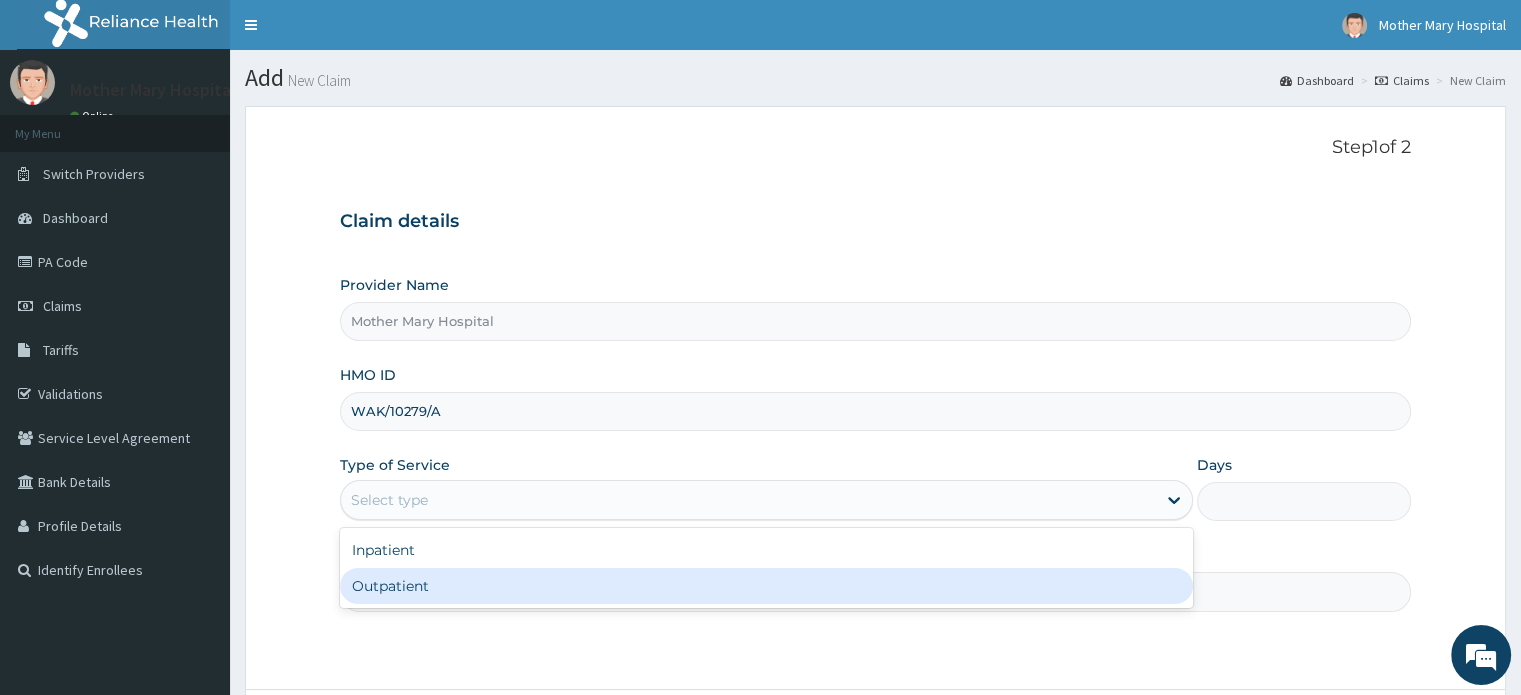 type on "1" 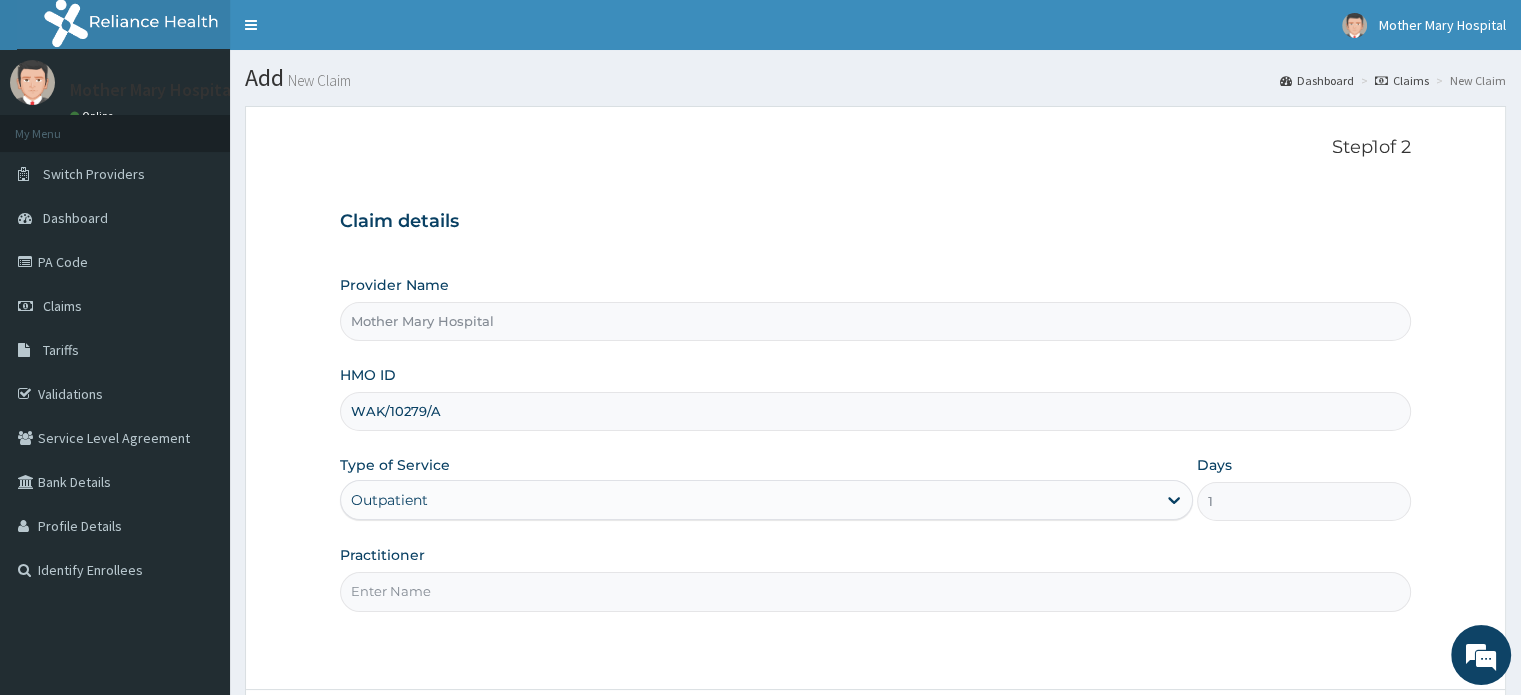 click on "Practitioner" at bounding box center (875, 591) 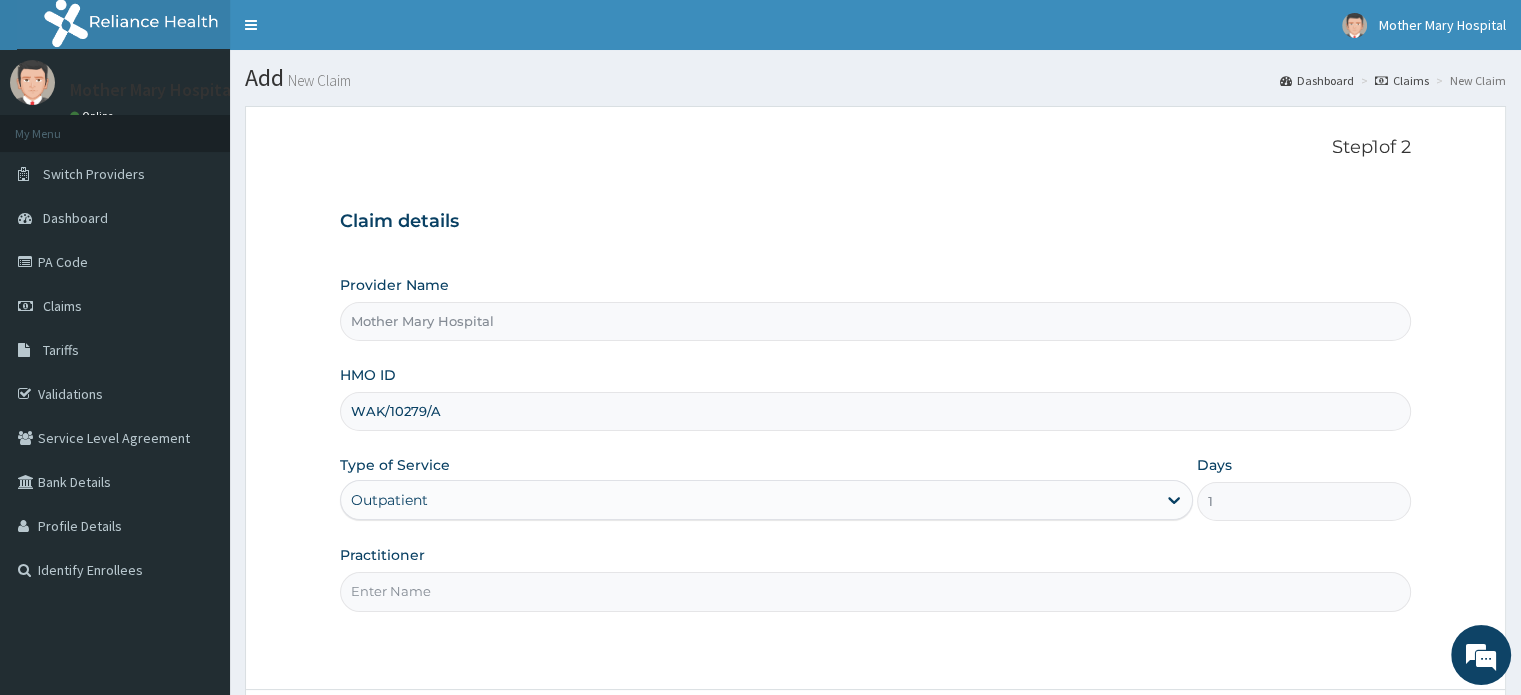 type on "Dr Enike" 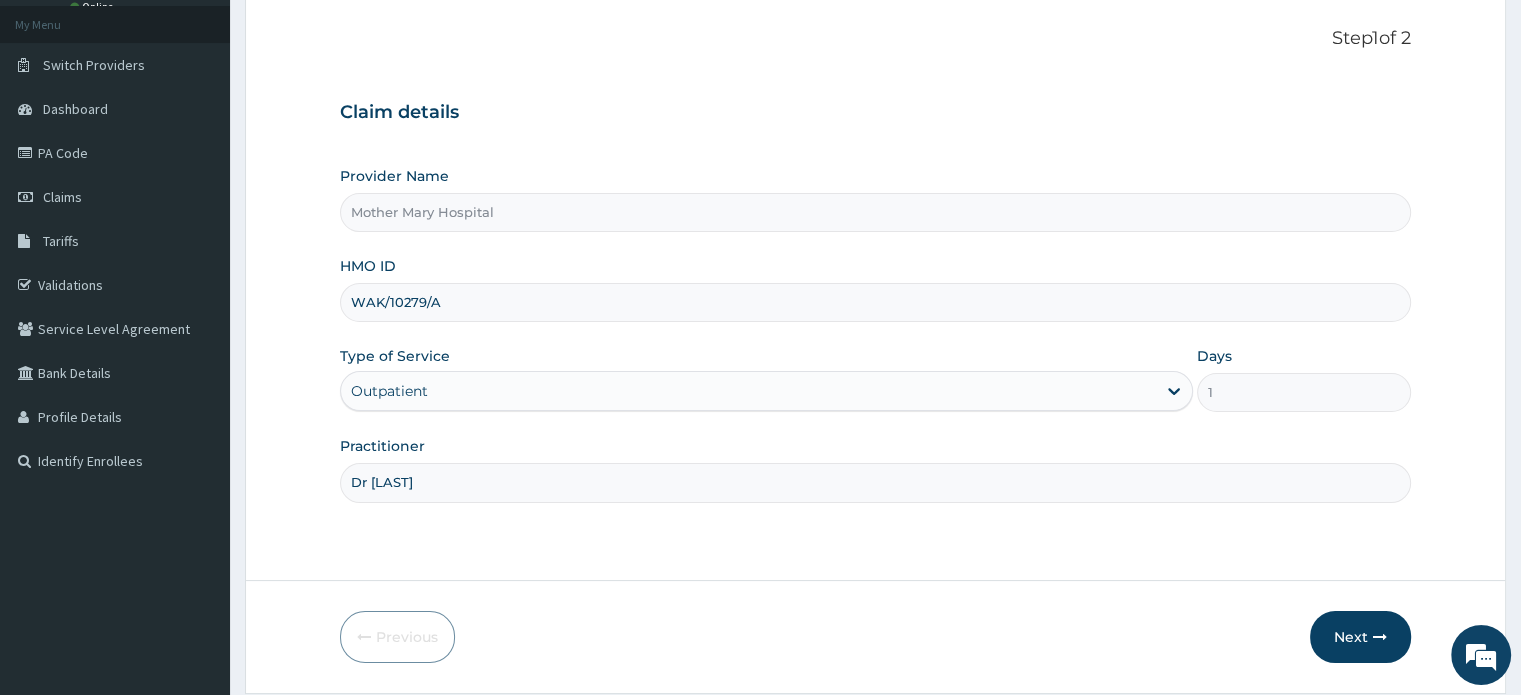 scroll, scrollTop: 172, scrollLeft: 0, axis: vertical 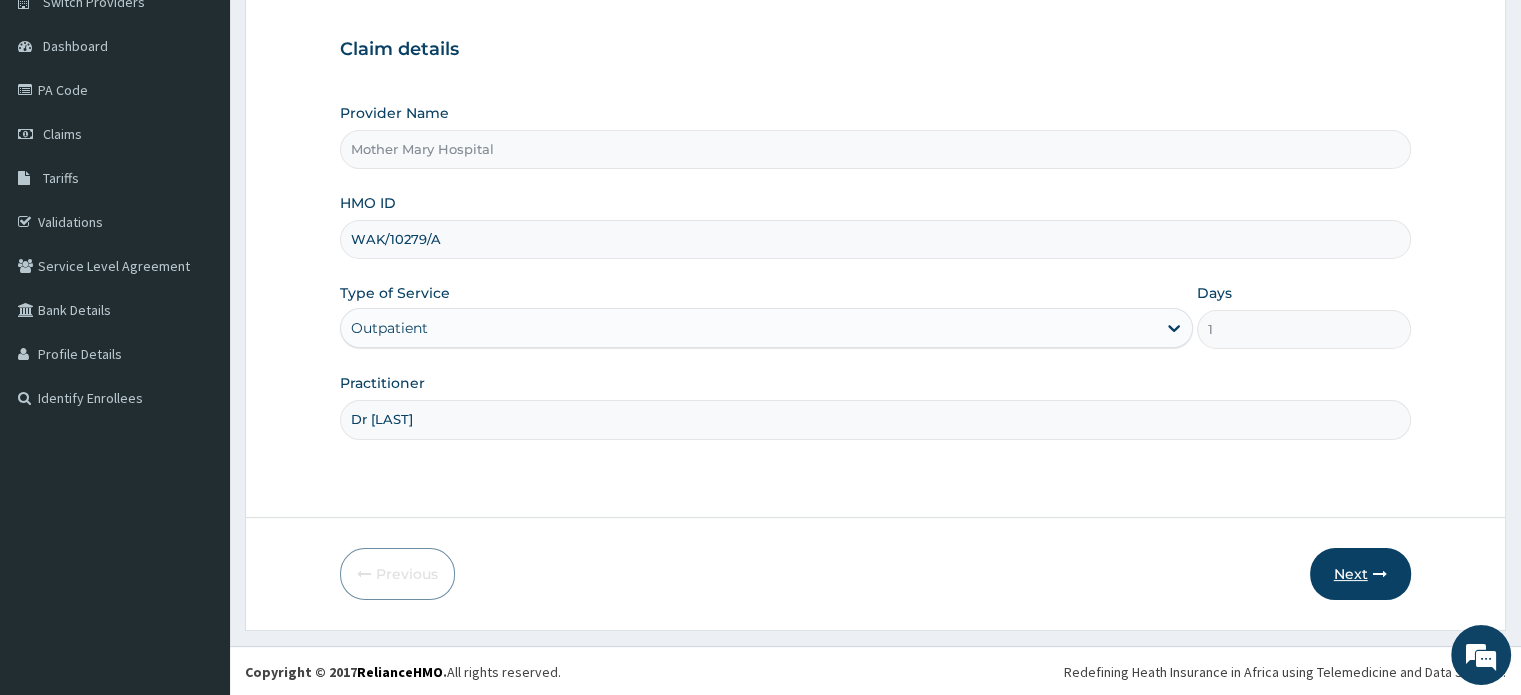 click at bounding box center [1380, 574] 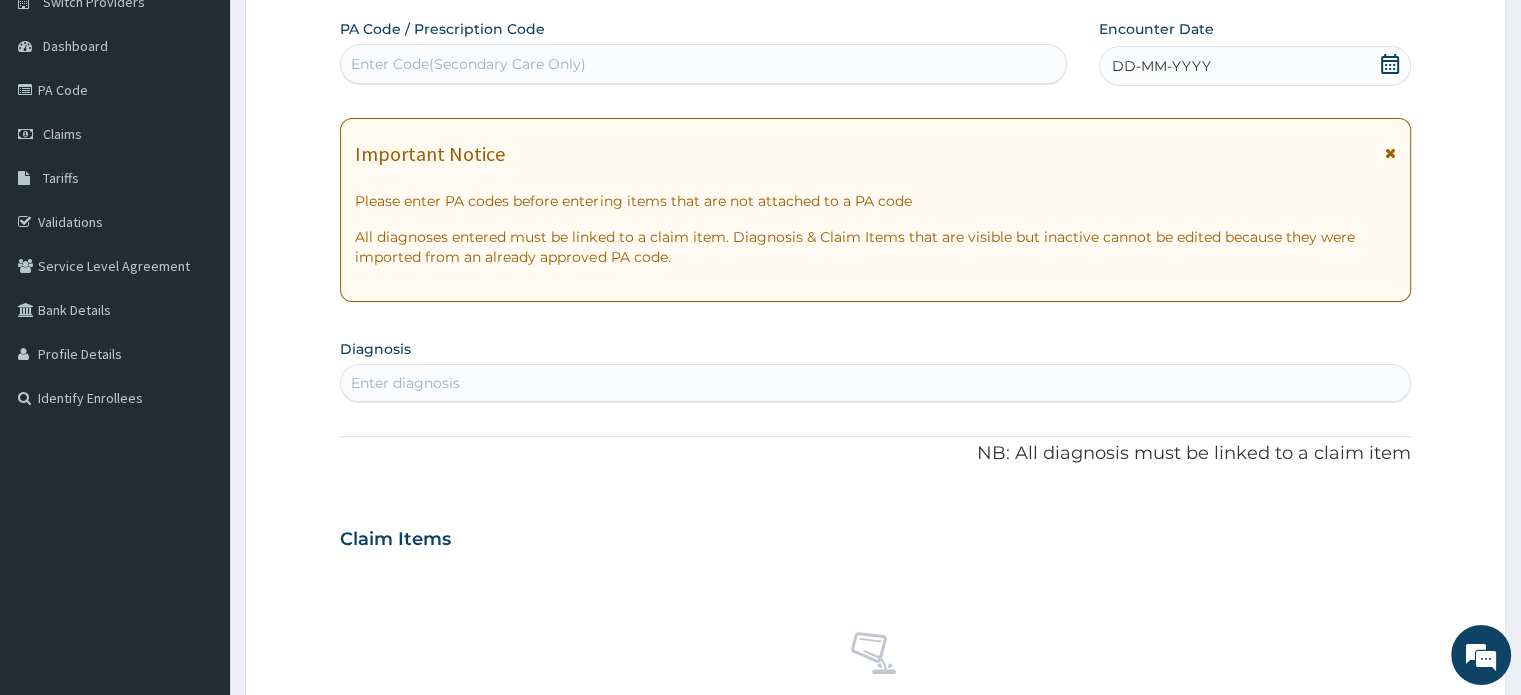 click 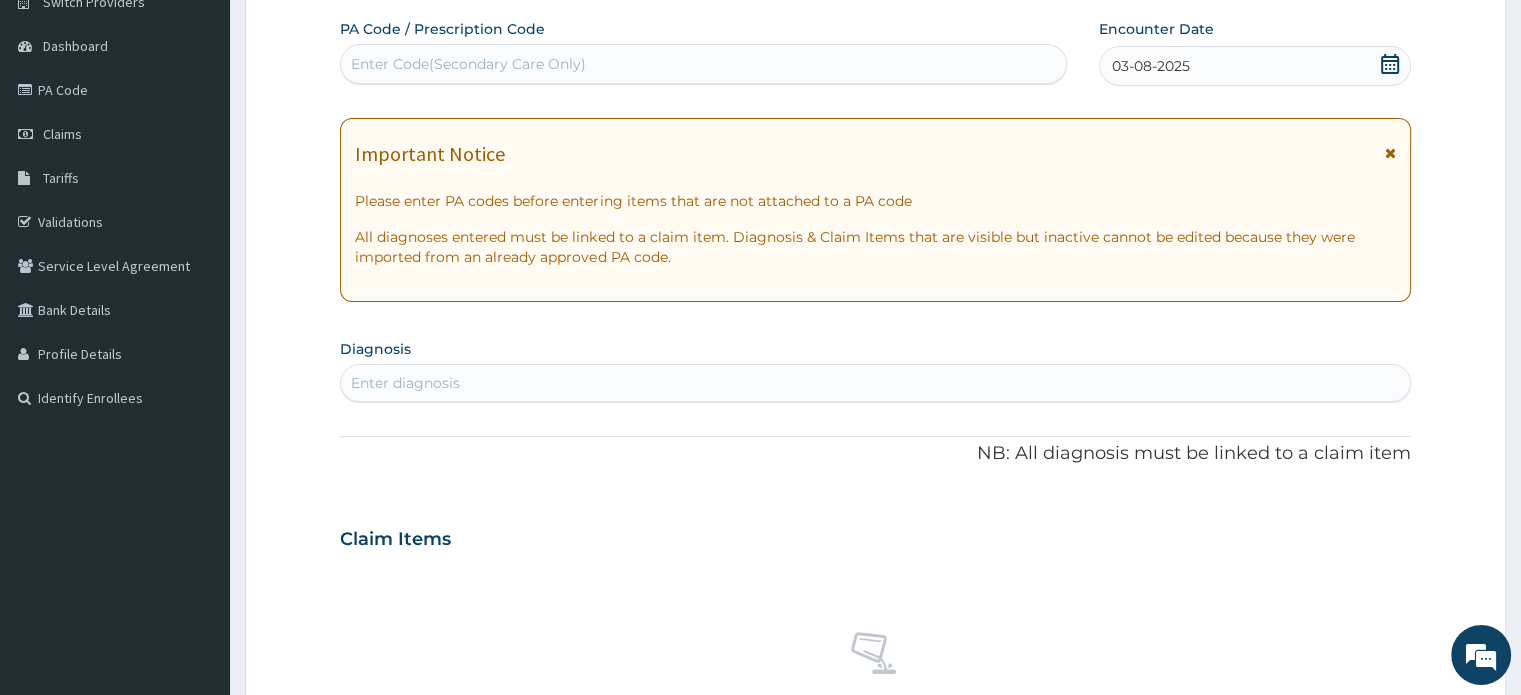 click on "Enter diagnosis" at bounding box center [875, 383] 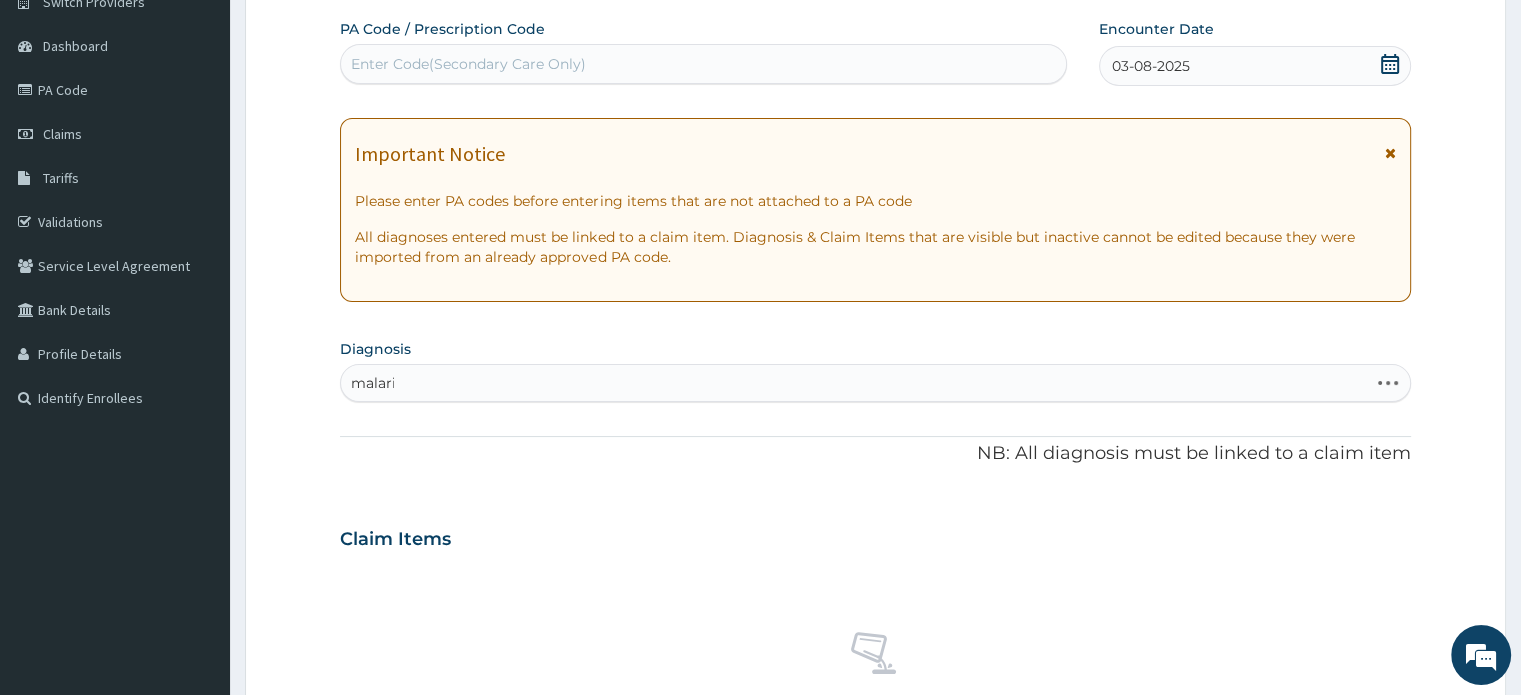 type on "malaria" 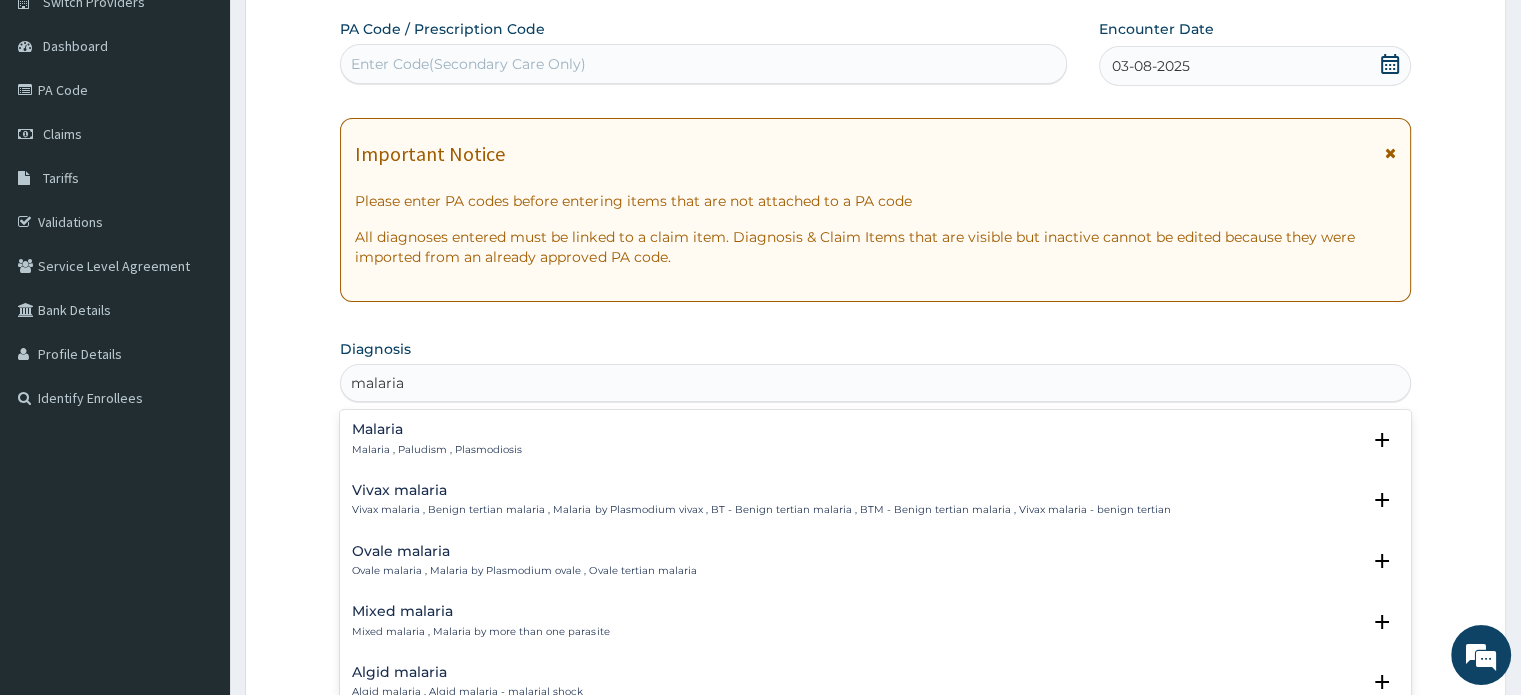 click on "Malaria" at bounding box center (437, 429) 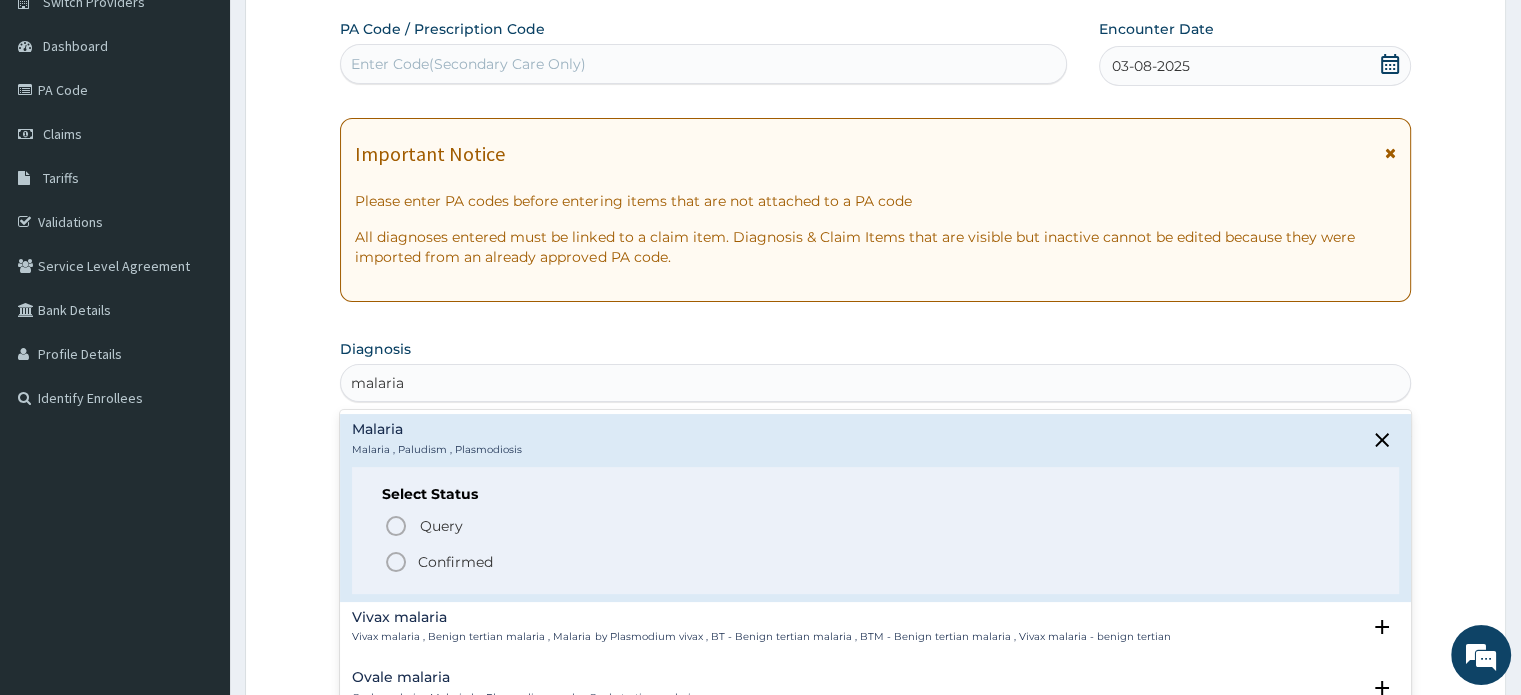 click on "Confirmed" at bounding box center (876, 562) 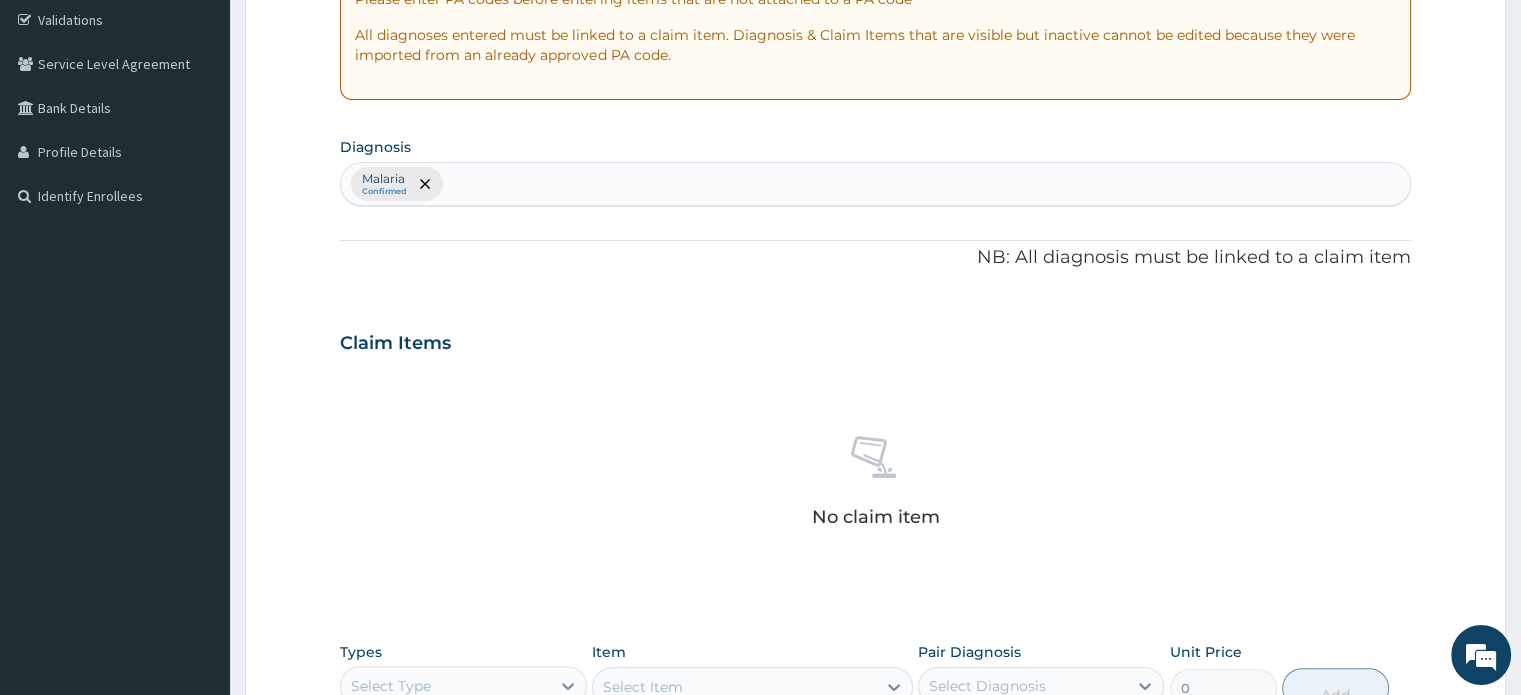 scroll, scrollTop: 380, scrollLeft: 0, axis: vertical 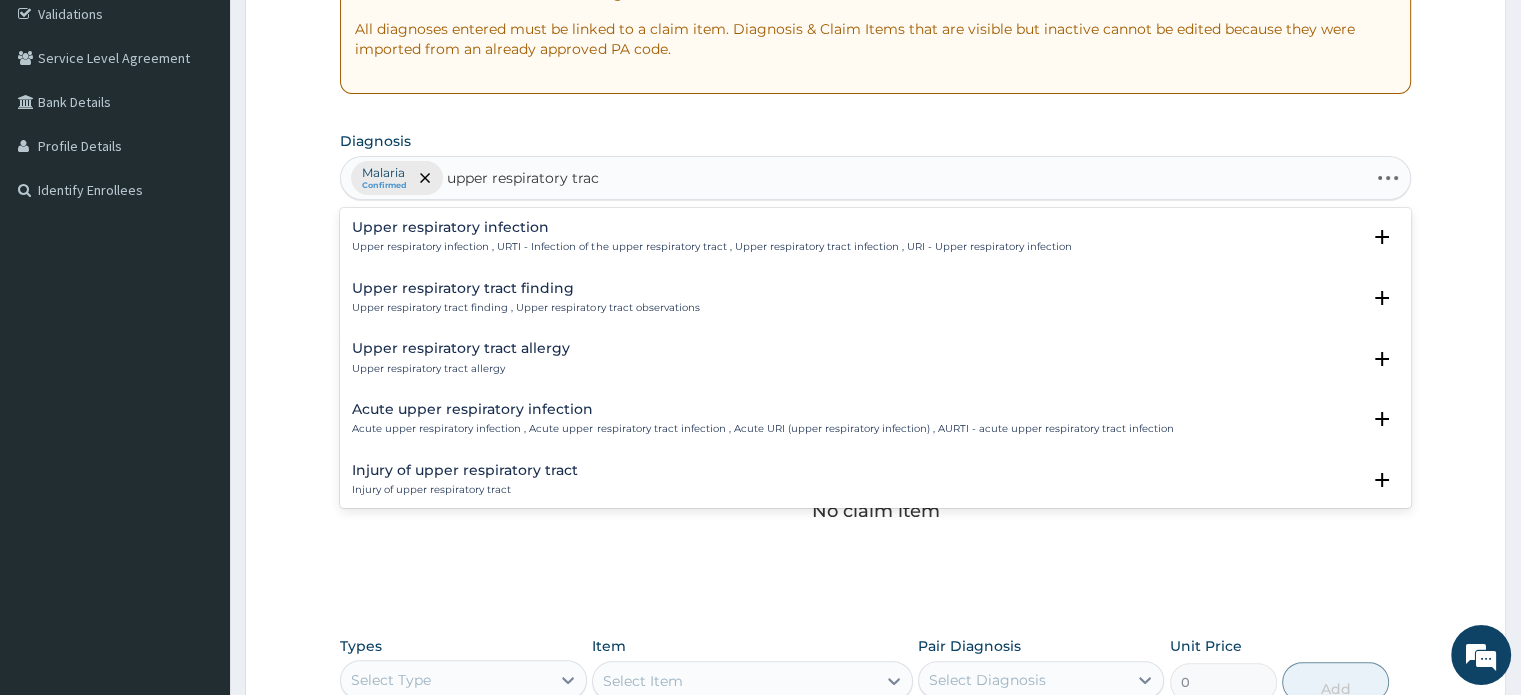 type on "upper respiratory tract" 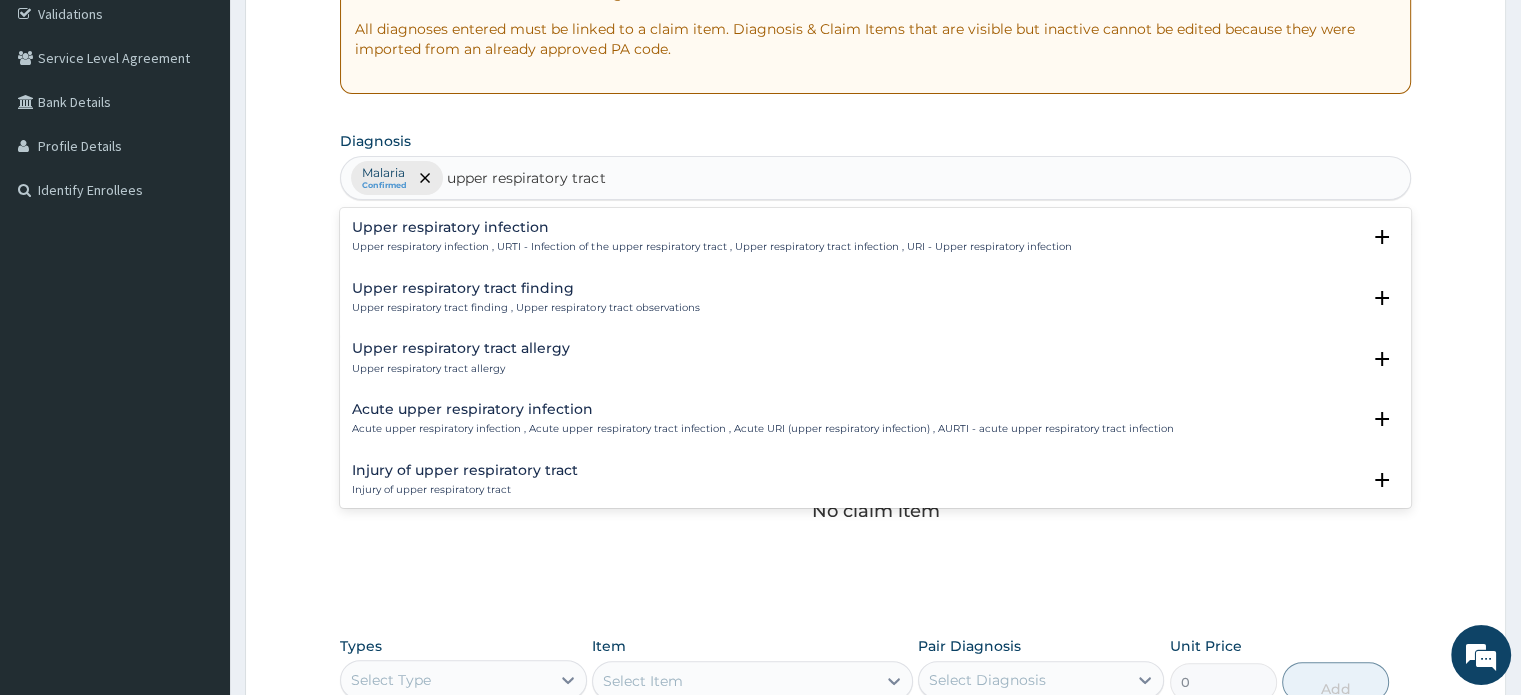 click on "Upper respiratory infection , URTI - Infection of the upper respiratory tract , Upper respiratory tract infection , URI - Upper respiratory infection" at bounding box center [711, 247] 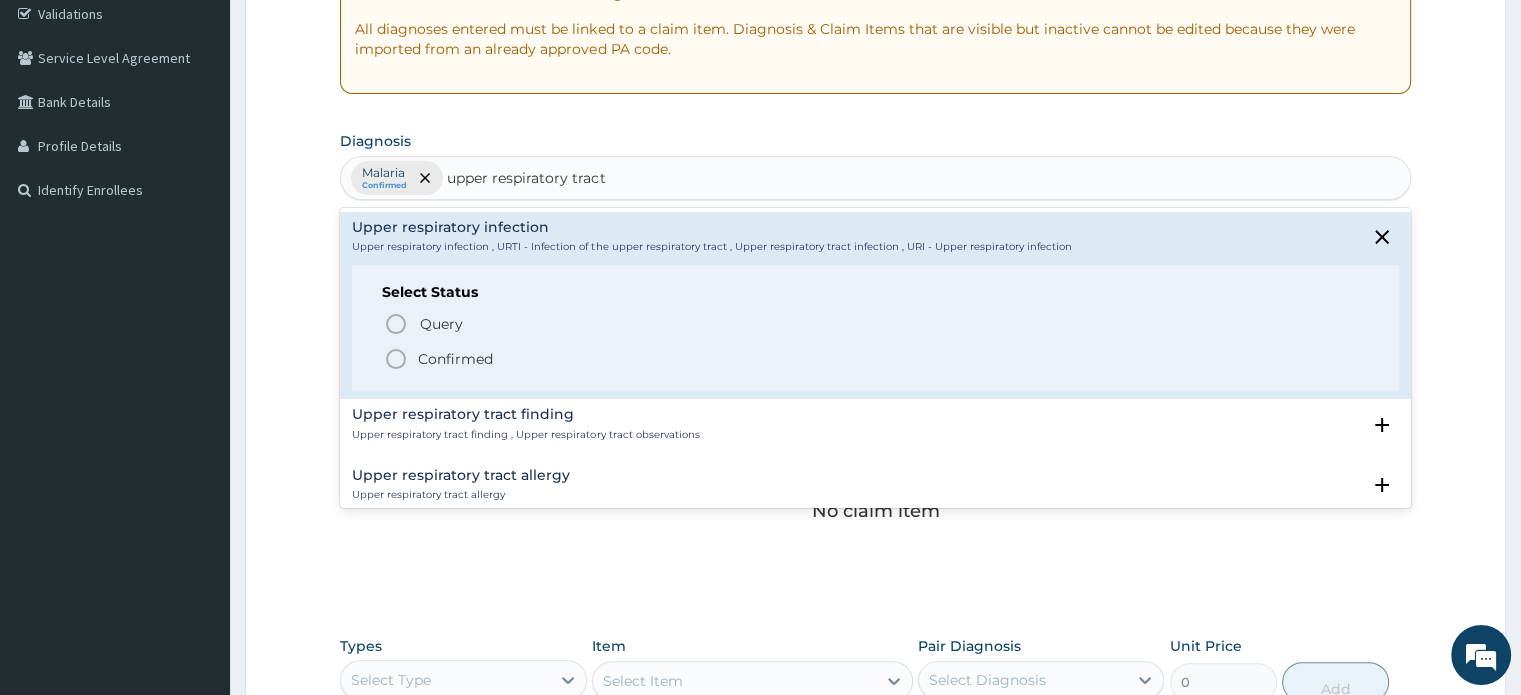 click on "Confirmed" at bounding box center (455, 359) 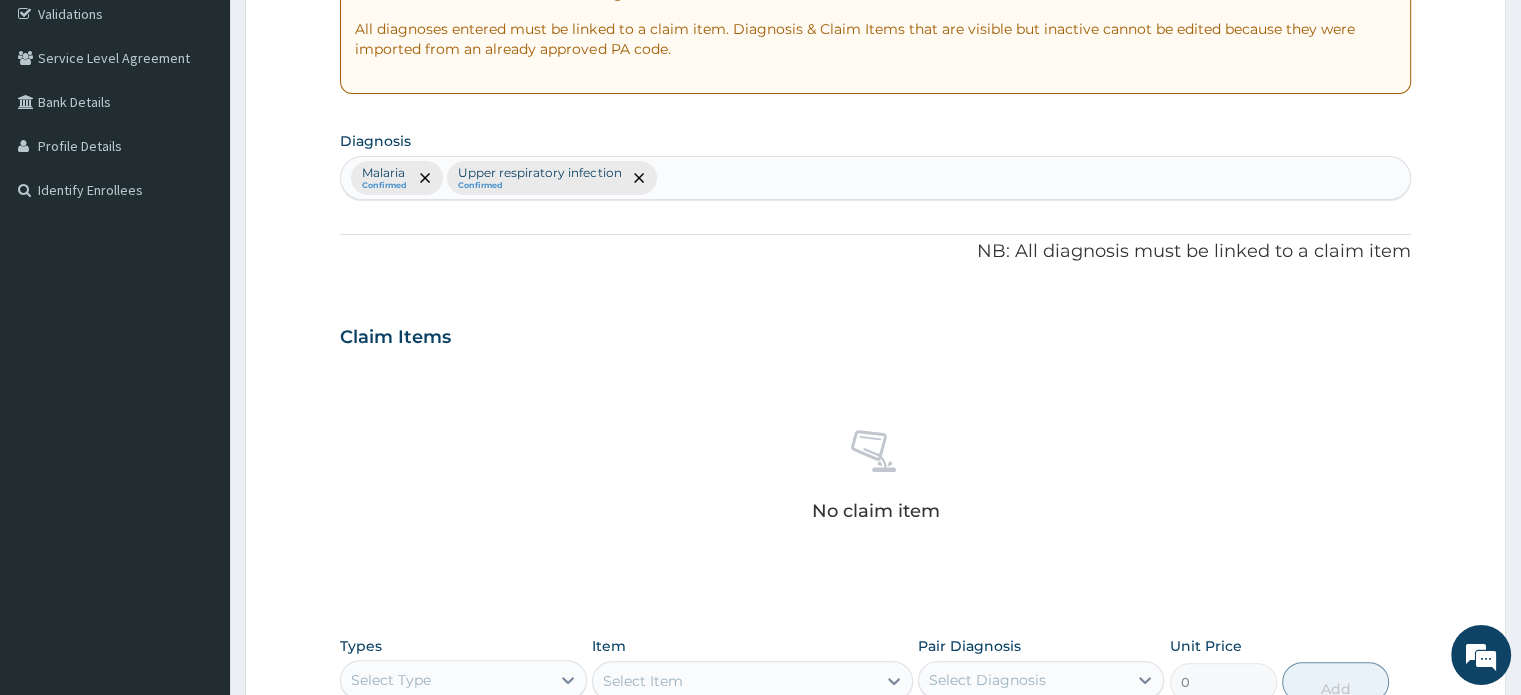 scroll, scrollTop: 744, scrollLeft: 0, axis: vertical 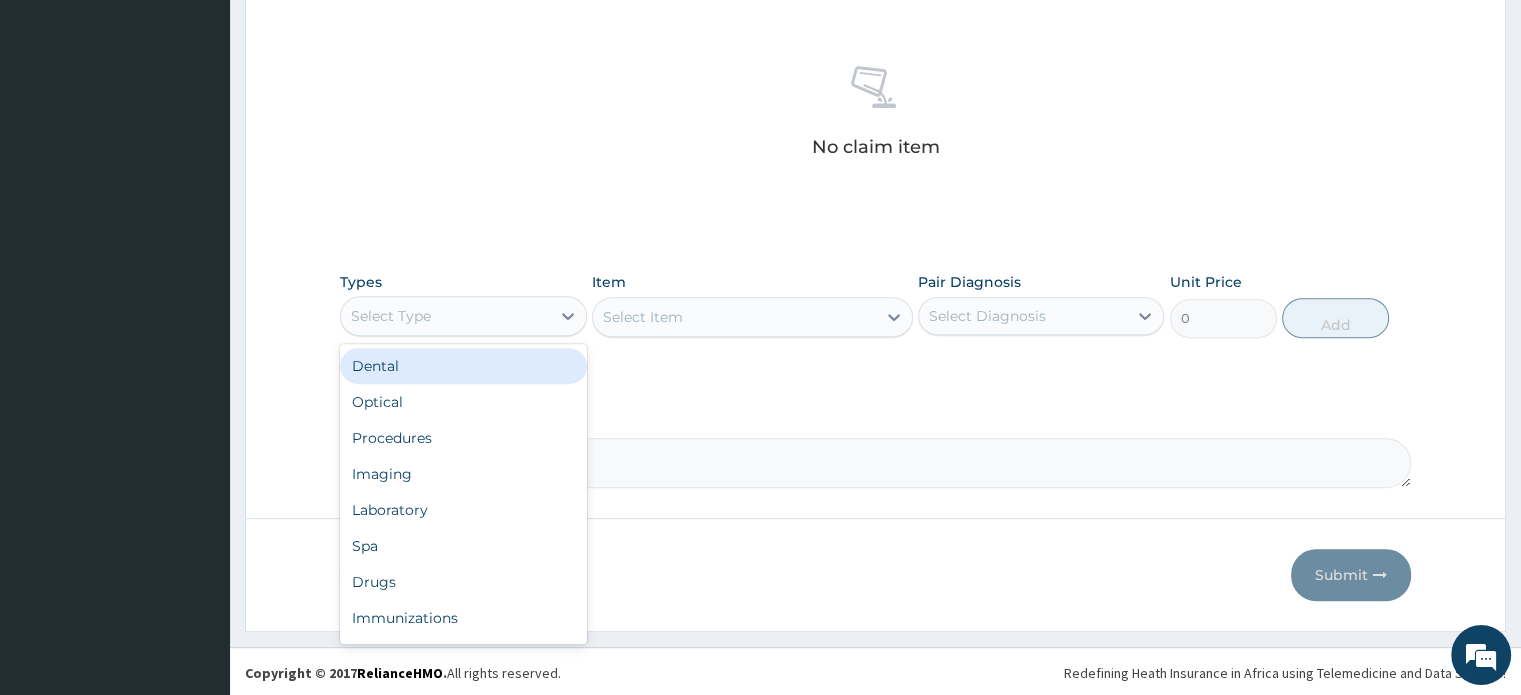 click on "Select Type" at bounding box center (445, 316) 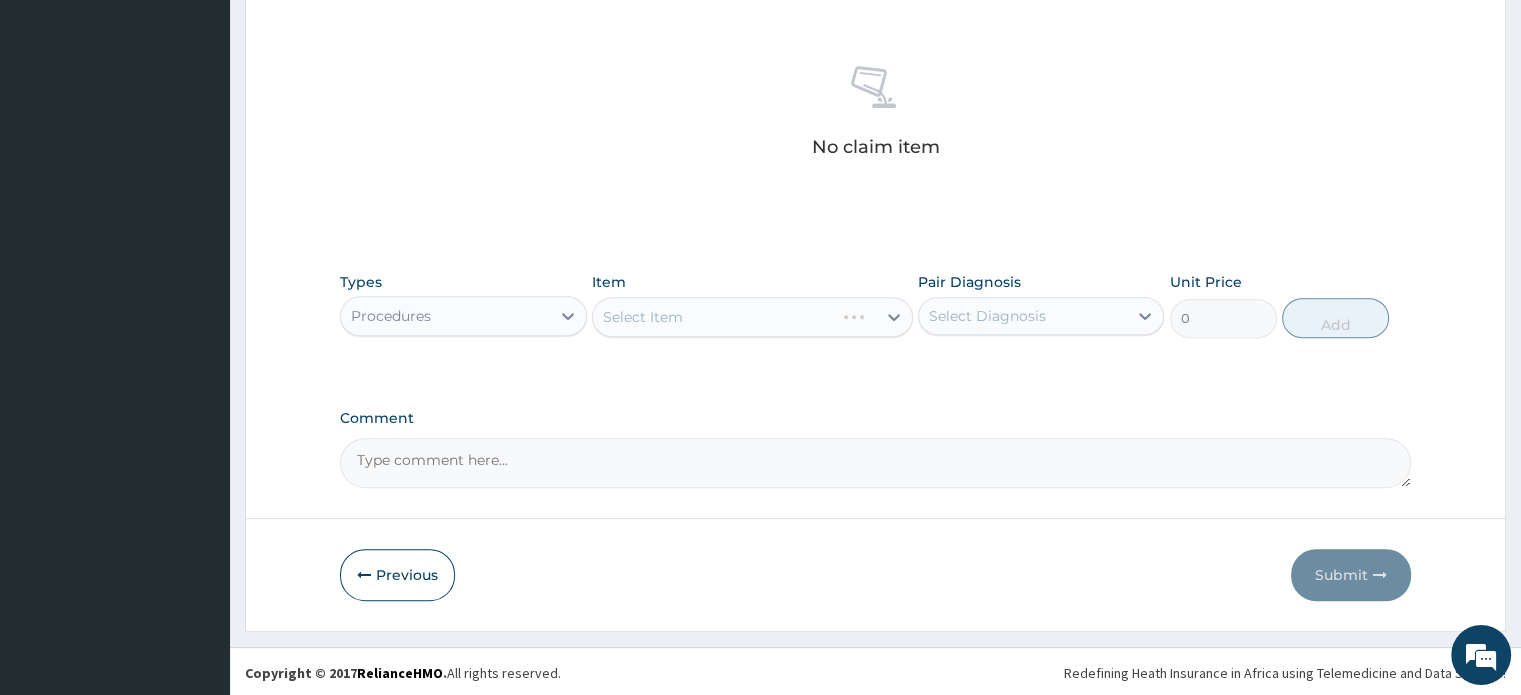 click on "Select Item" at bounding box center (752, 317) 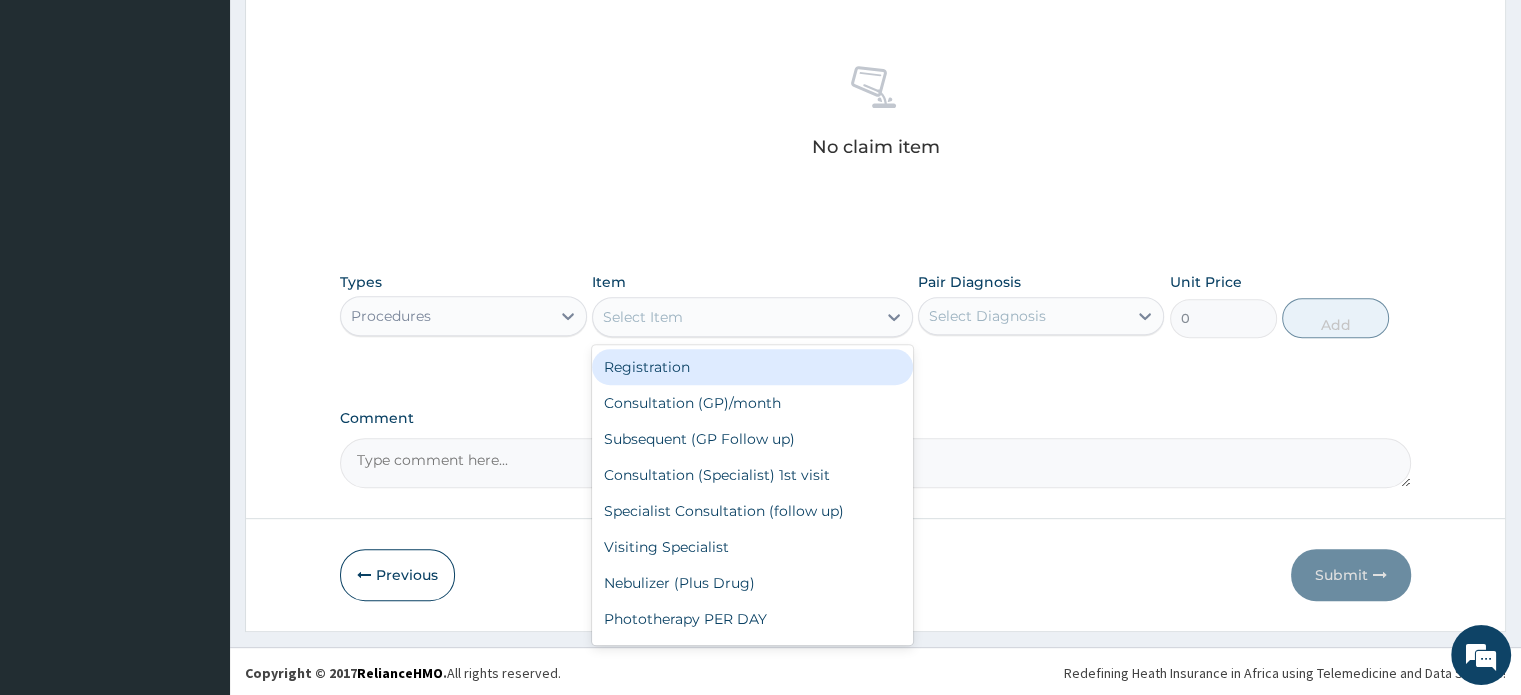 click on "Select Item" at bounding box center (734, 317) 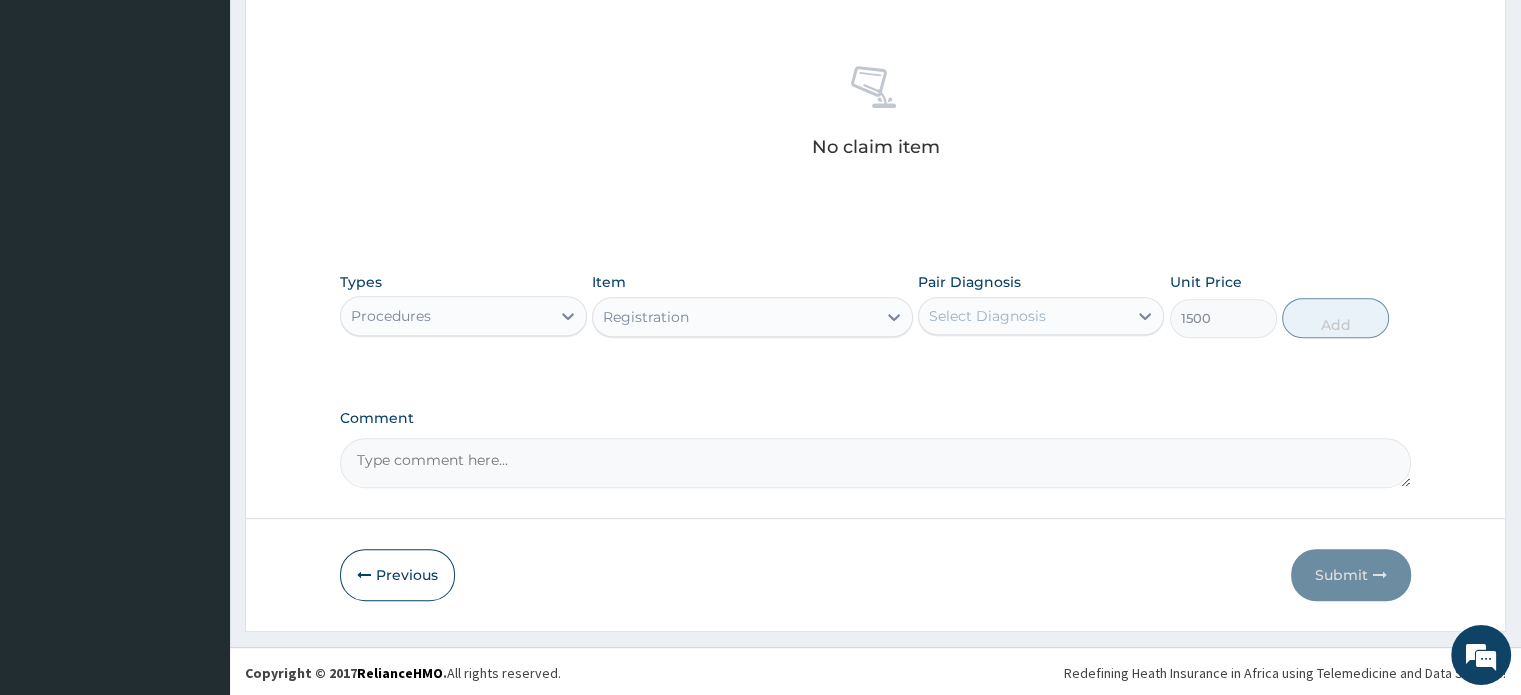 click on "Select Diagnosis" at bounding box center [1023, 316] 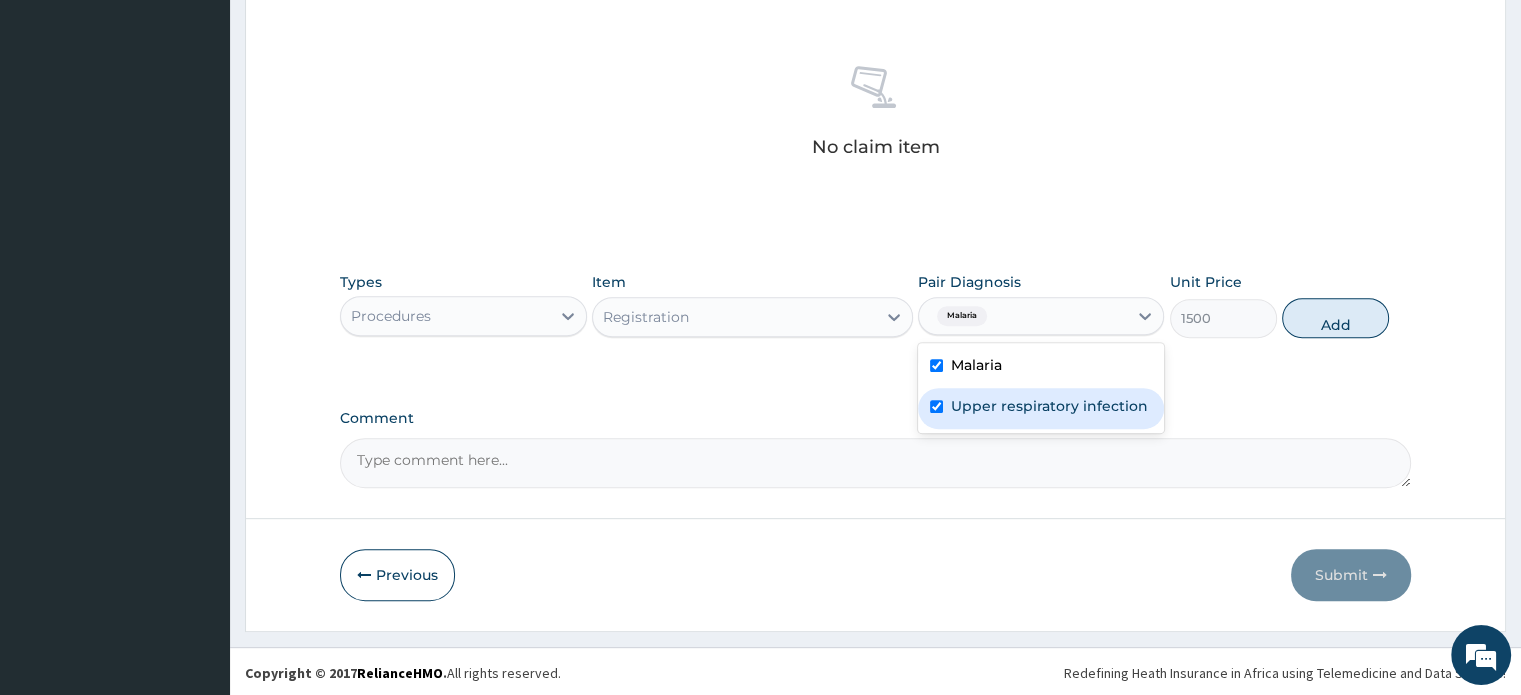 checkbox on "true" 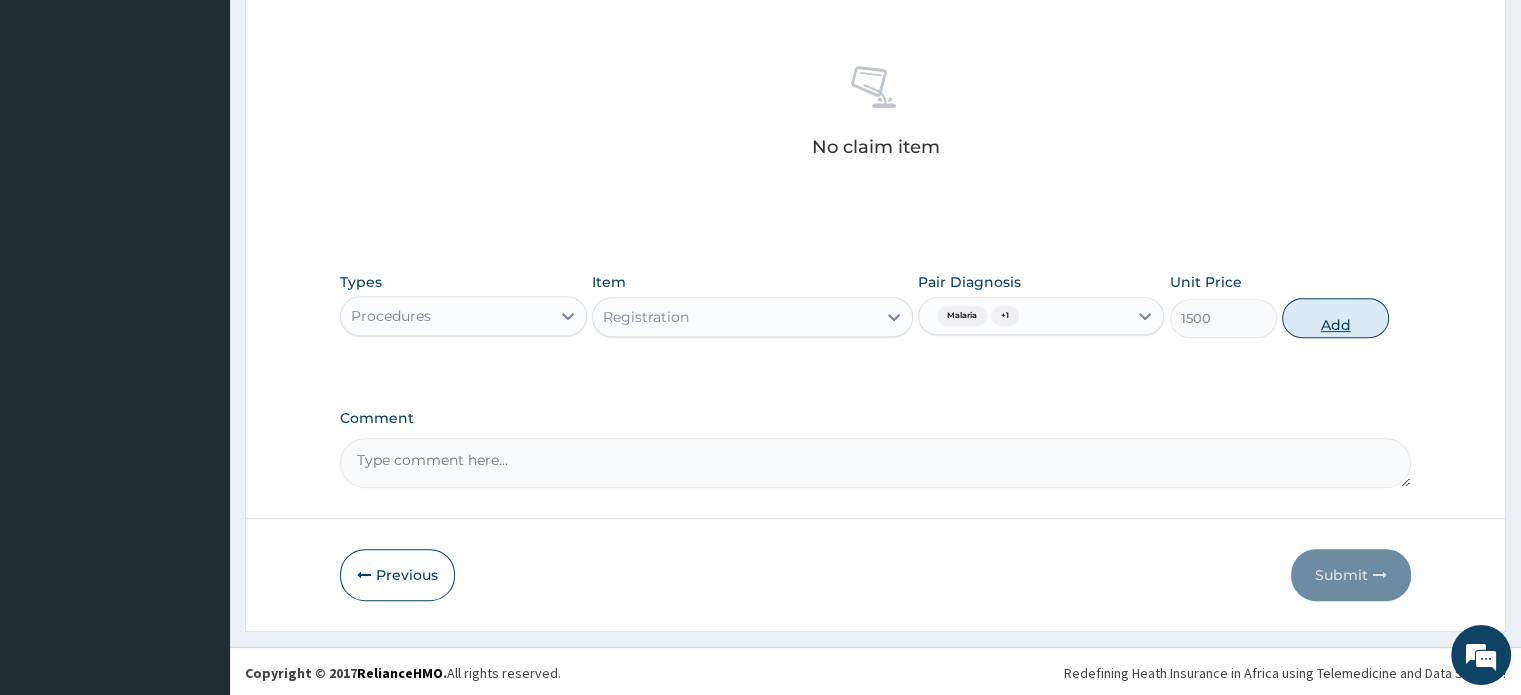 click on "Add" at bounding box center [1335, 318] 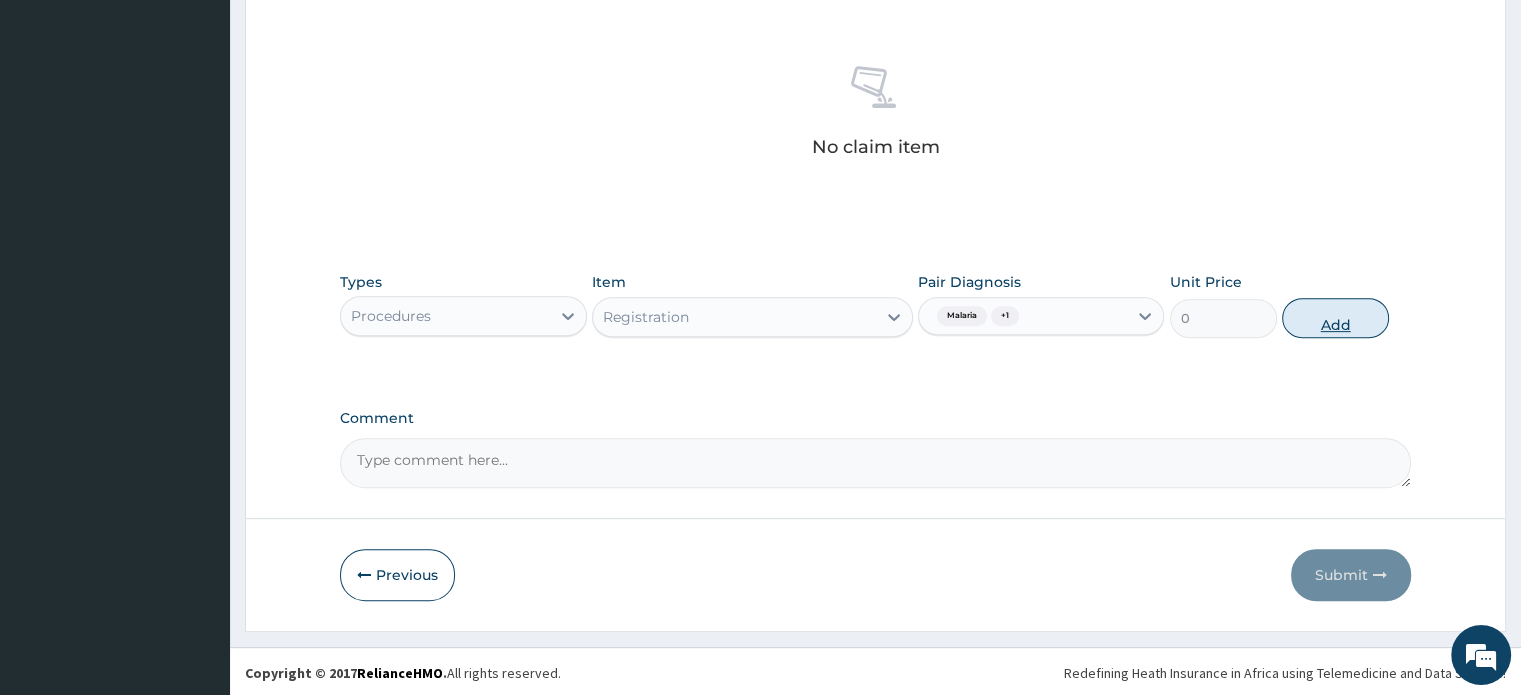 scroll, scrollTop: 648, scrollLeft: 0, axis: vertical 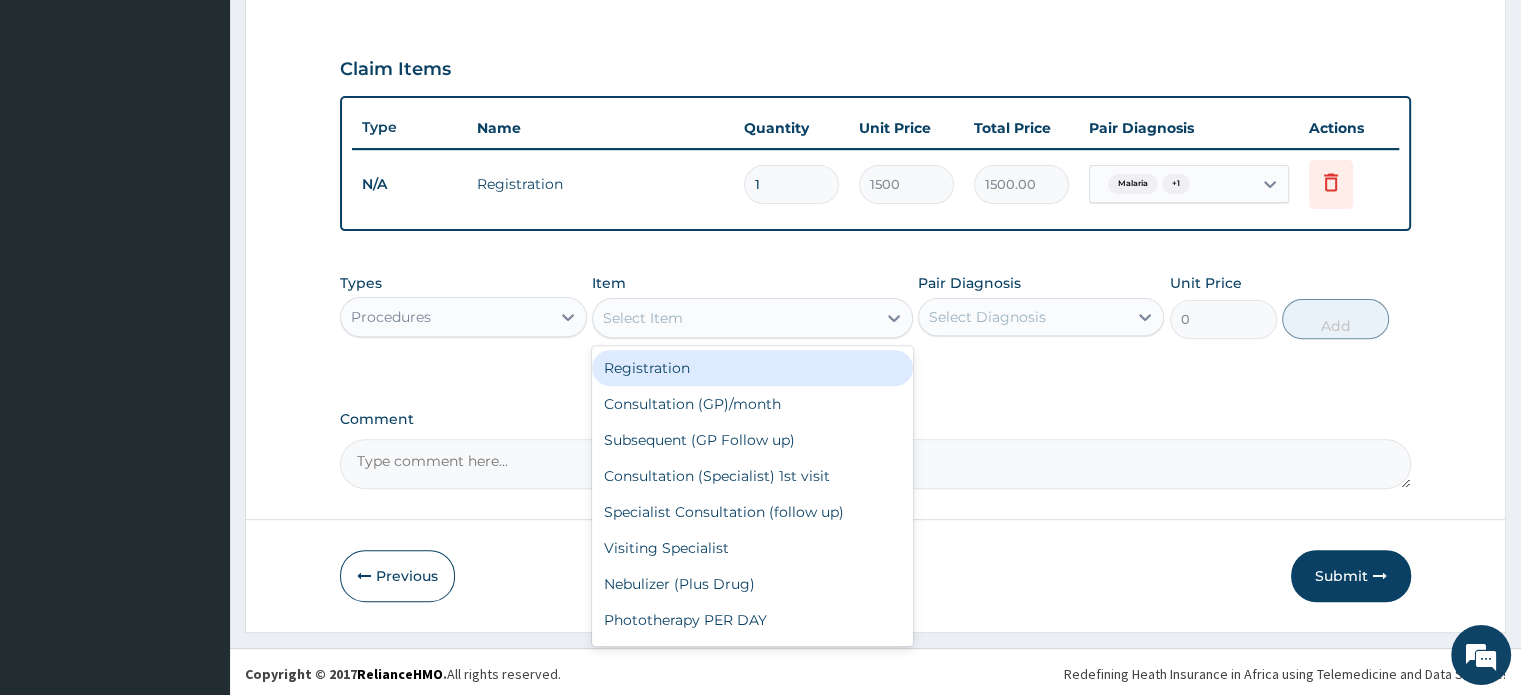 click on "Select Item" at bounding box center [734, 318] 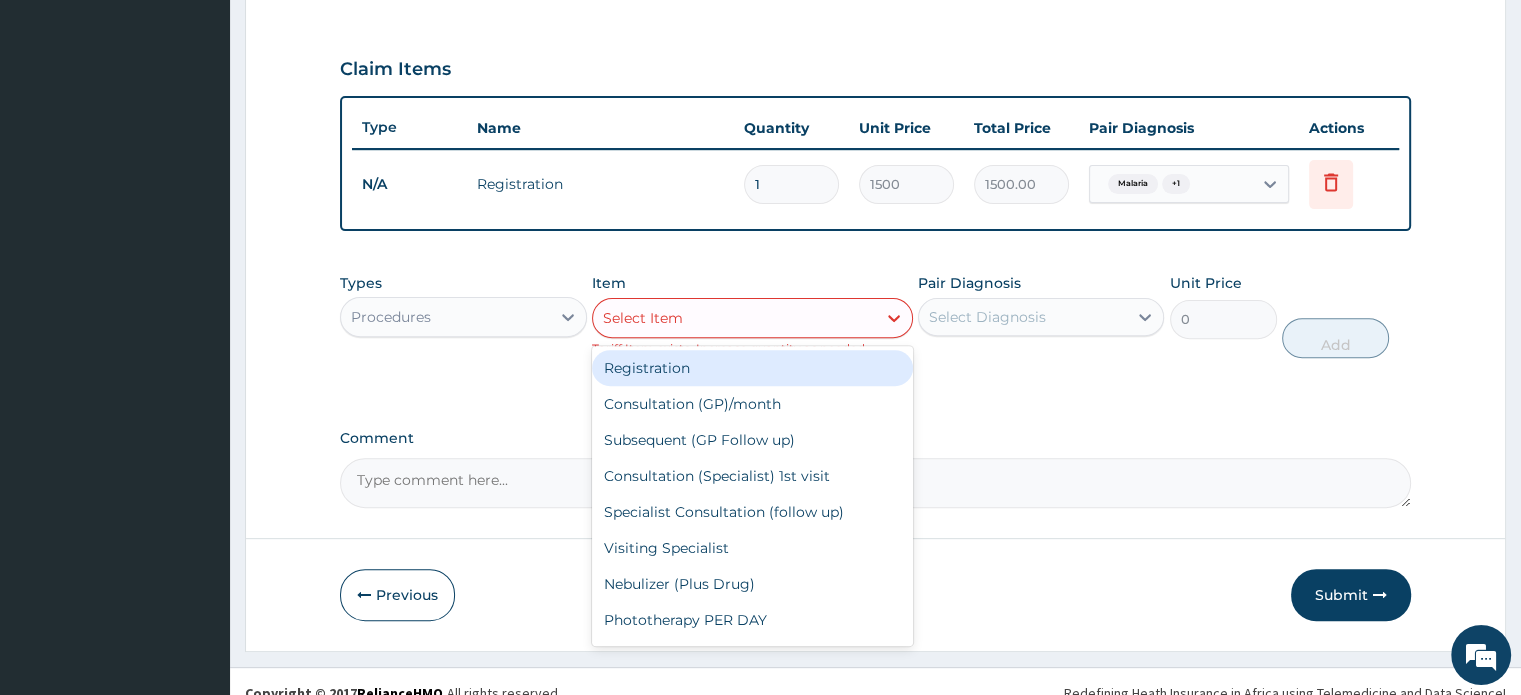 click on "Select Item" at bounding box center (734, 318) 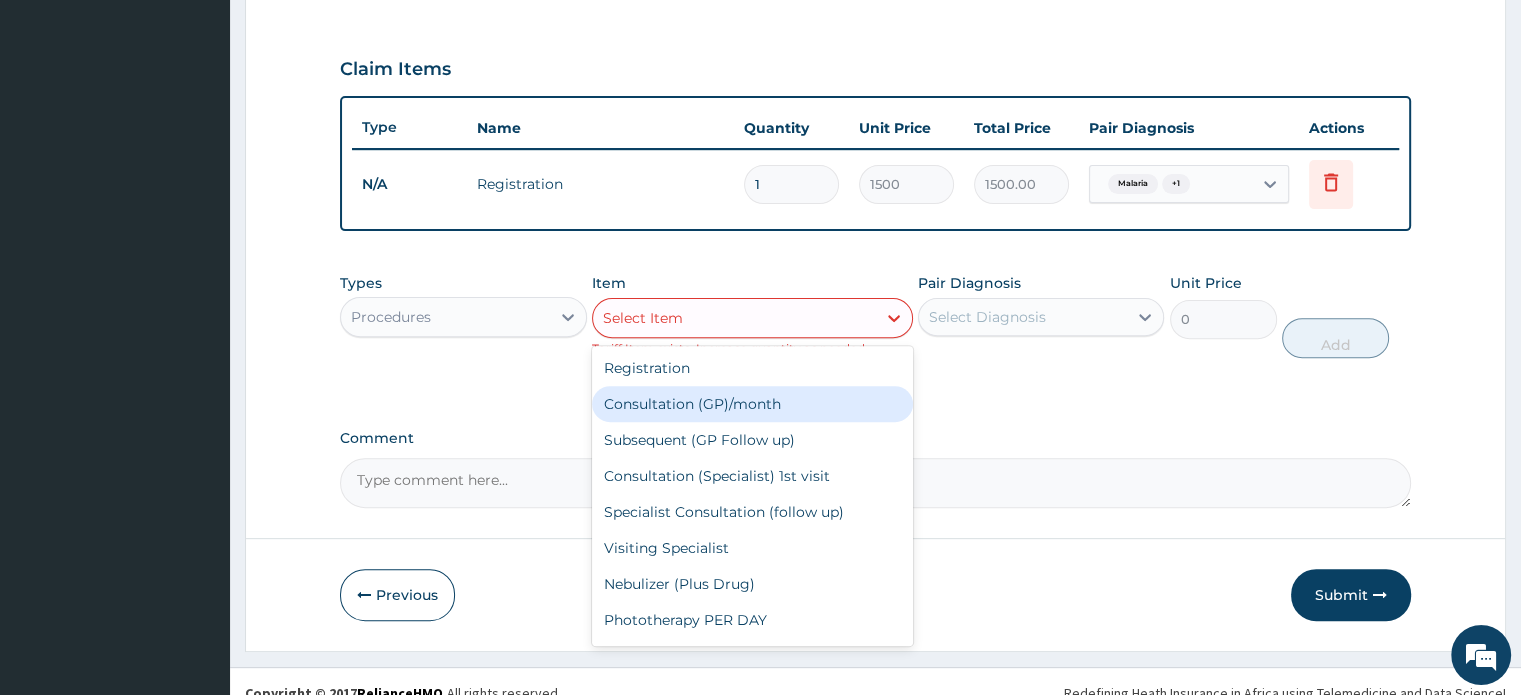 type on "2500" 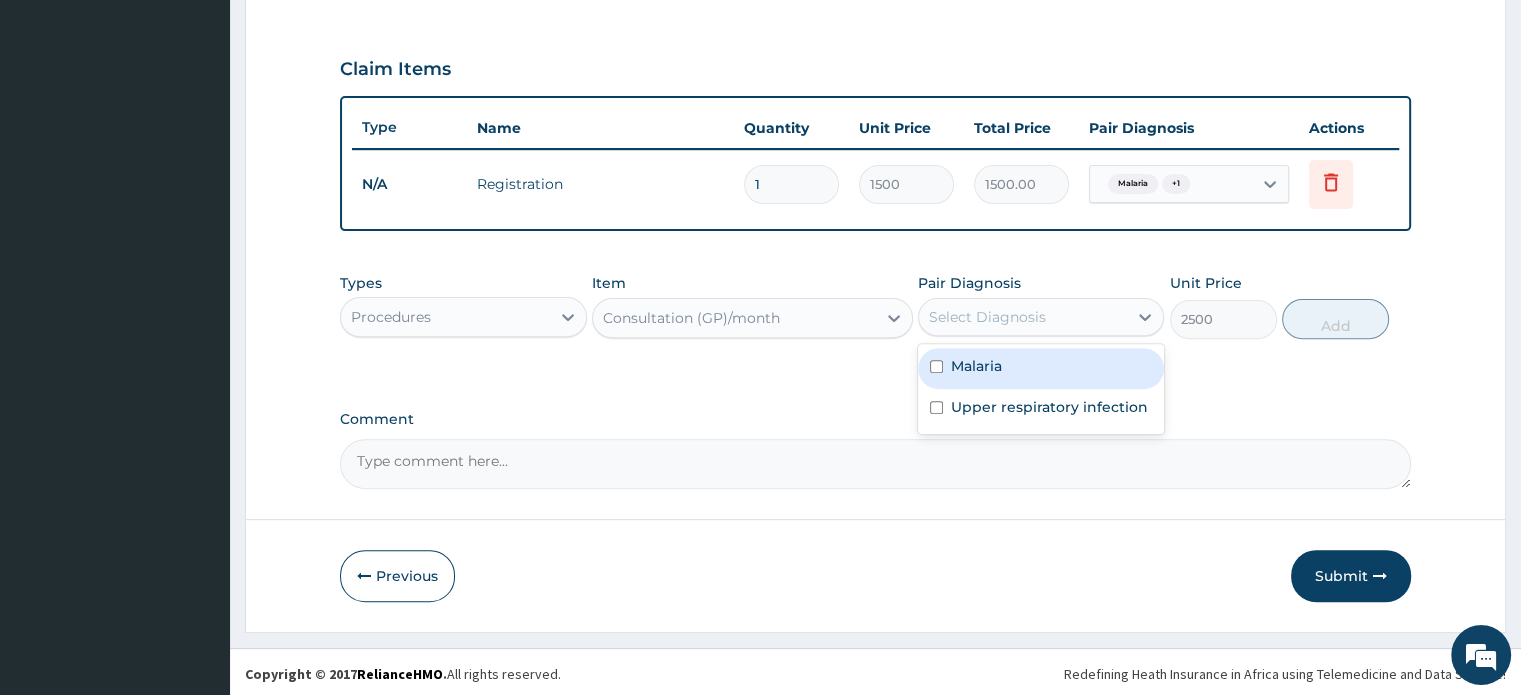 click on "Select Diagnosis" at bounding box center [987, 317] 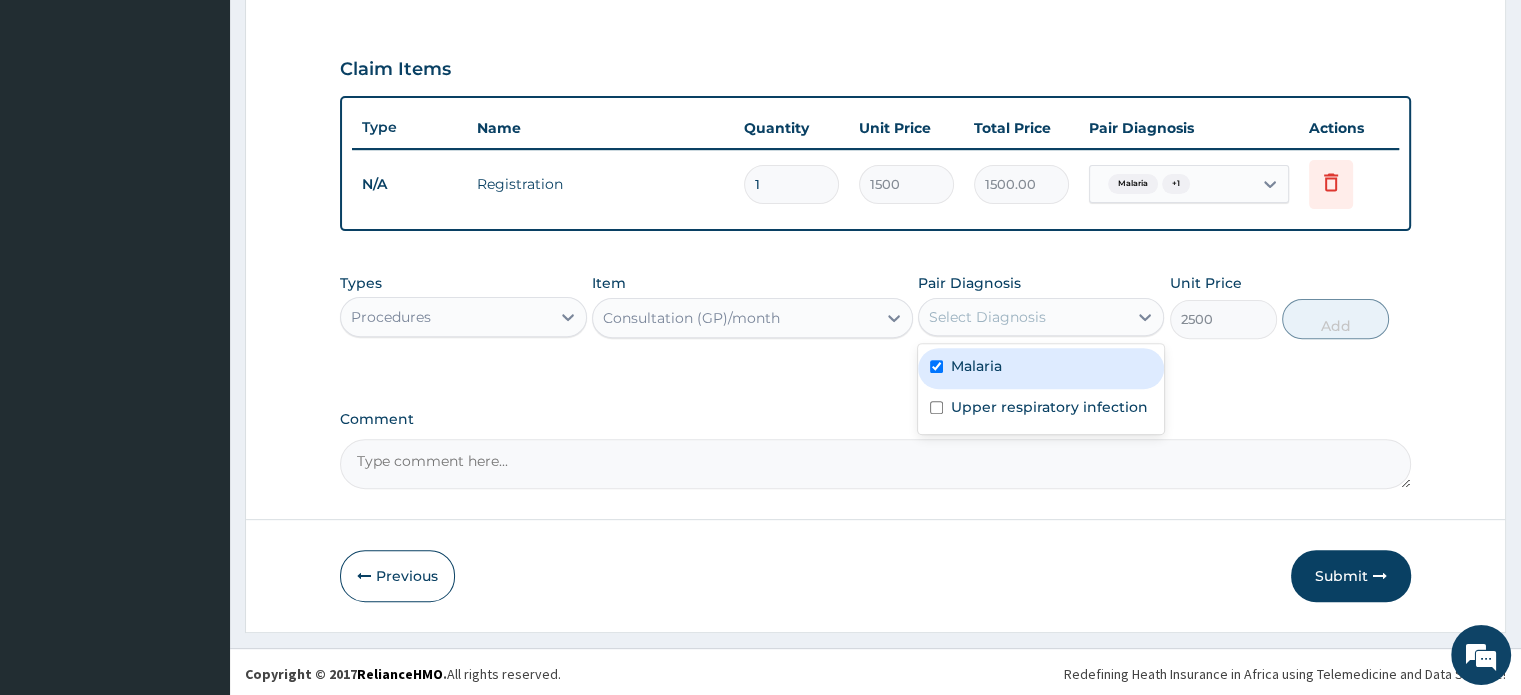 checkbox on "true" 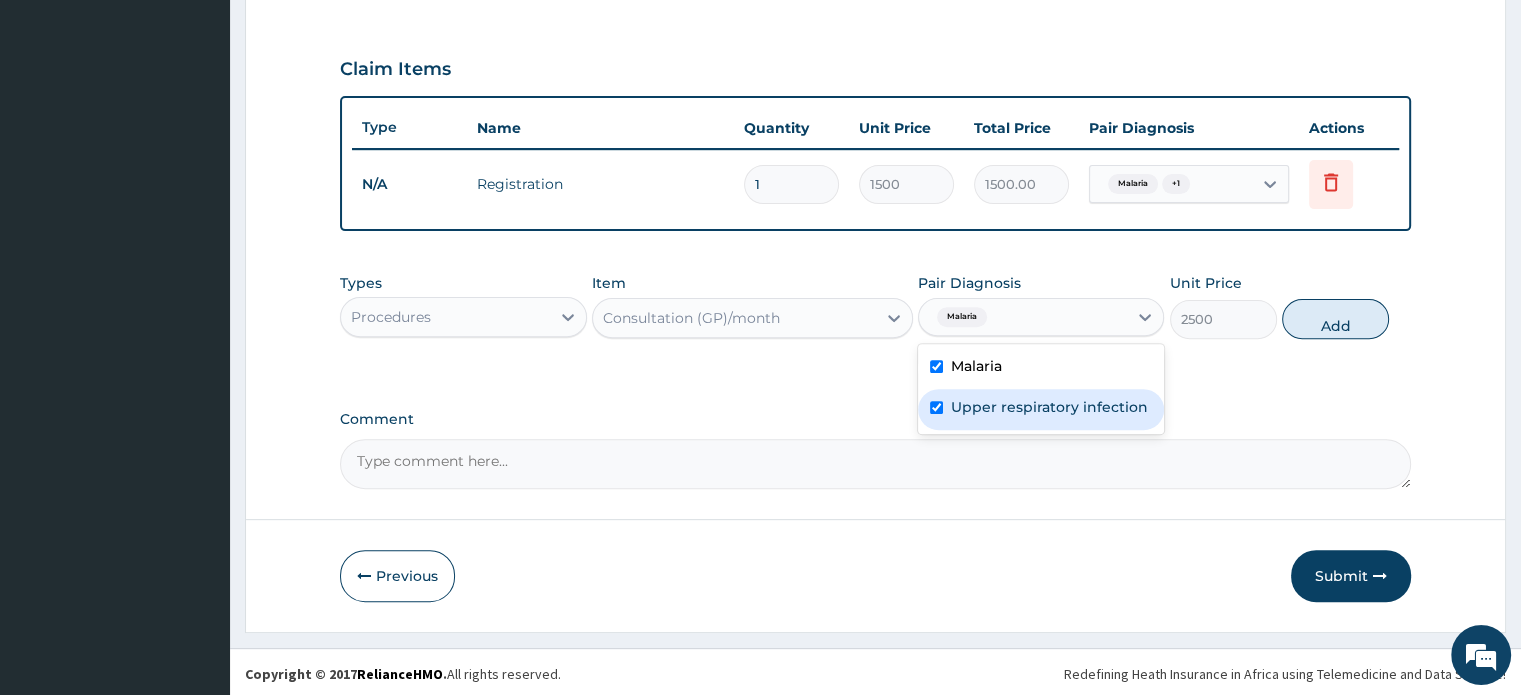 checkbox on "true" 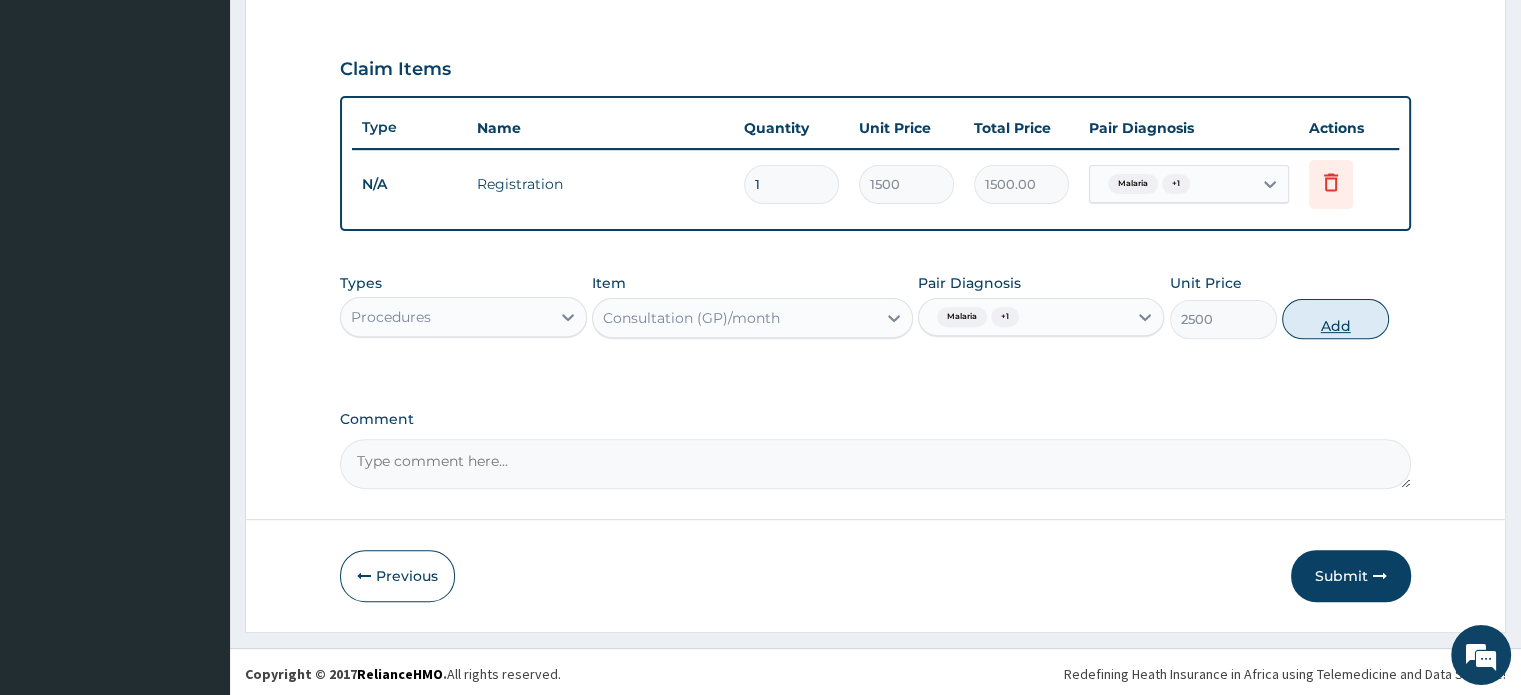 click on "Add" at bounding box center (1335, 319) 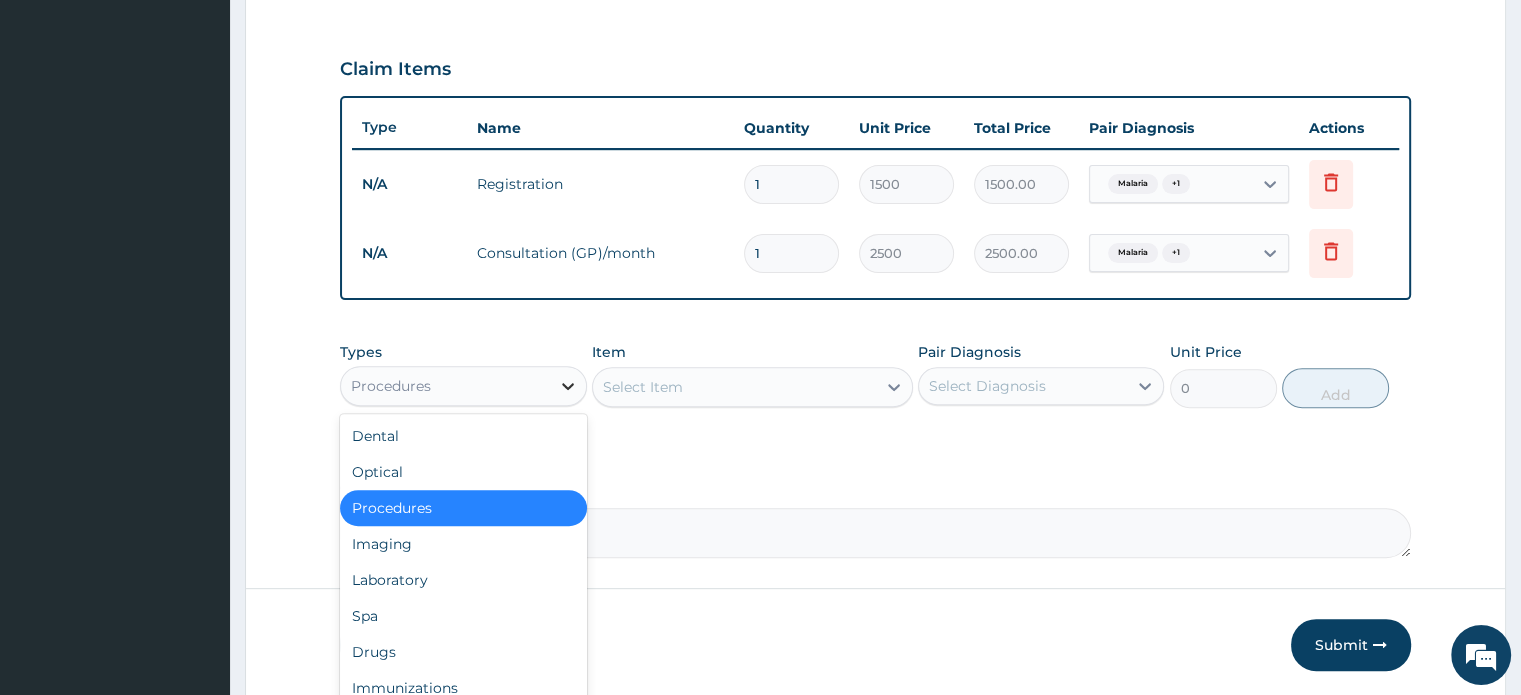 click at bounding box center [568, 386] 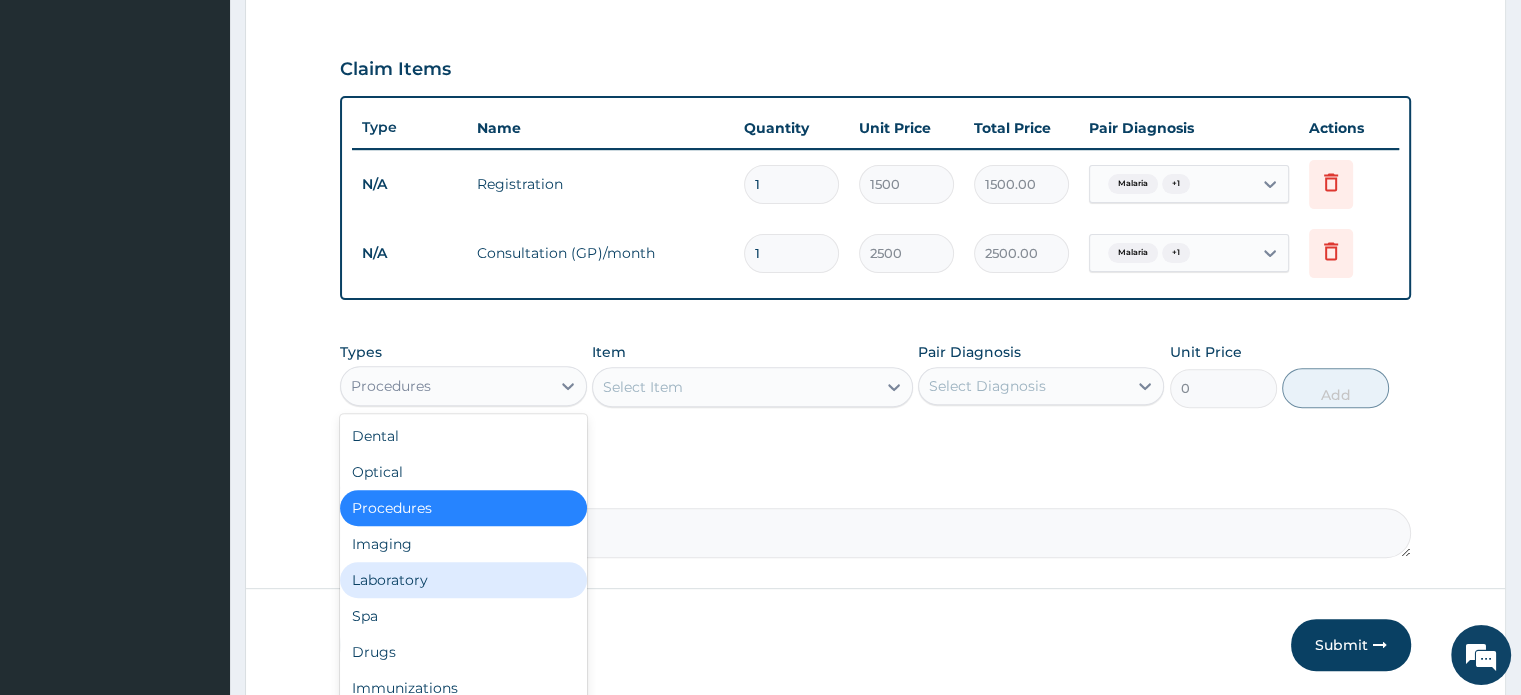 click on "Laboratory" at bounding box center [463, 580] 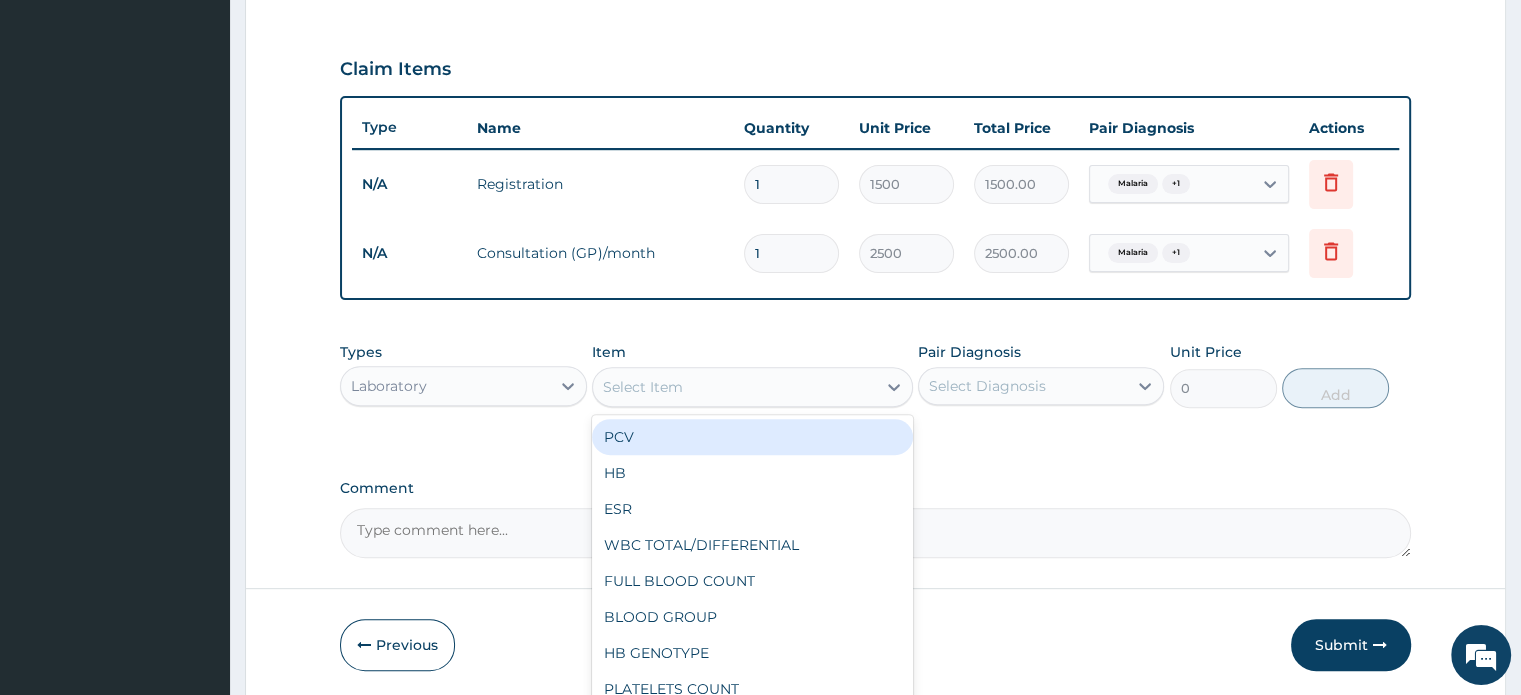 click on "Select Item" at bounding box center [734, 387] 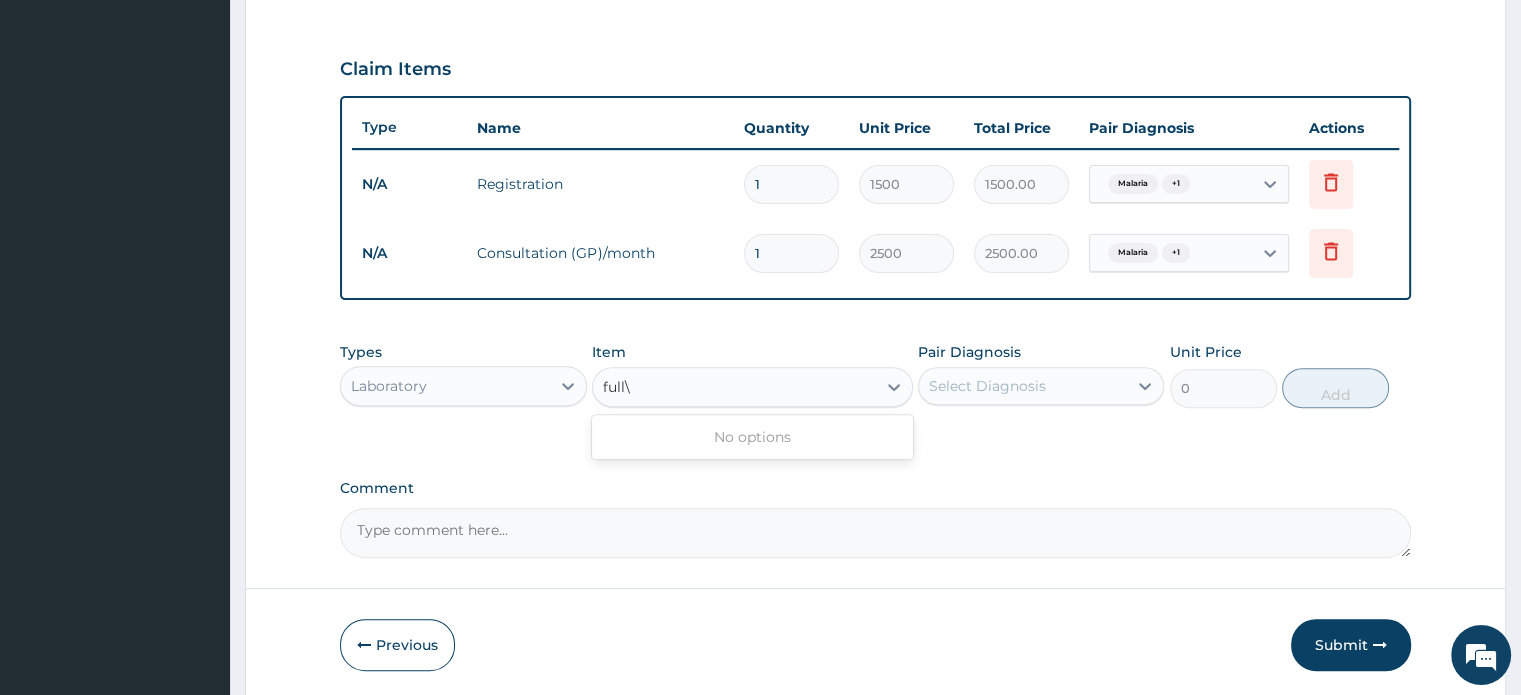 type on "full" 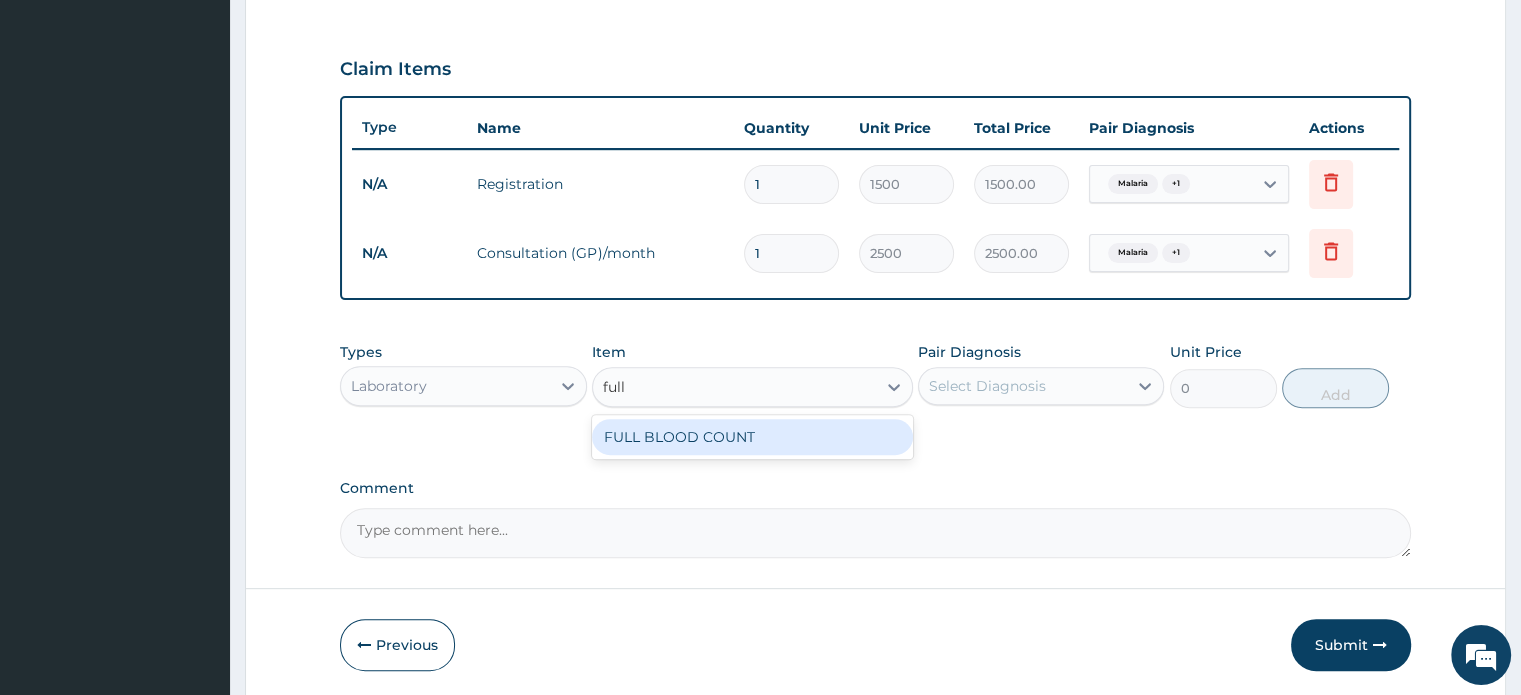 type 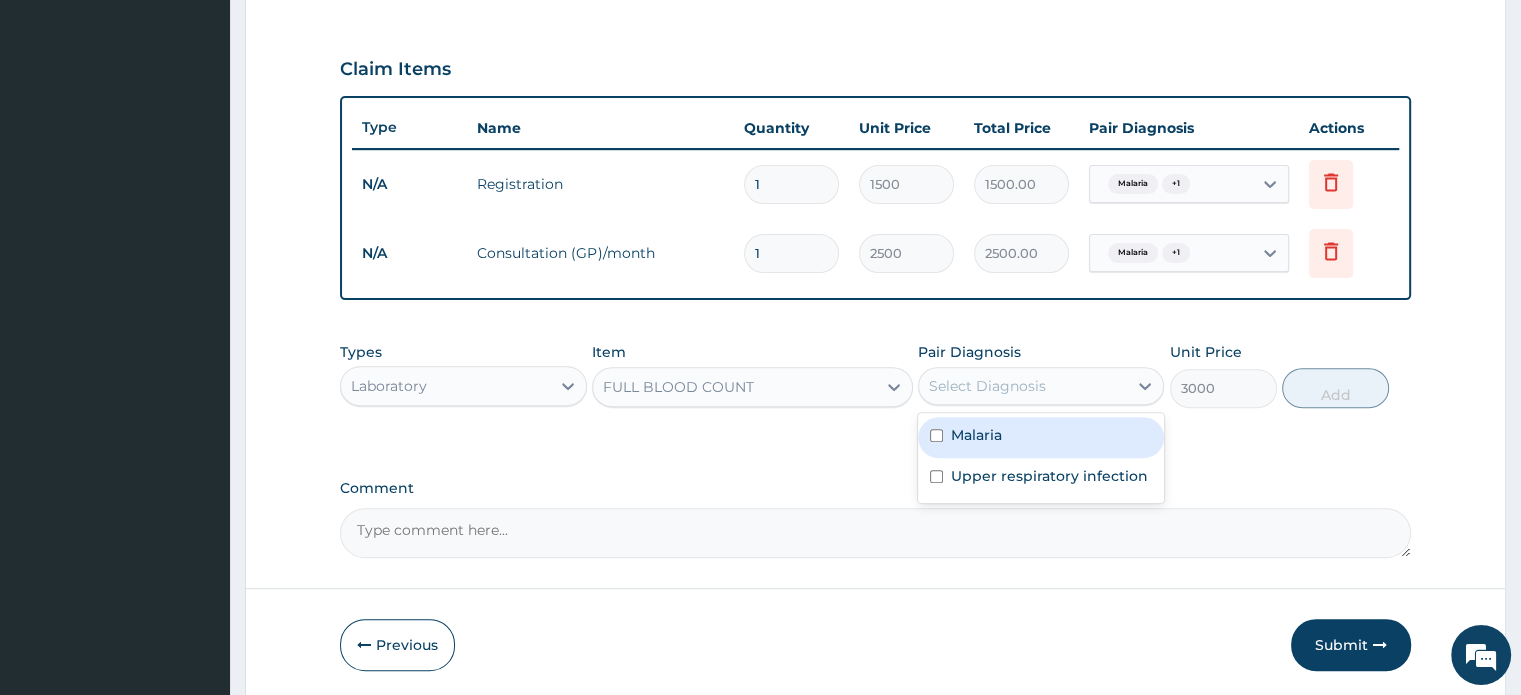 click on "Select Diagnosis" at bounding box center (1023, 386) 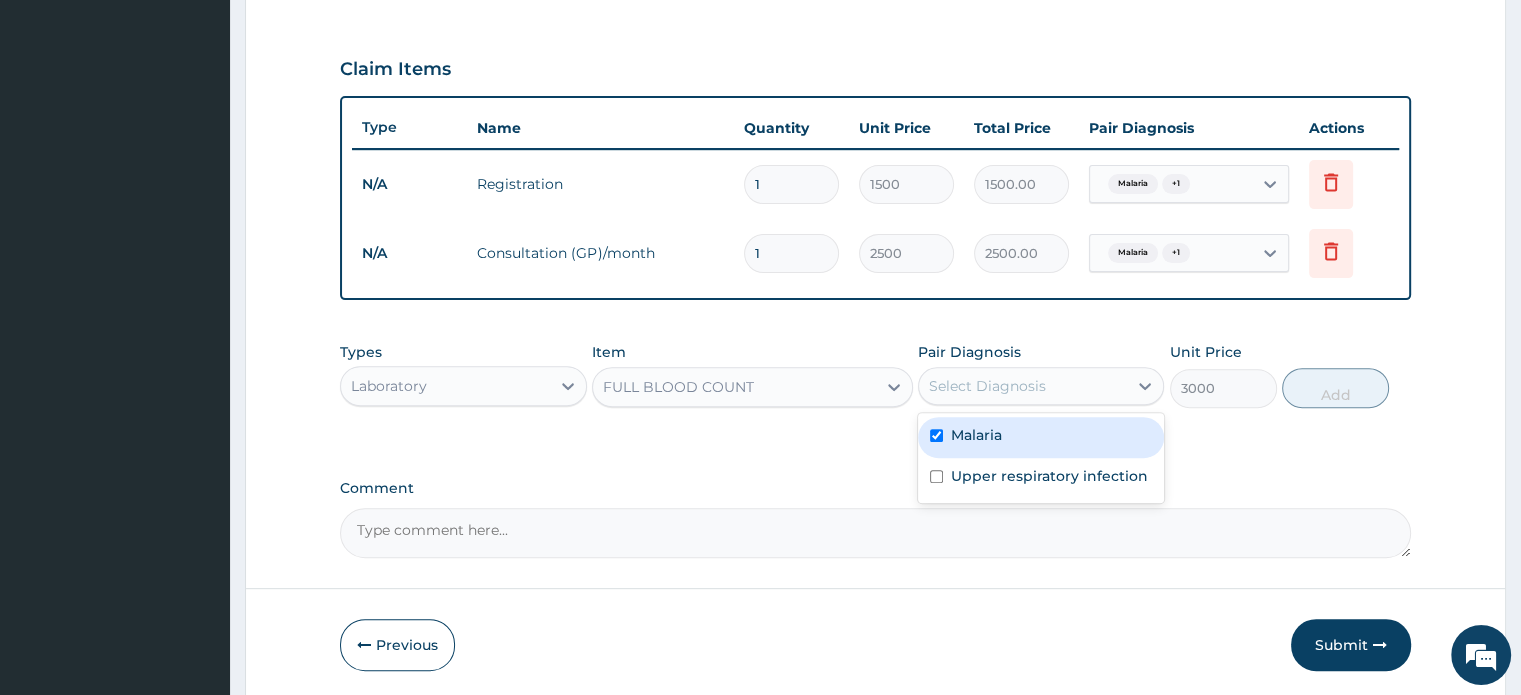 checkbox on "true" 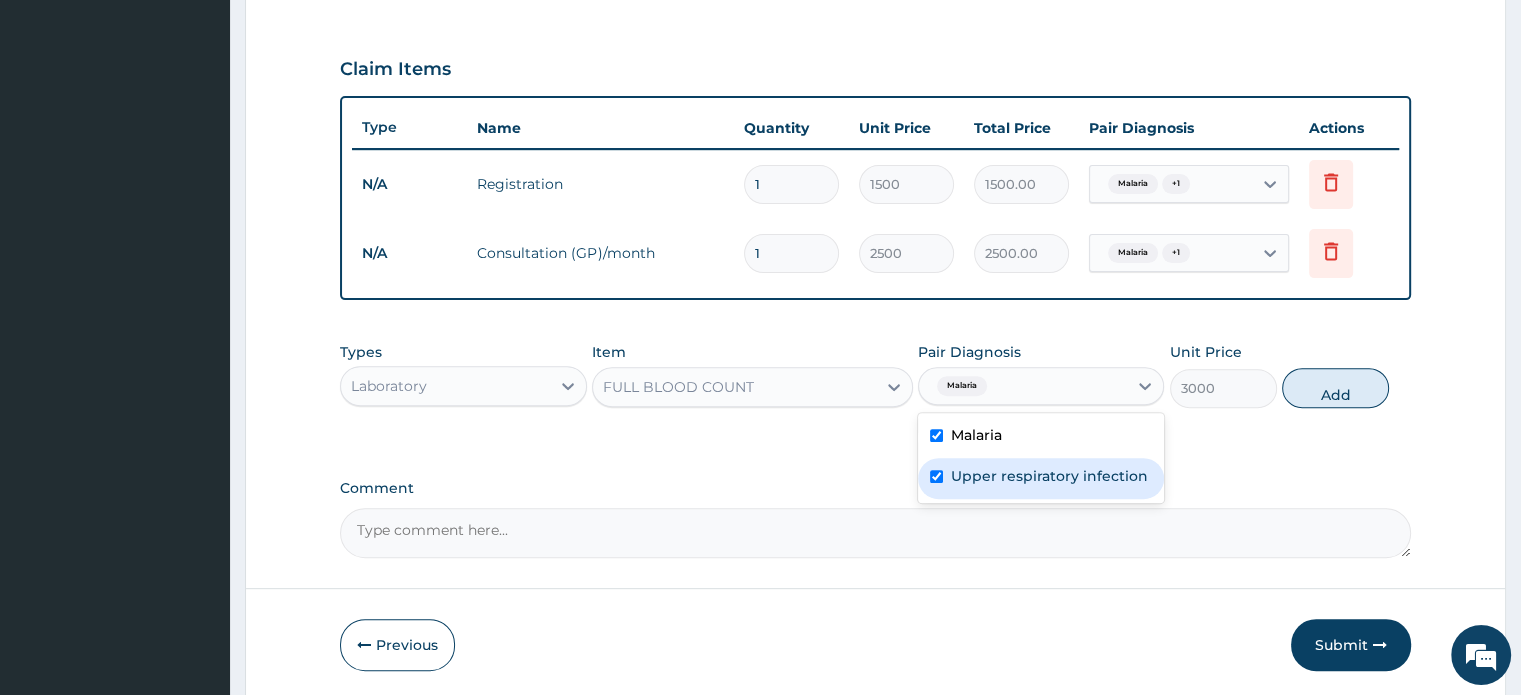 checkbox on "true" 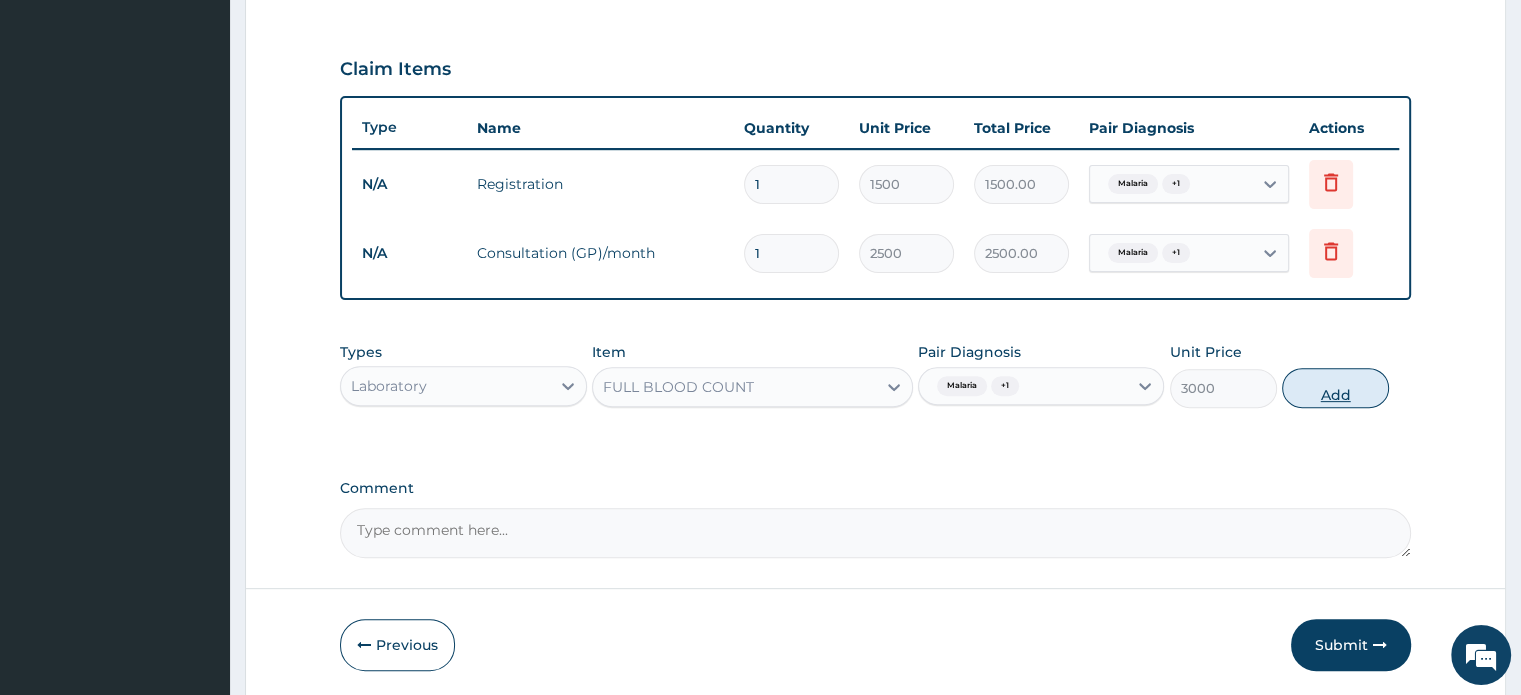 click on "Add" at bounding box center (1335, 388) 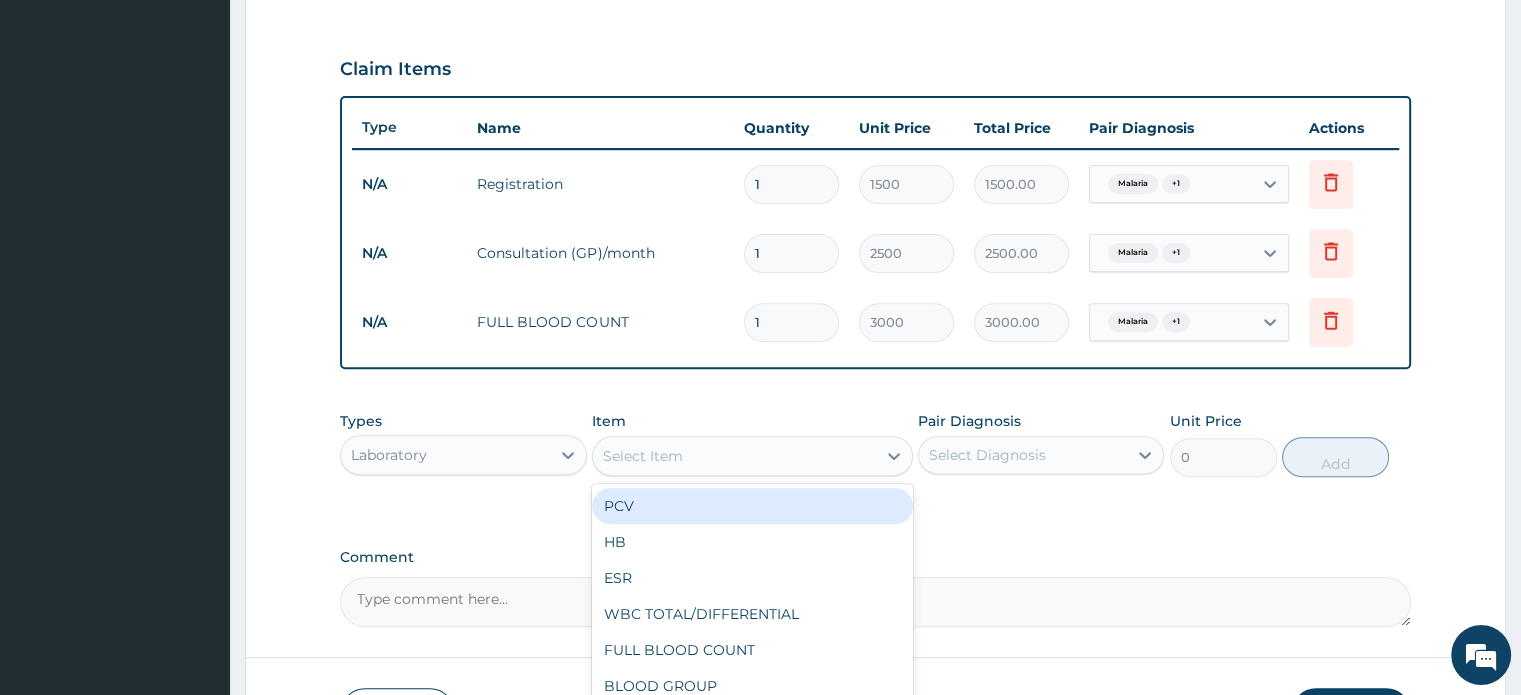 click on "Select Item" at bounding box center (734, 456) 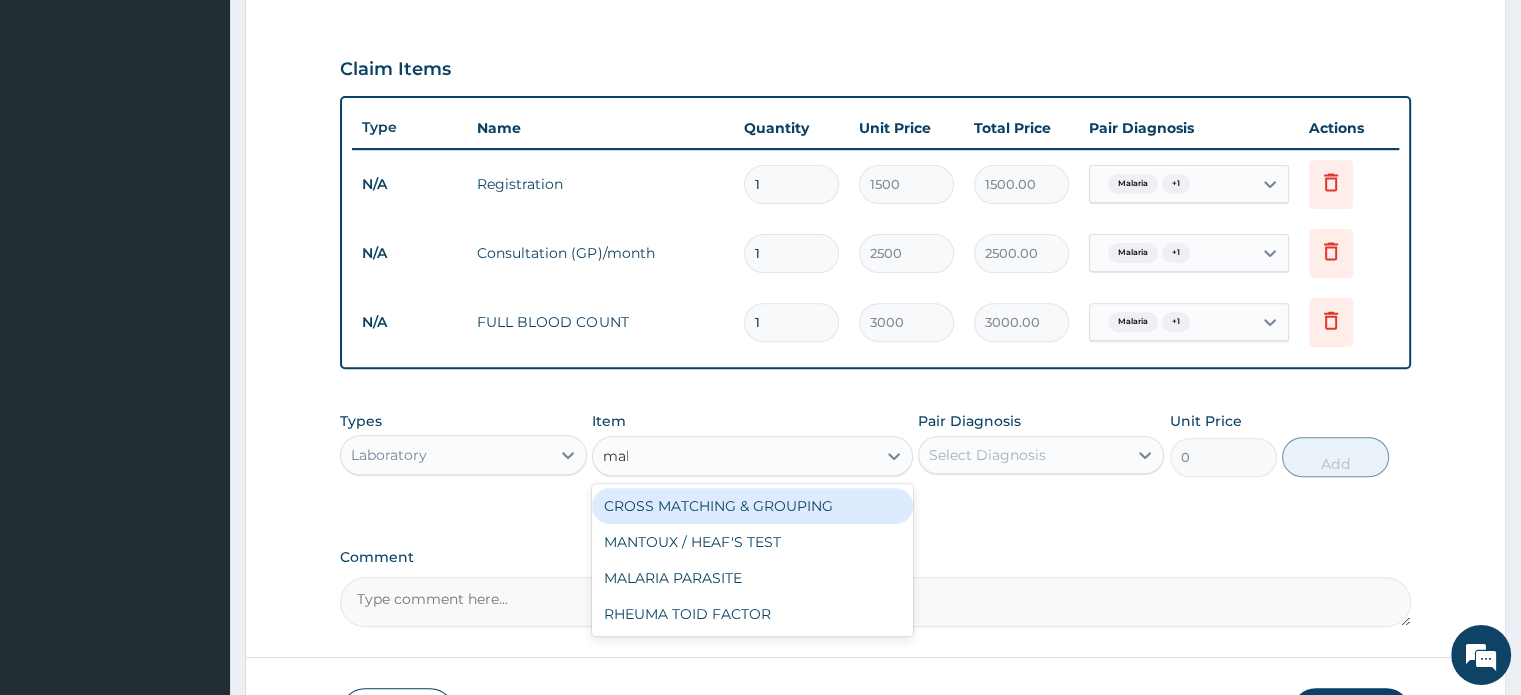 type on "mala" 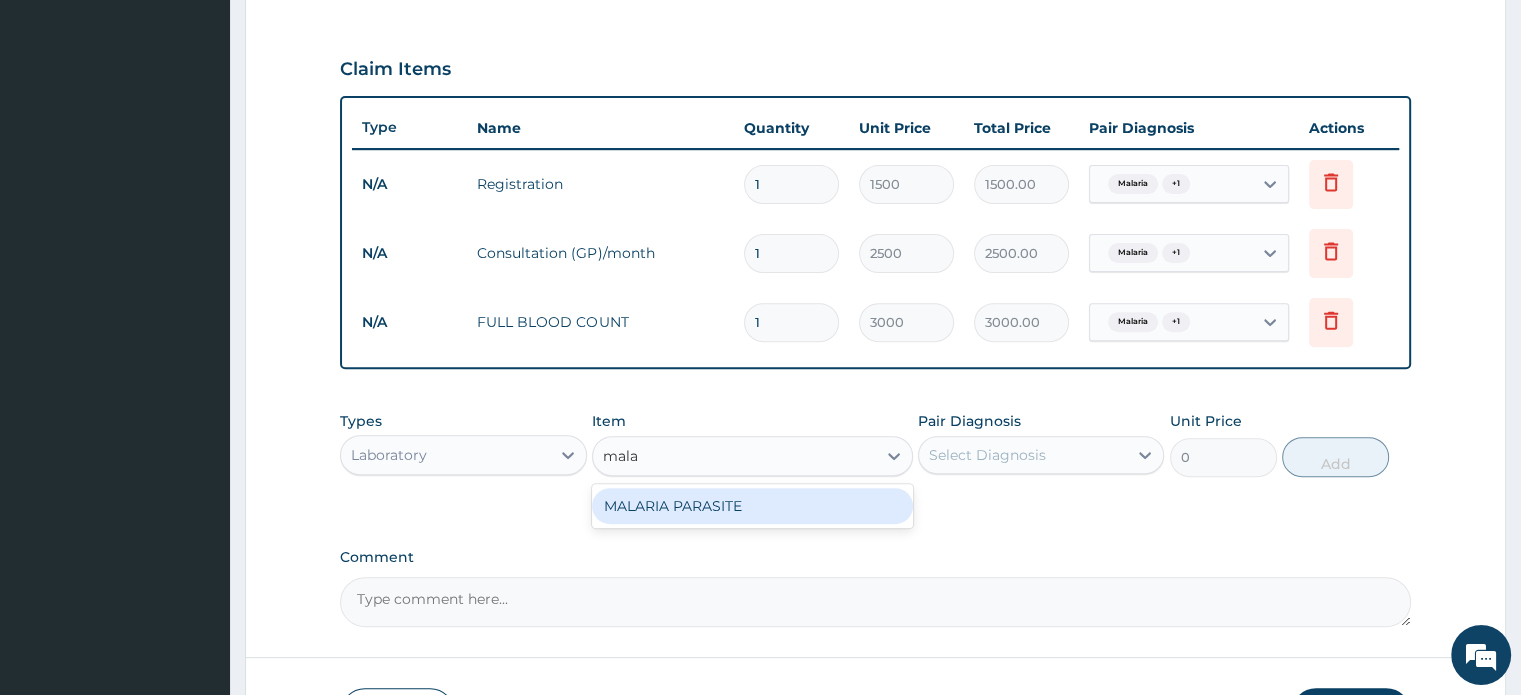 type 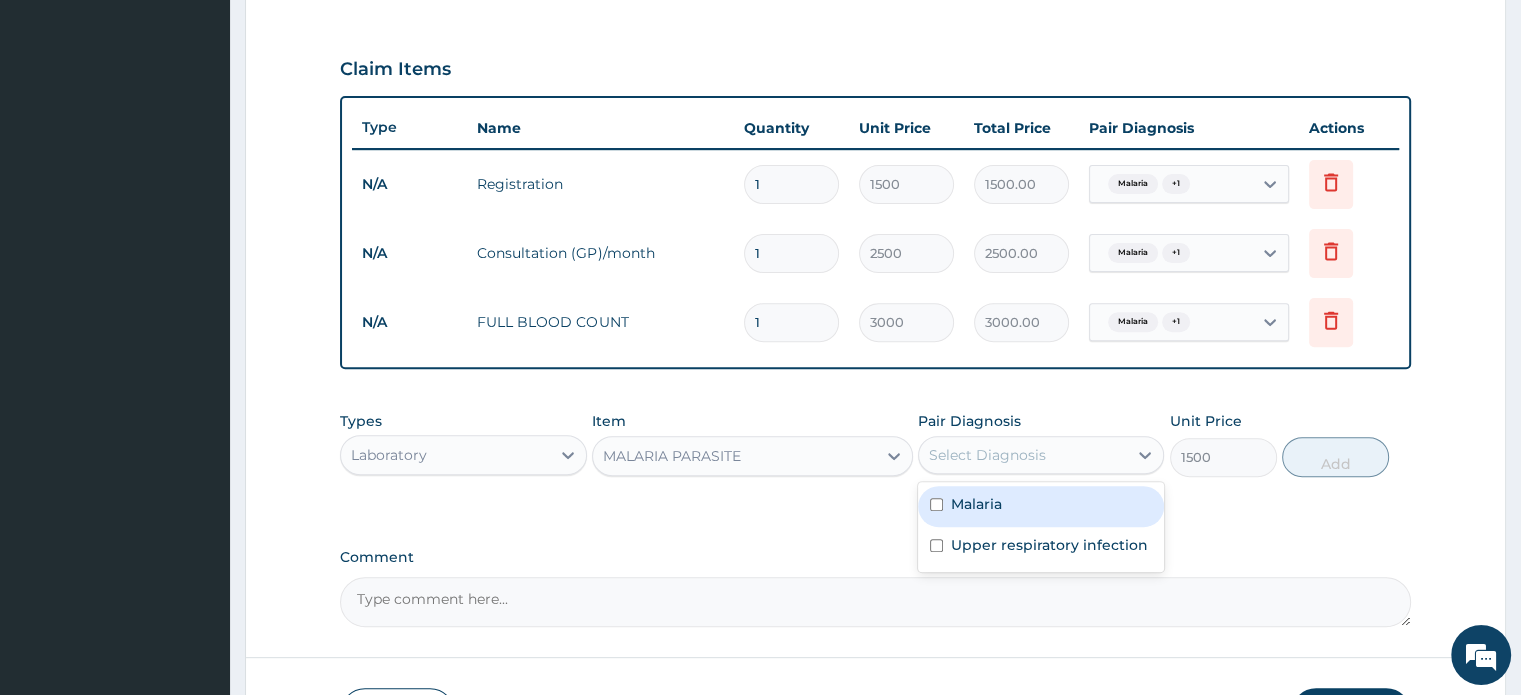 click on "Select Diagnosis" at bounding box center (1023, 455) 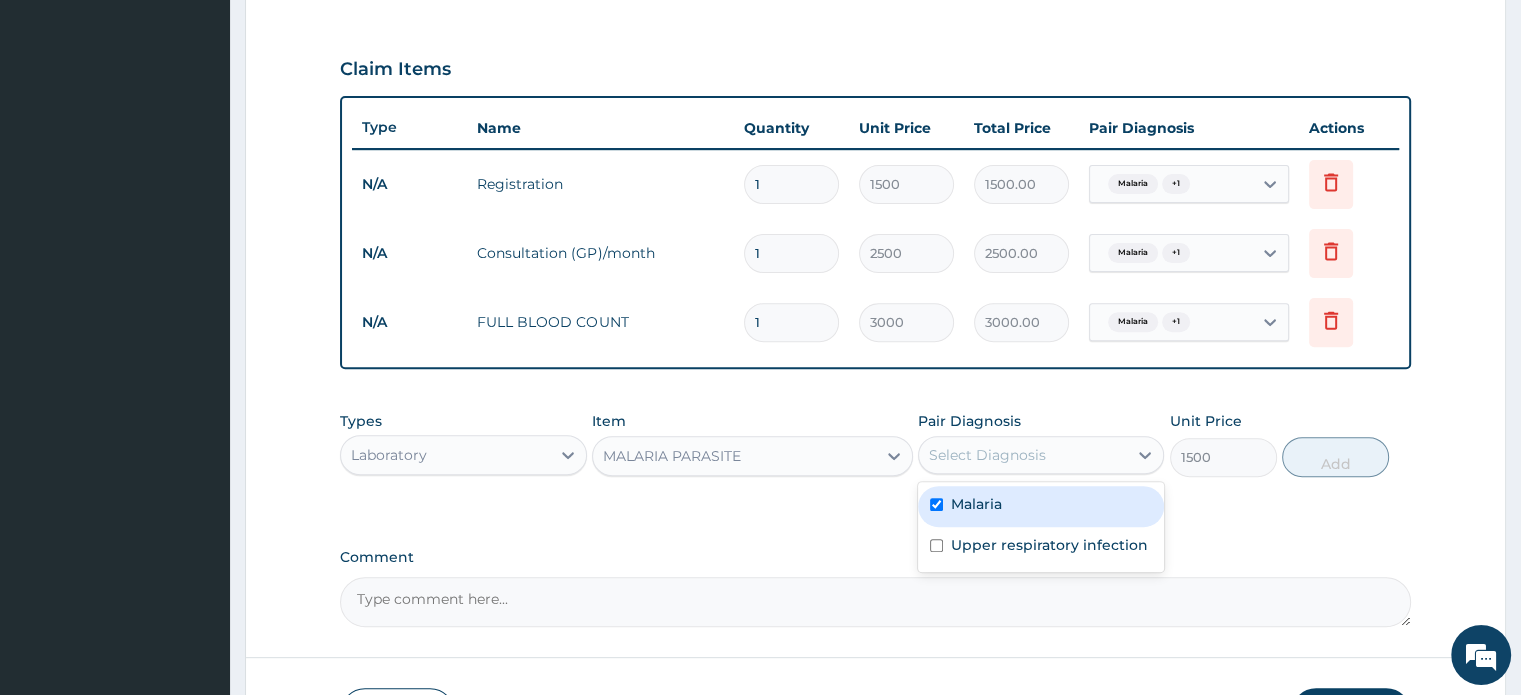 checkbox on "true" 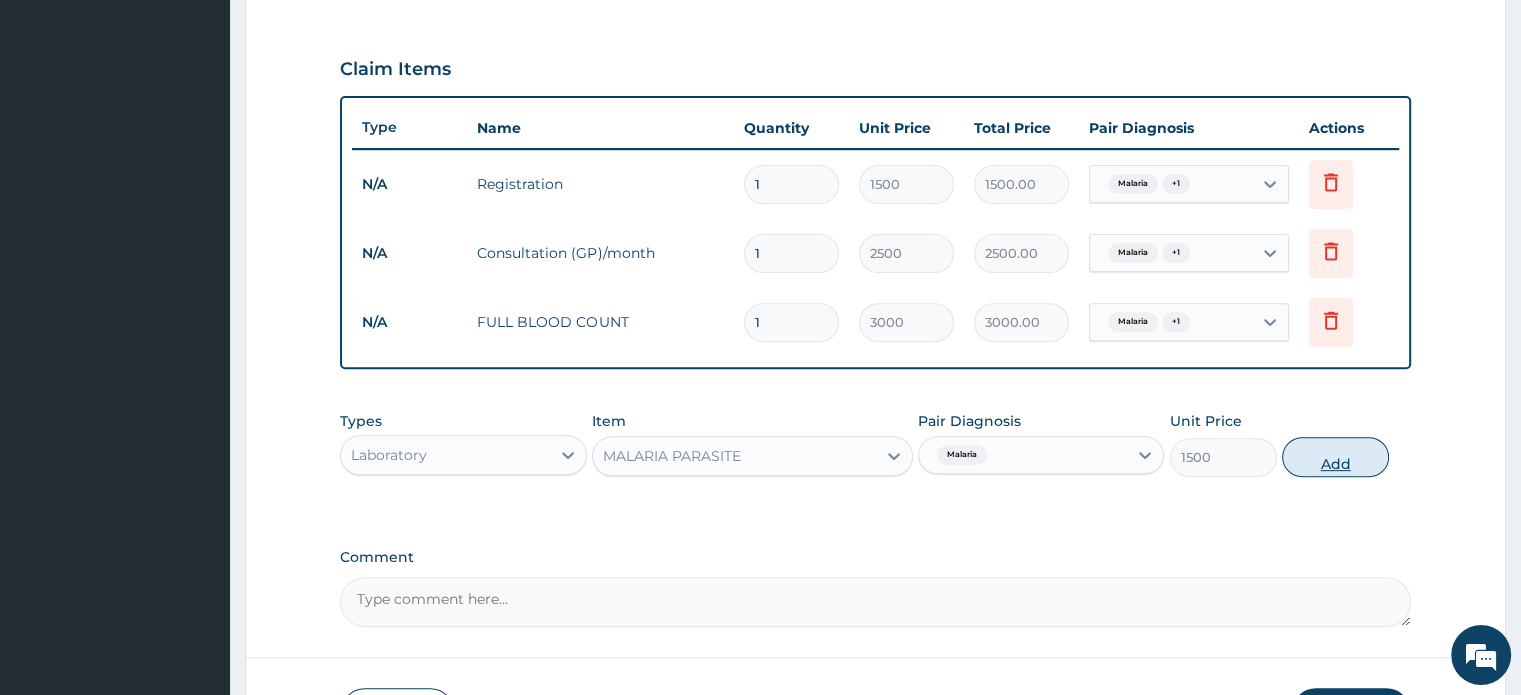 click on "Add" at bounding box center [1335, 457] 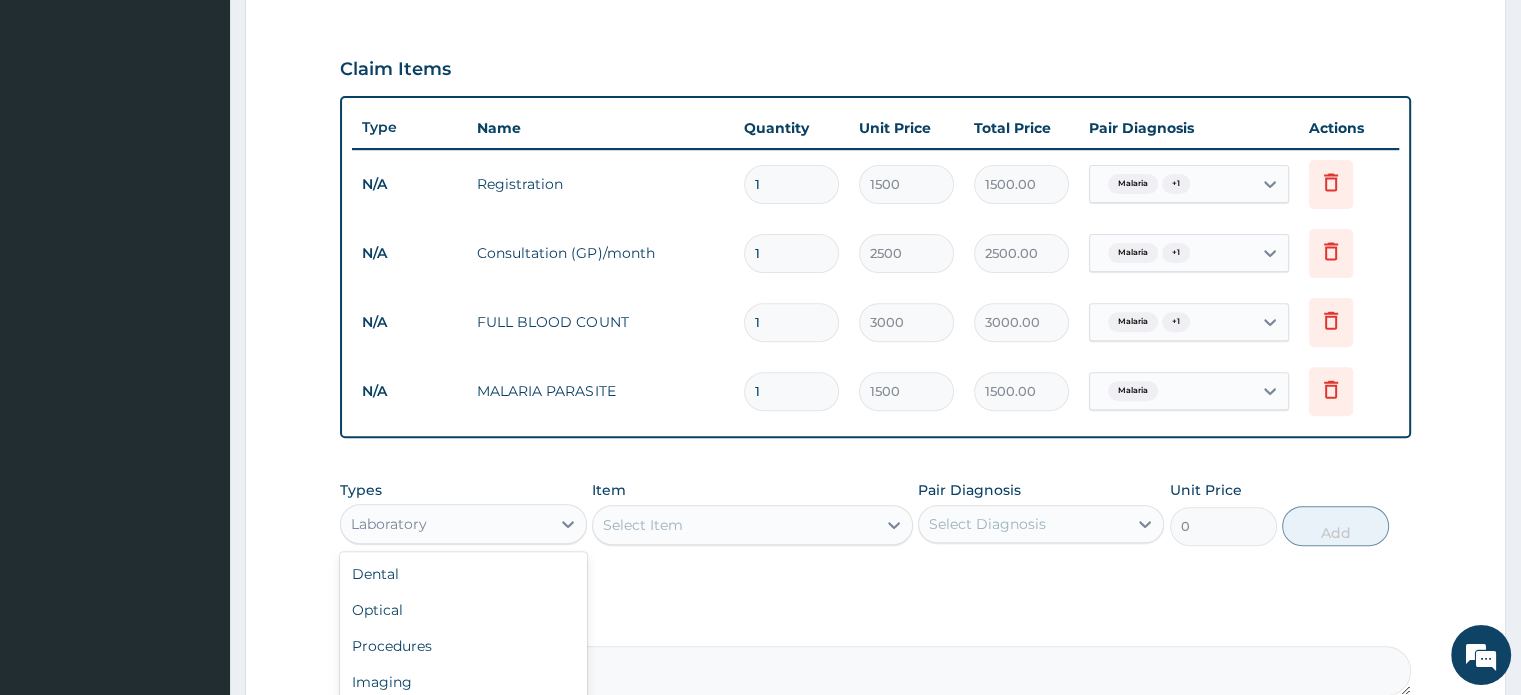 click on "Laboratory" at bounding box center (463, 524) 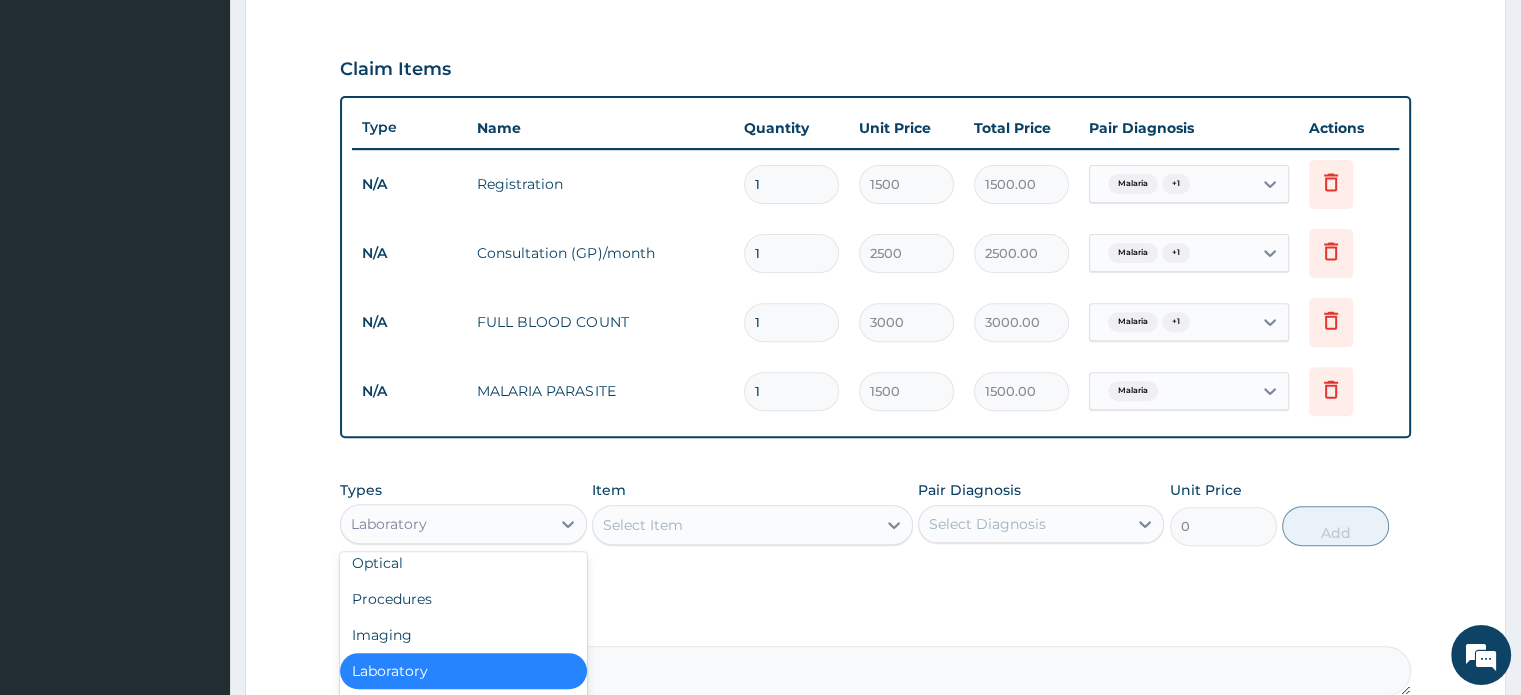 scroll, scrollTop: 68, scrollLeft: 0, axis: vertical 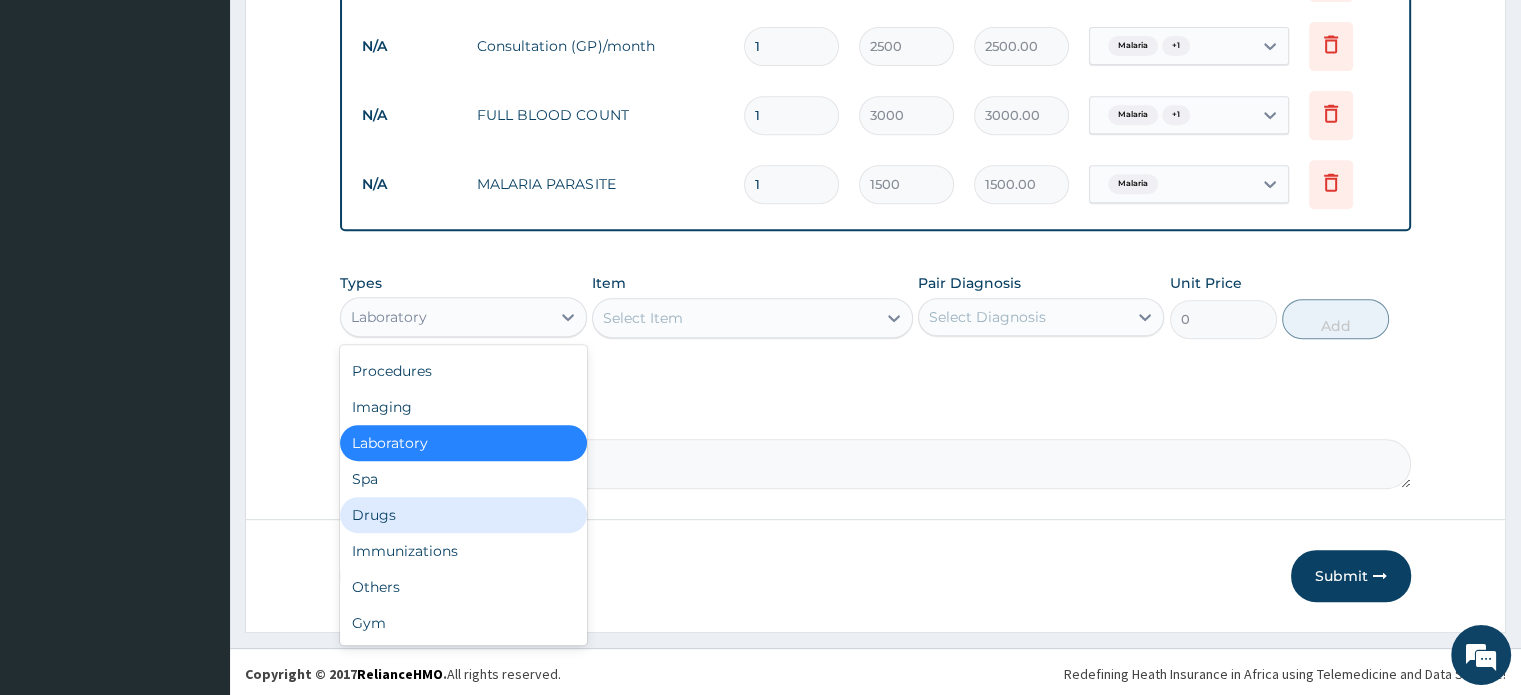click on "Drugs" at bounding box center [463, 515] 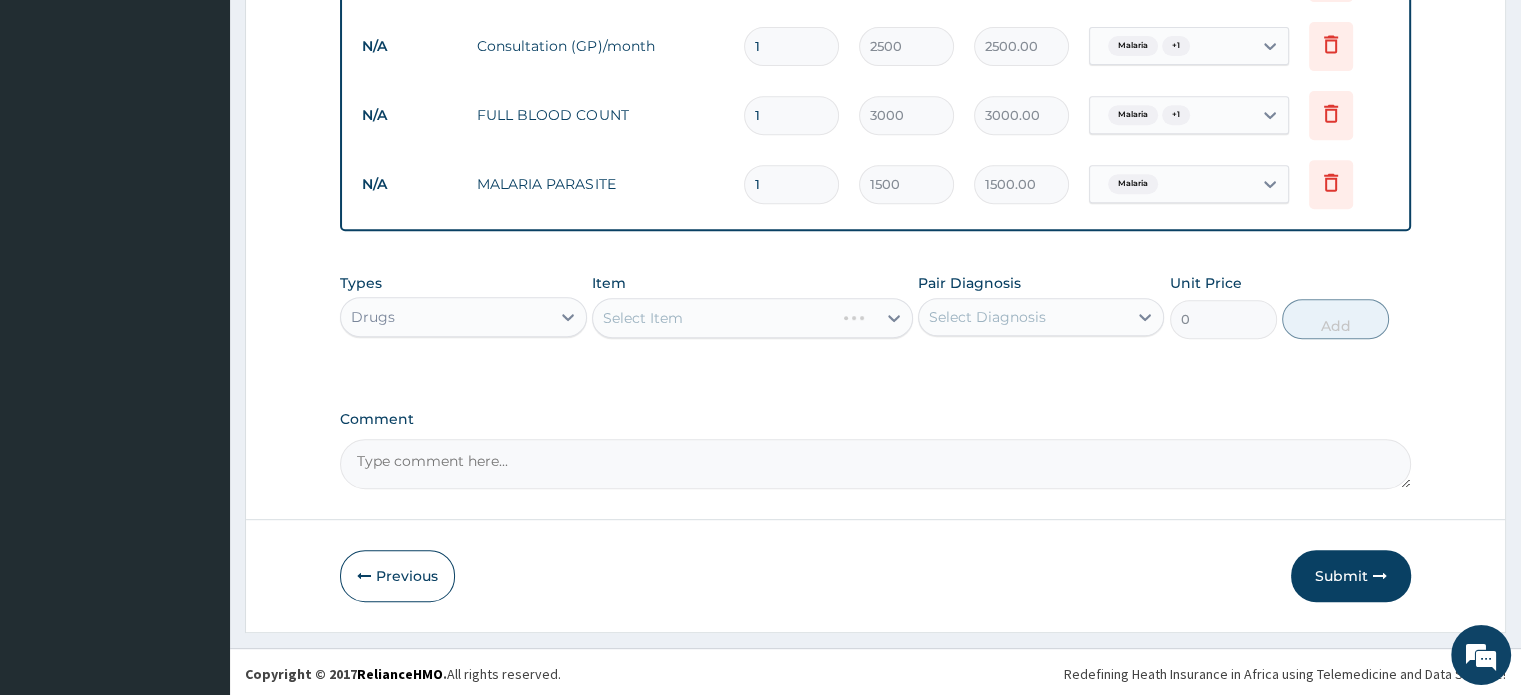click on "Select Item" at bounding box center (752, 318) 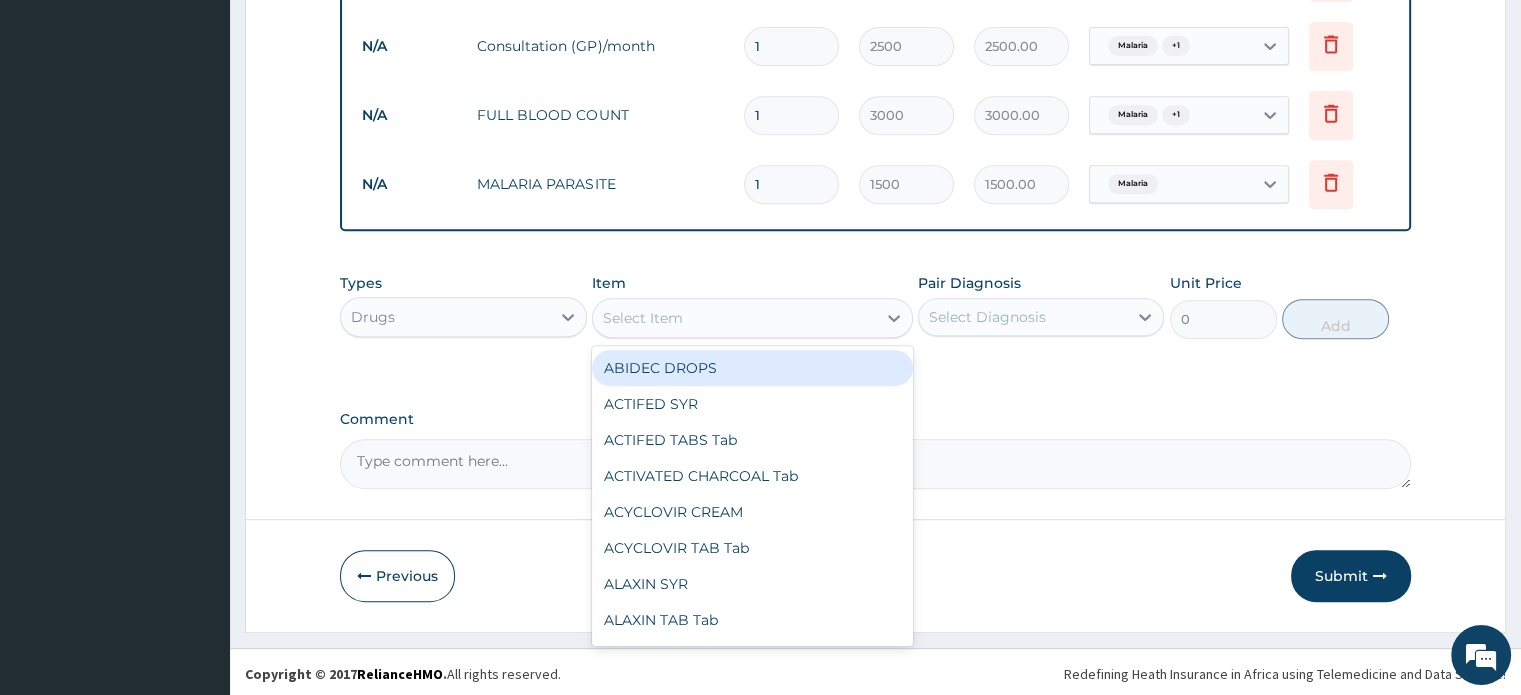 click on "Select Item" at bounding box center (734, 318) 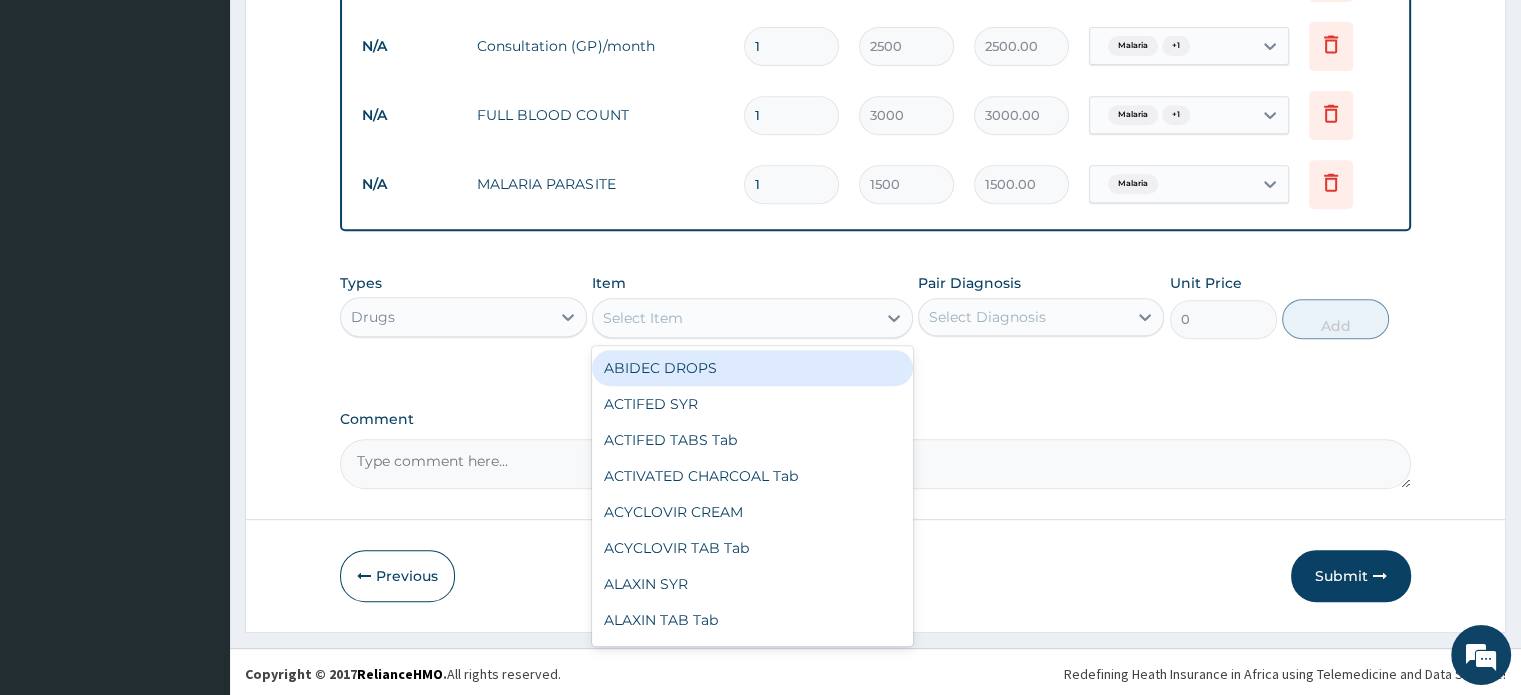 scroll, scrollTop: 0, scrollLeft: 0, axis: both 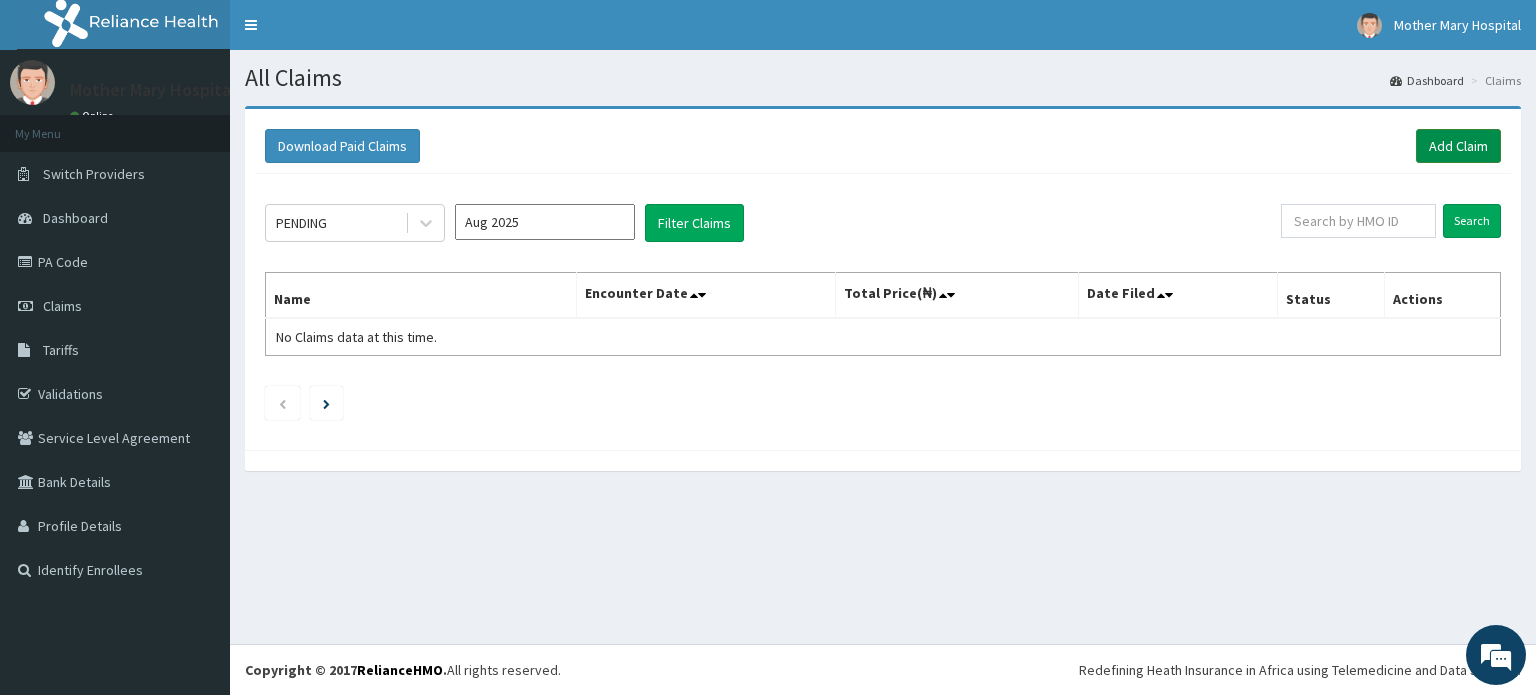 click on "Add Claim" at bounding box center (1458, 146) 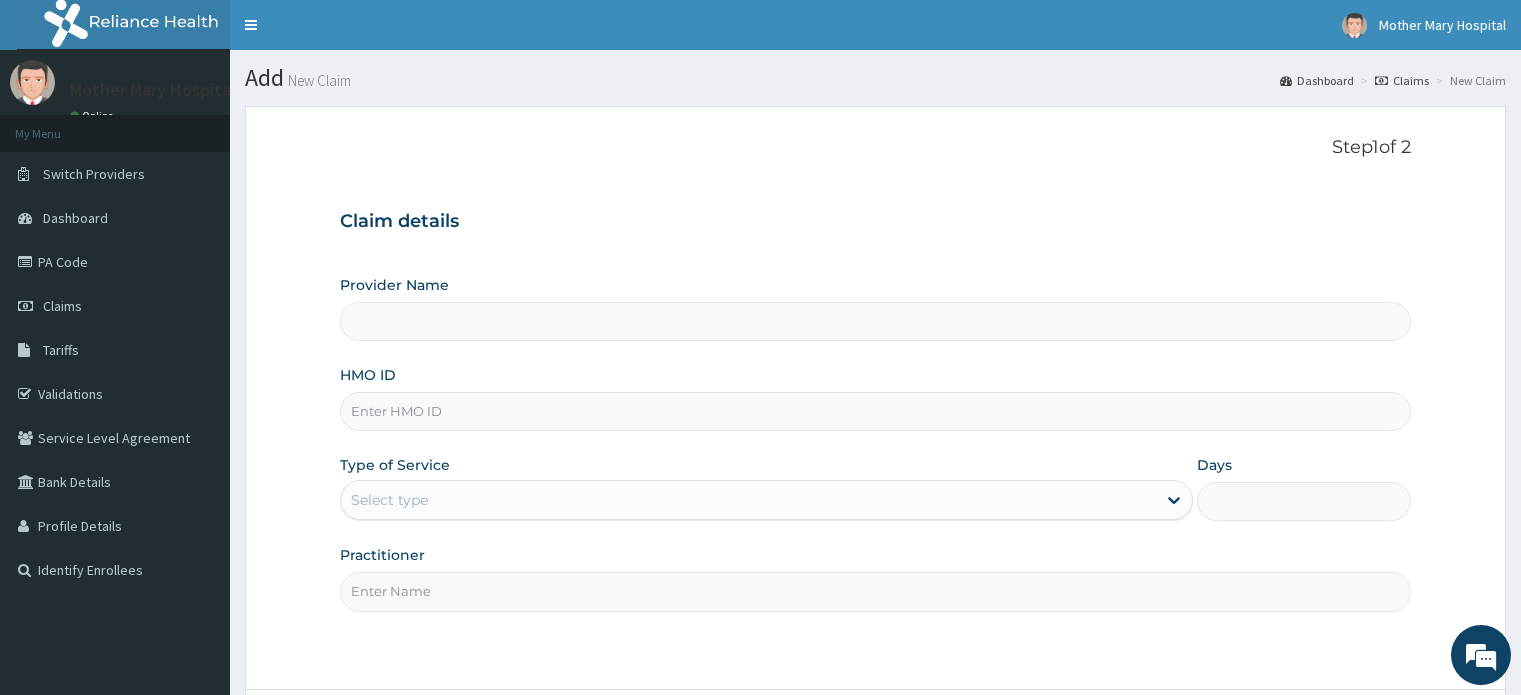 scroll, scrollTop: 0, scrollLeft: 0, axis: both 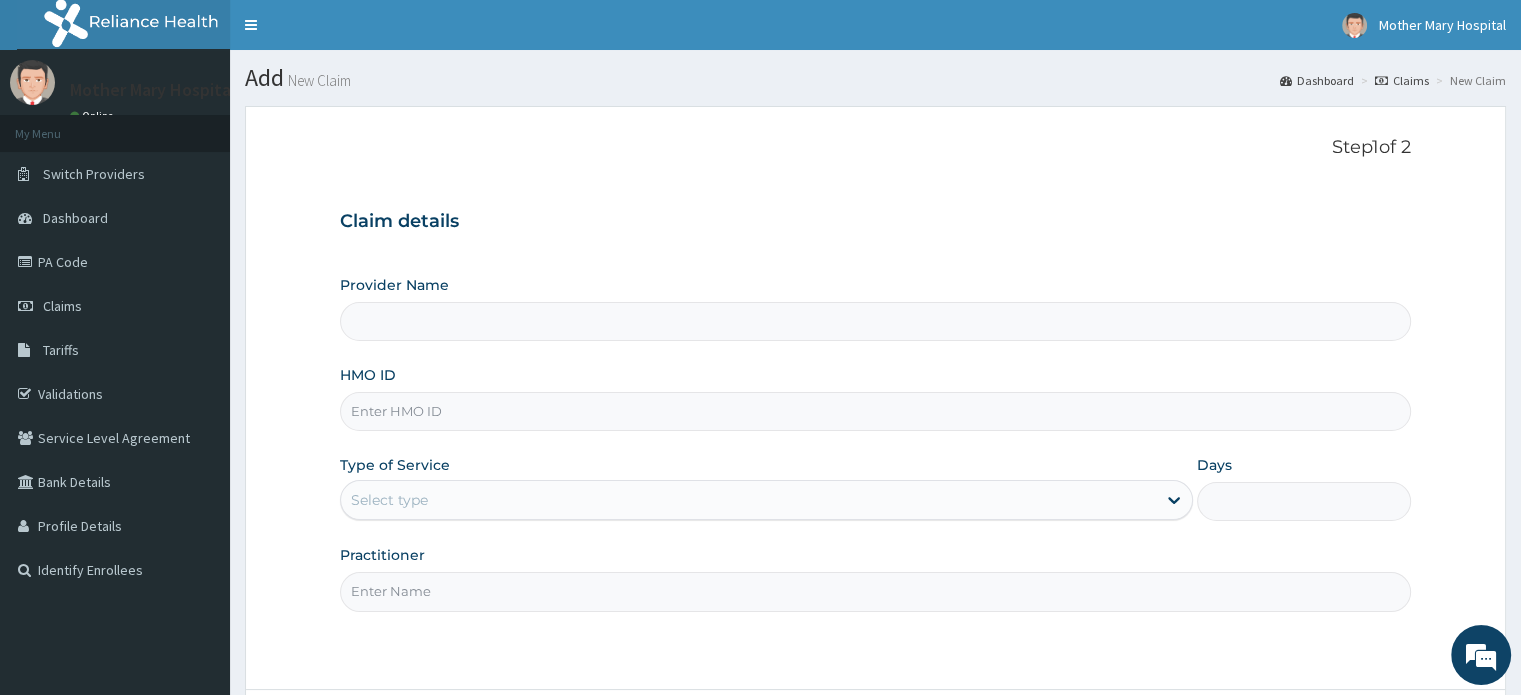 click on "HMO ID" at bounding box center (875, 411) 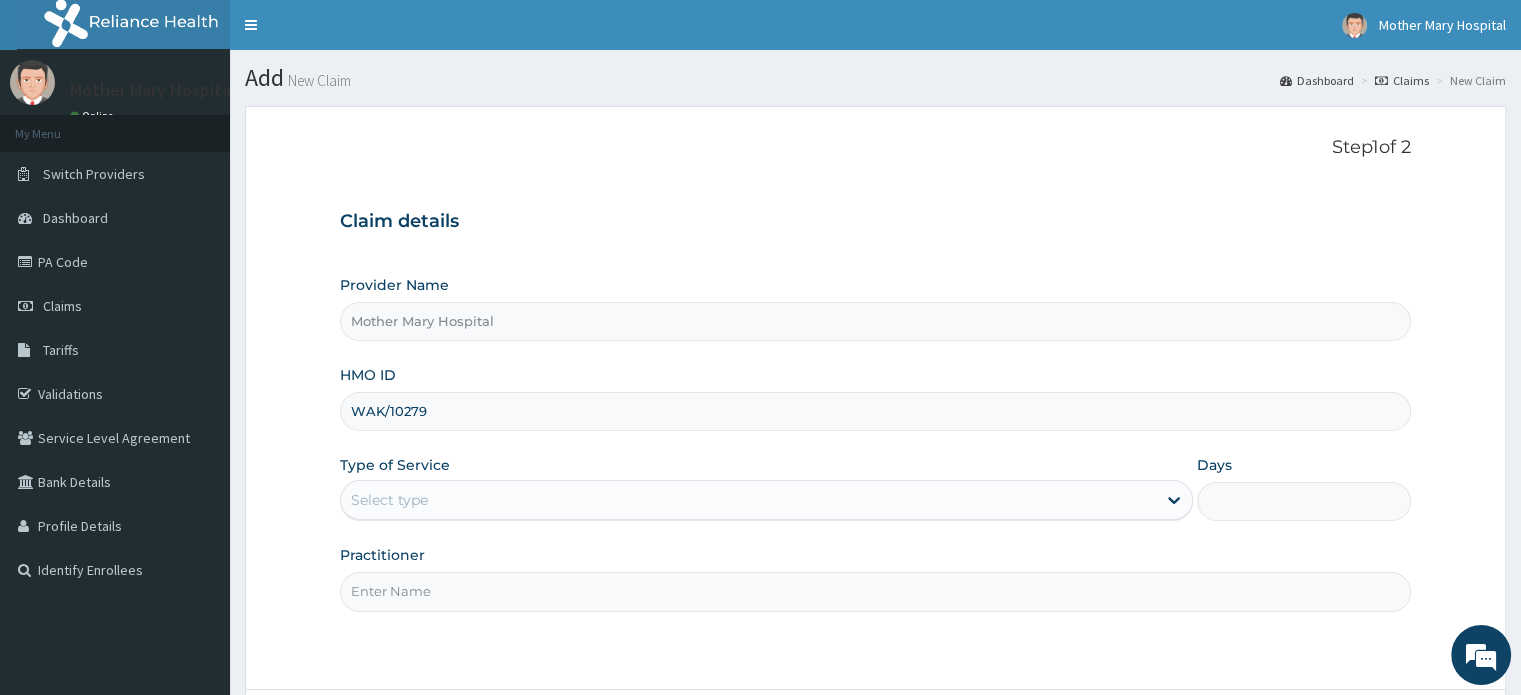 scroll, scrollTop: 0, scrollLeft: 0, axis: both 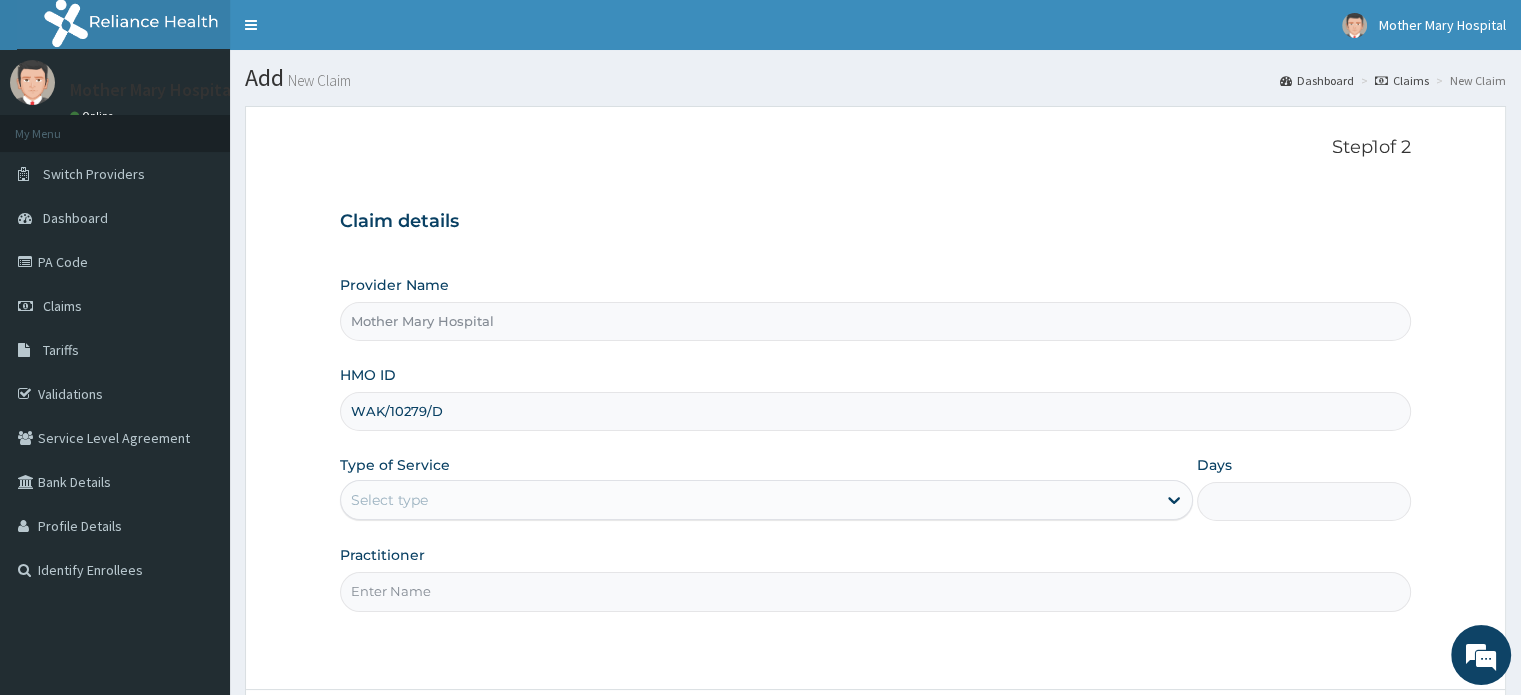 type on "WAK/10279/D" 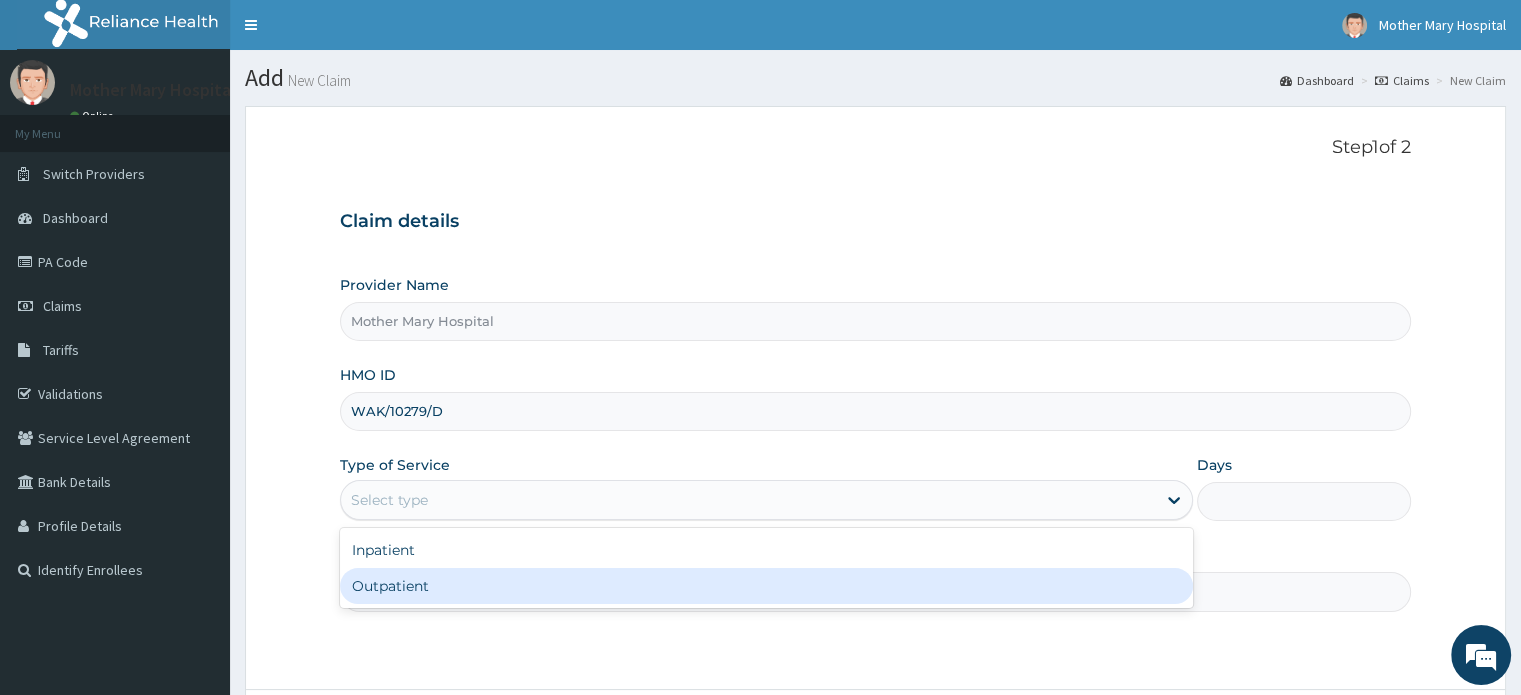 type on "1" 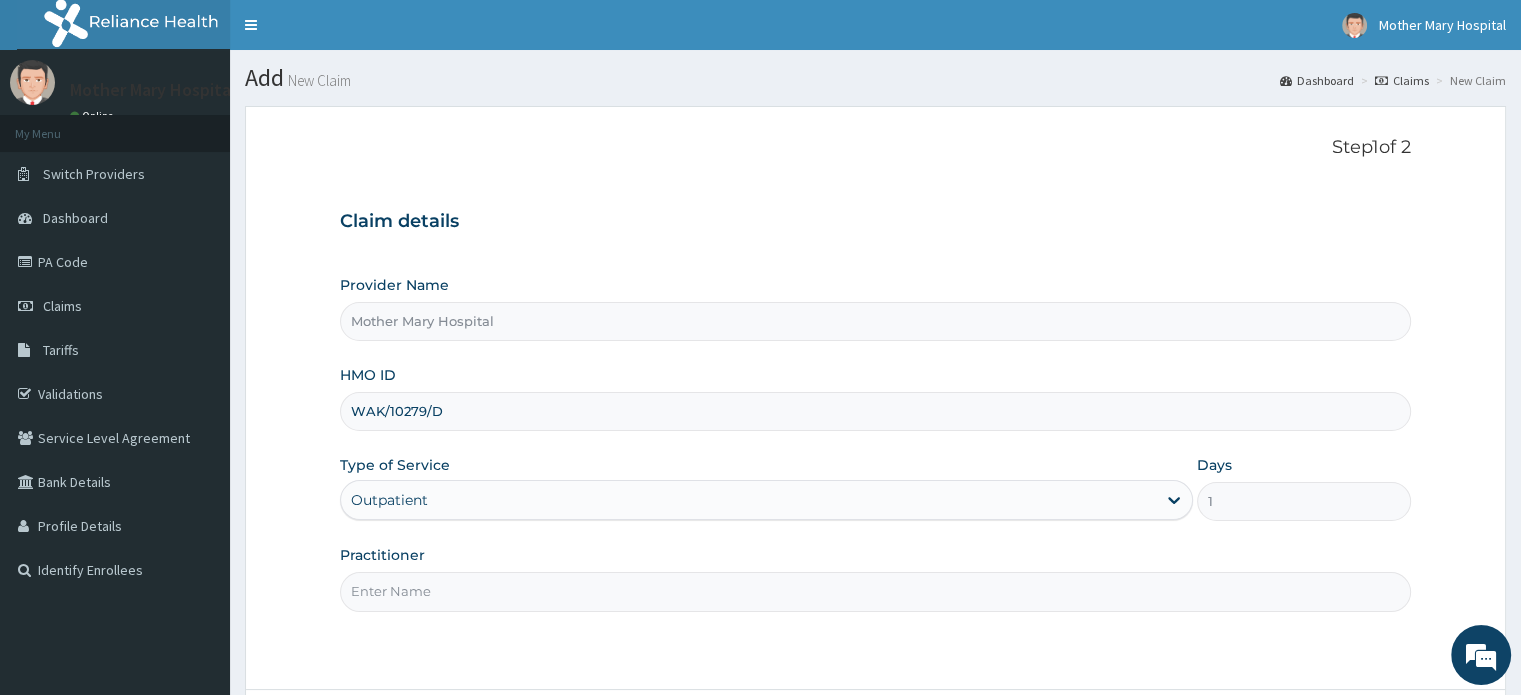 click on "Practitioner" at bounding box center [875, 591] 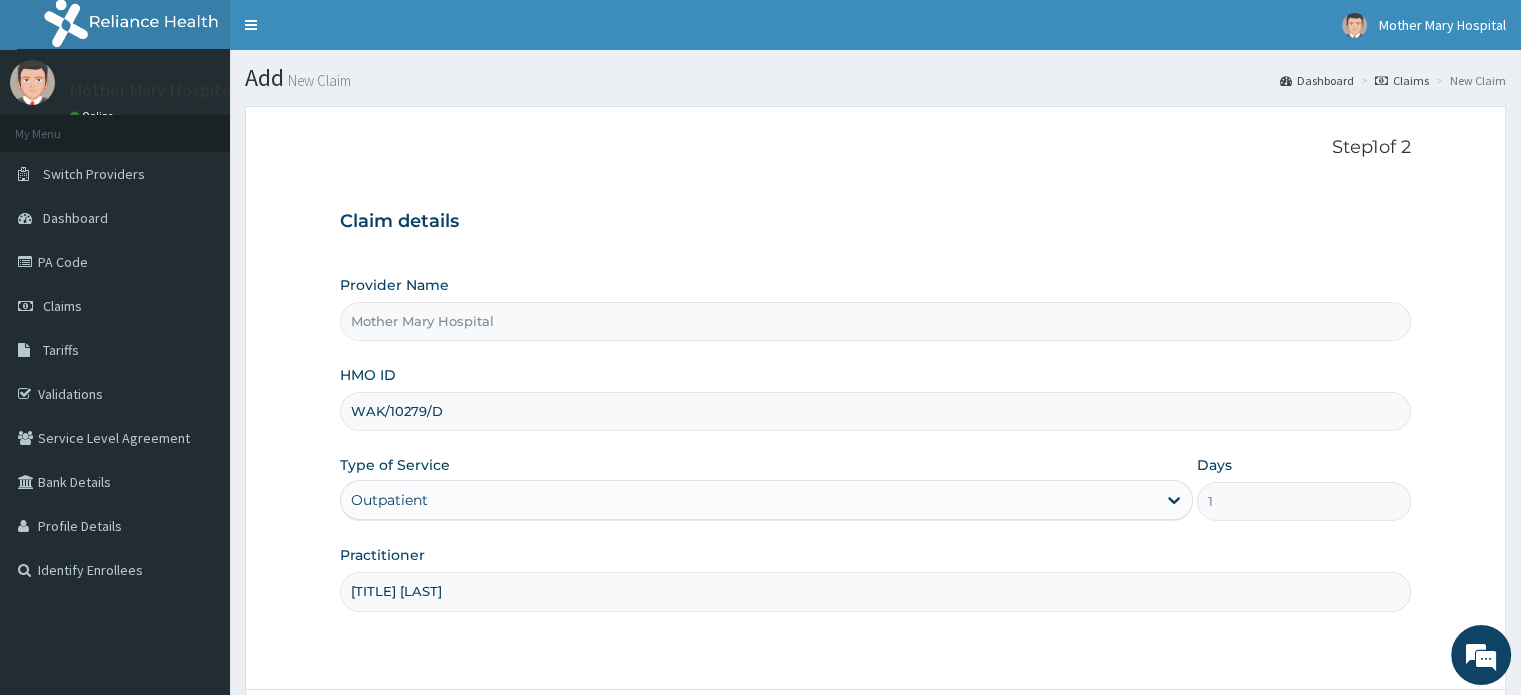 scroll, scrollTop: 172, scrollLeft: 0, axis: vertical 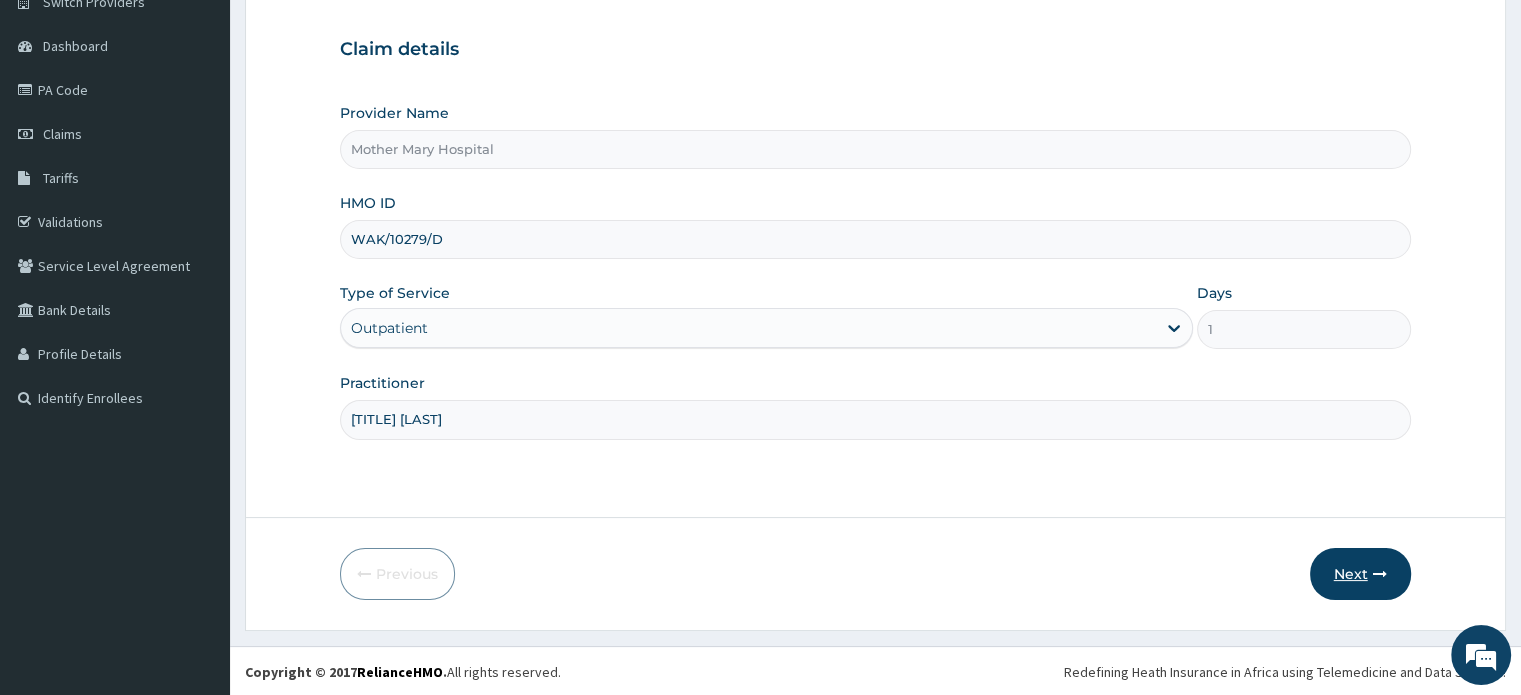 click on "Next" at bounding box center (1360, 574) 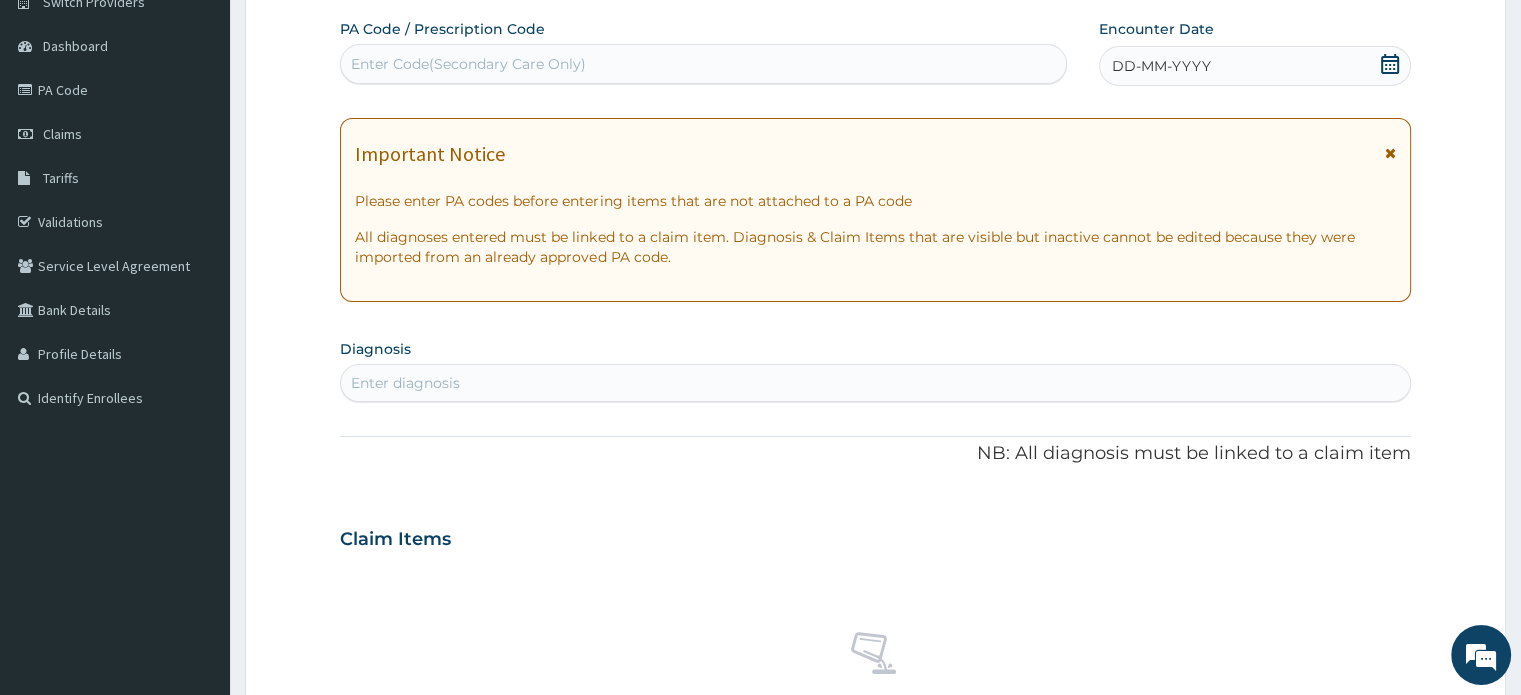 click 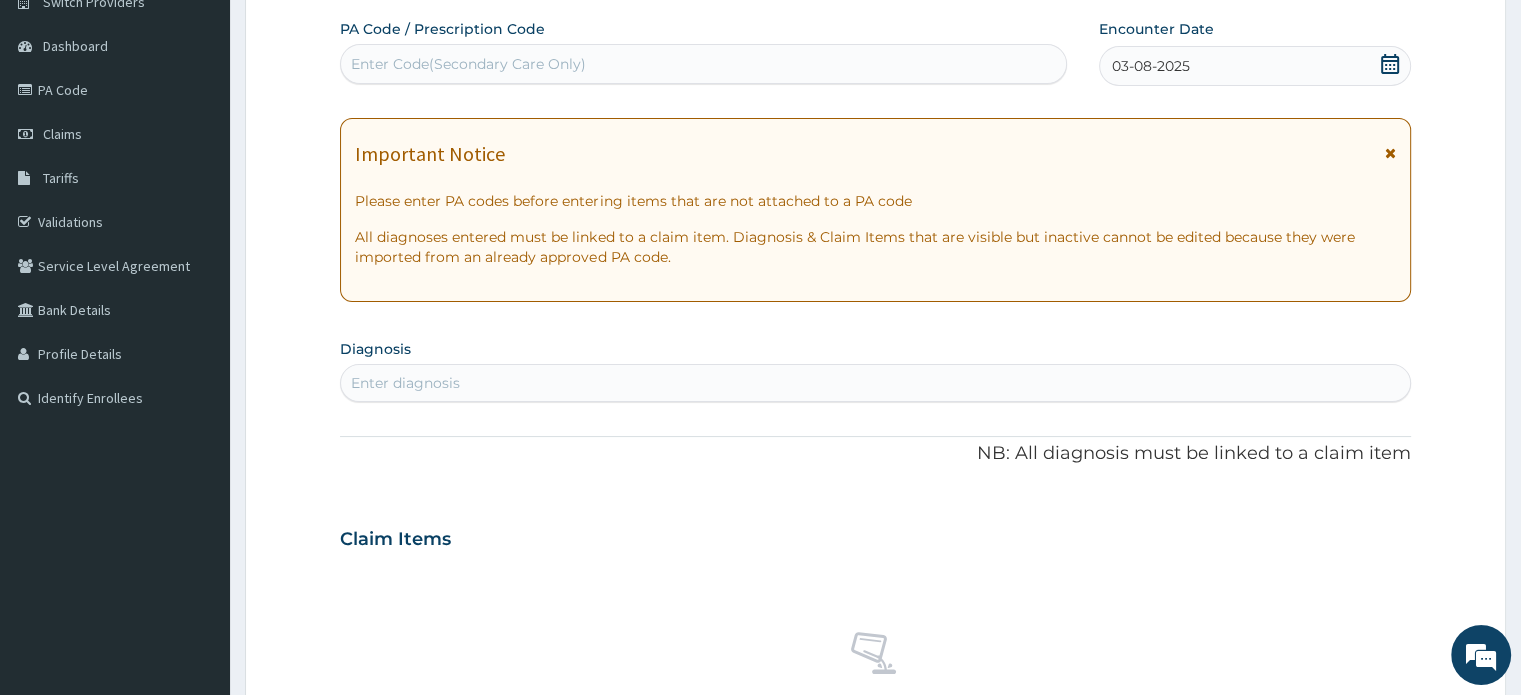 click on "Enter diagnosis" at bounding box center [875, 383] 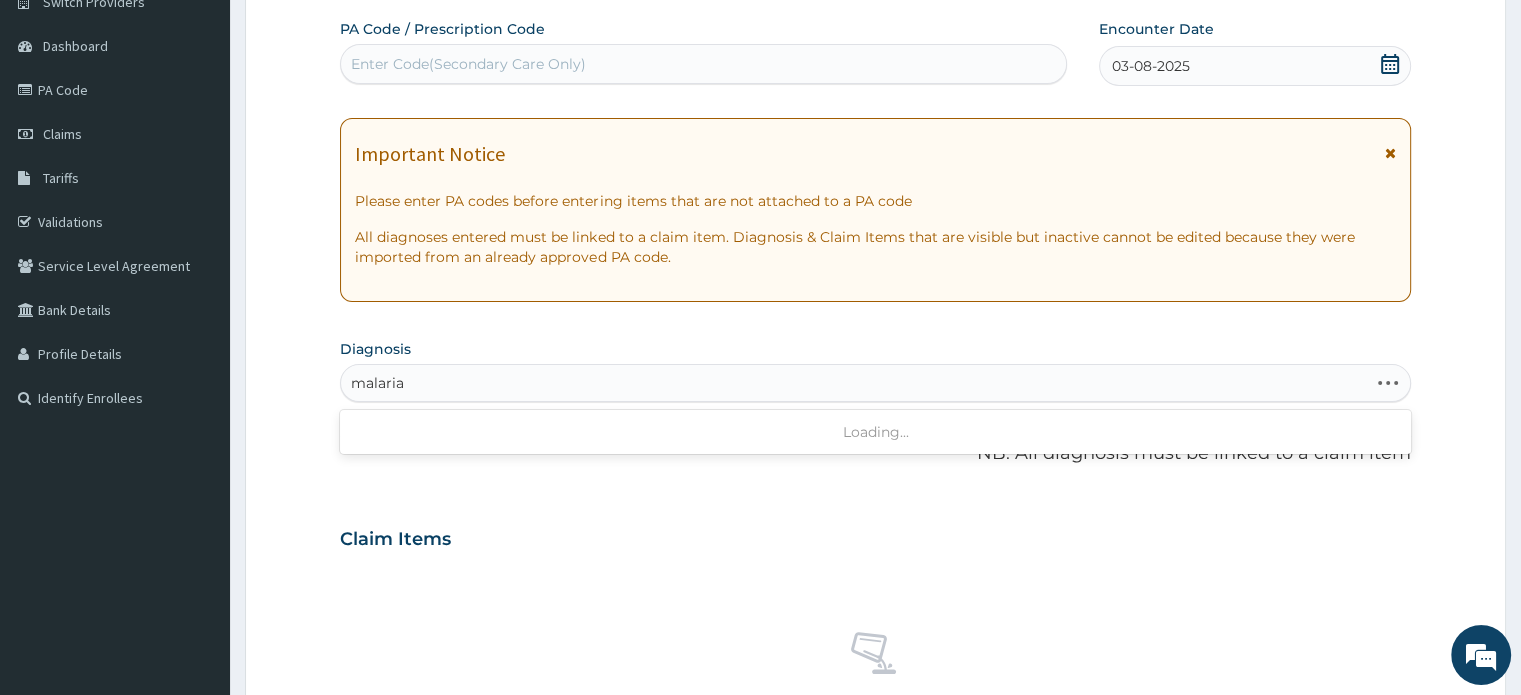 click on "Loading..." at bounding box center (875, 432) 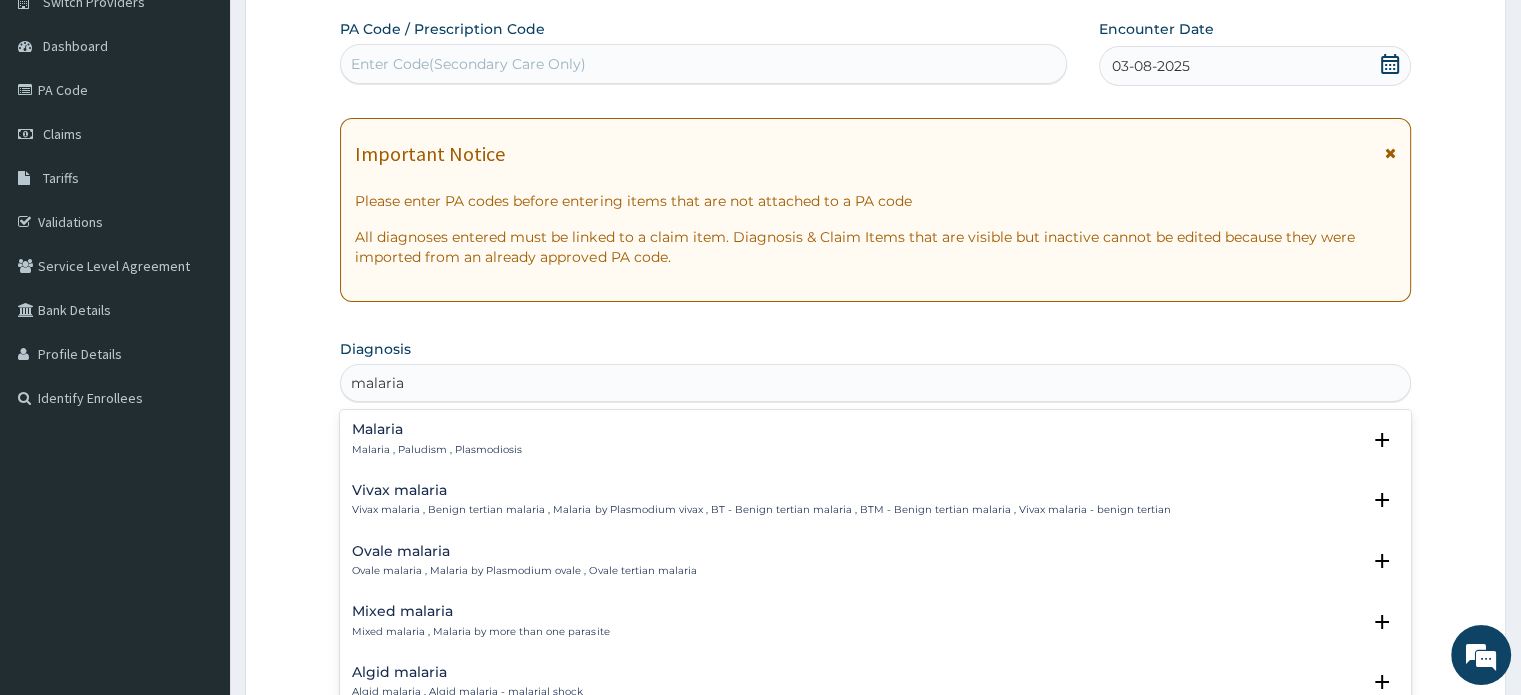 type on "malari" 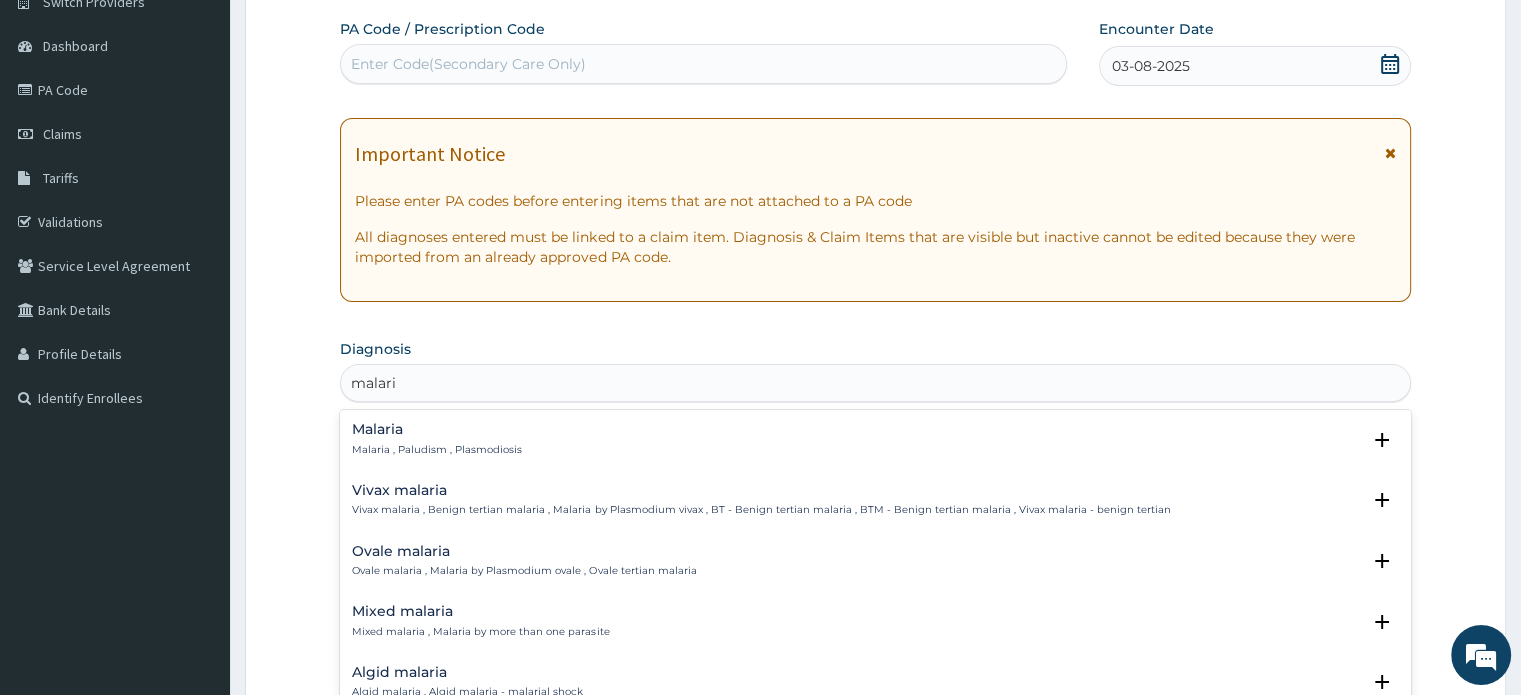 click on "Malaria" at bounding box center [437, 429] 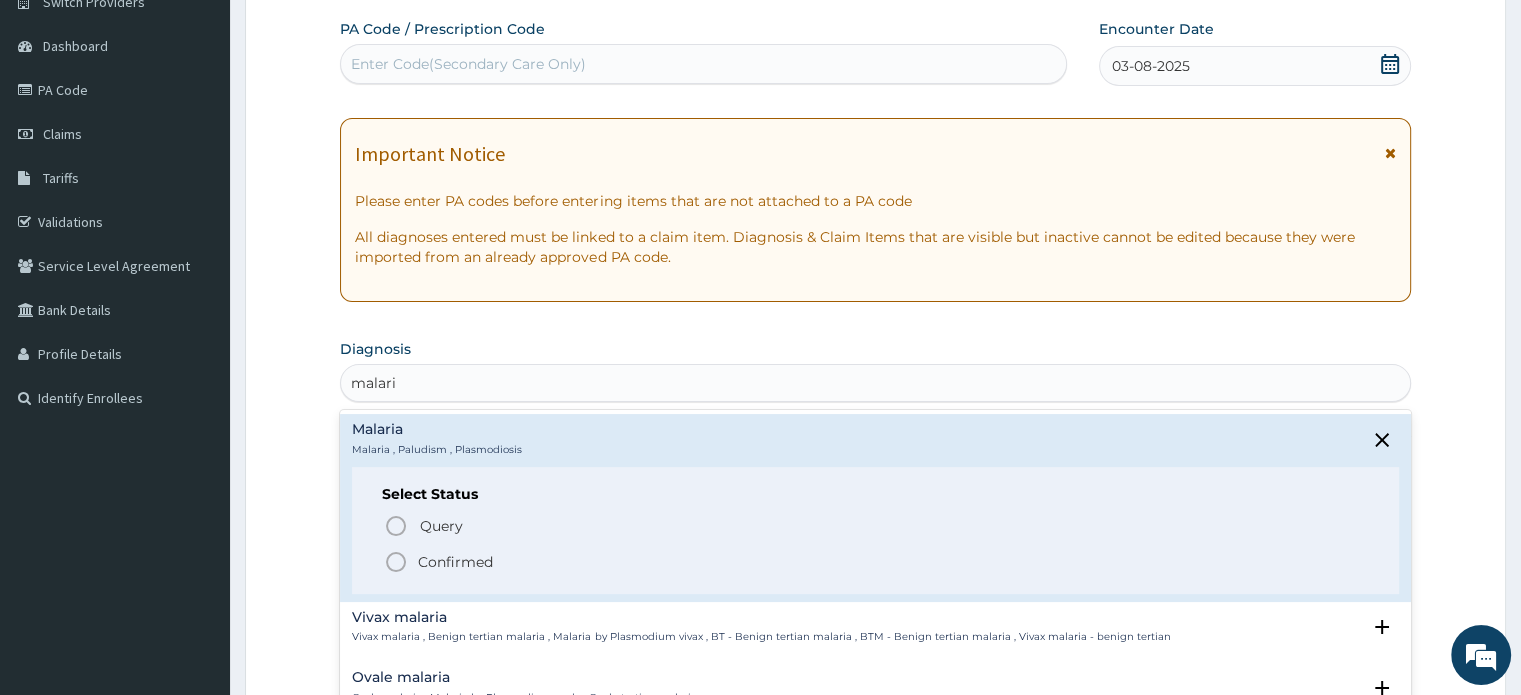 click on "Confirmed" at bounding box center (455, 562) 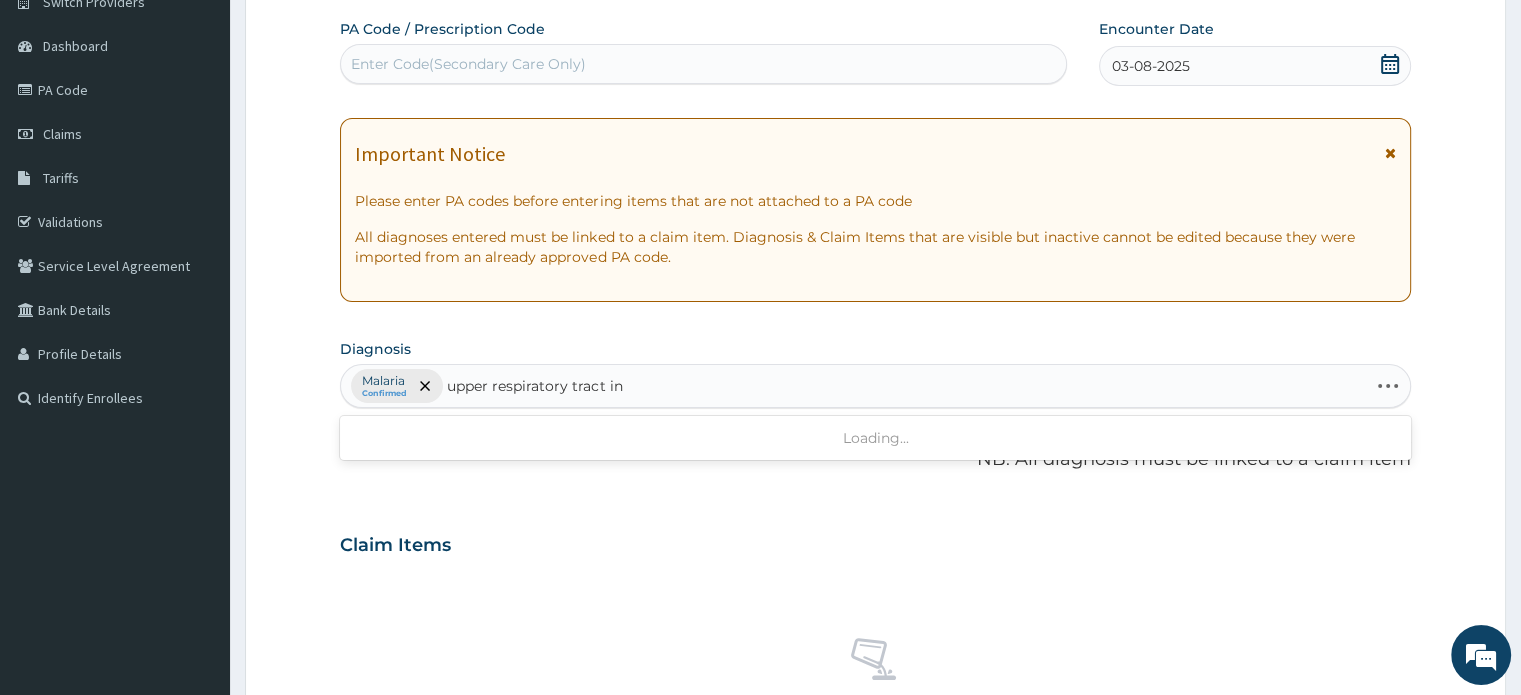type on "upper respiratory tract infe" 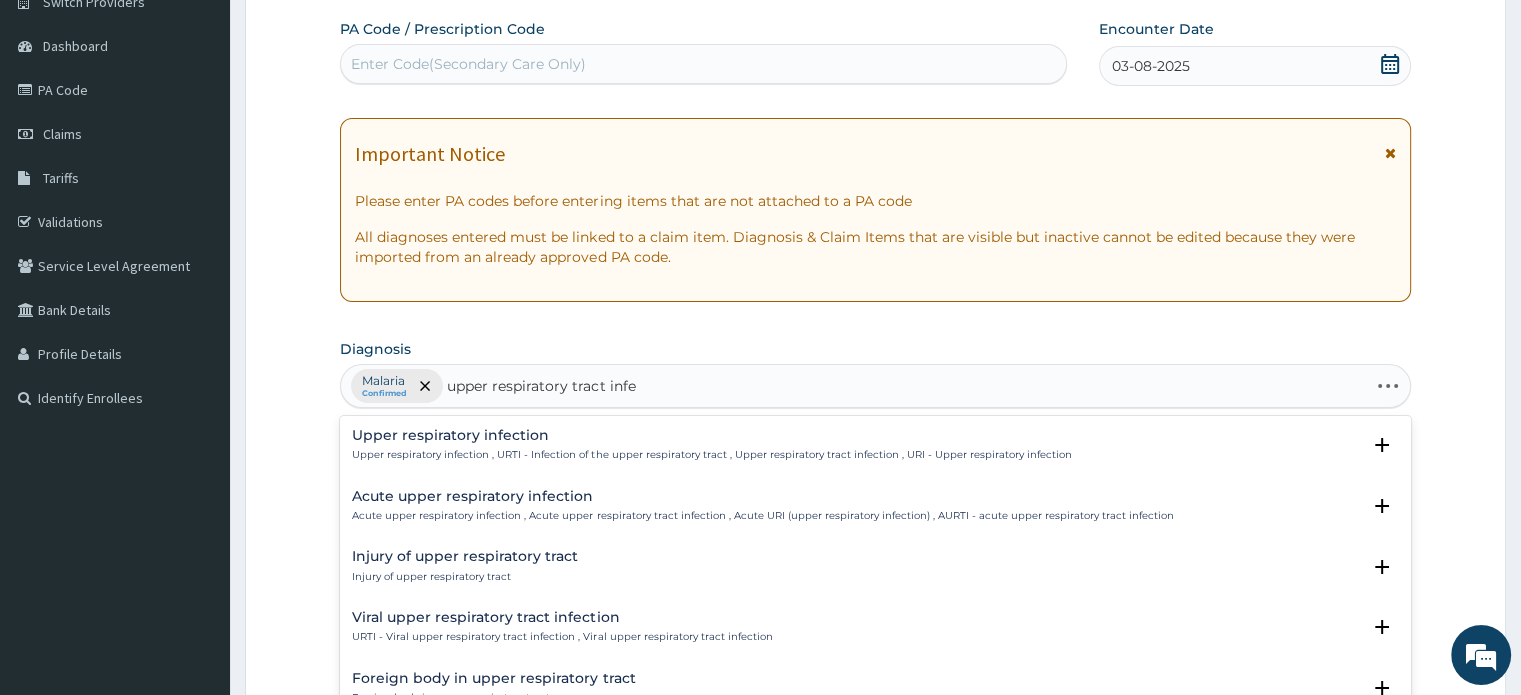 click on "Upper respiratory infection" at bounding box center (711, 435) 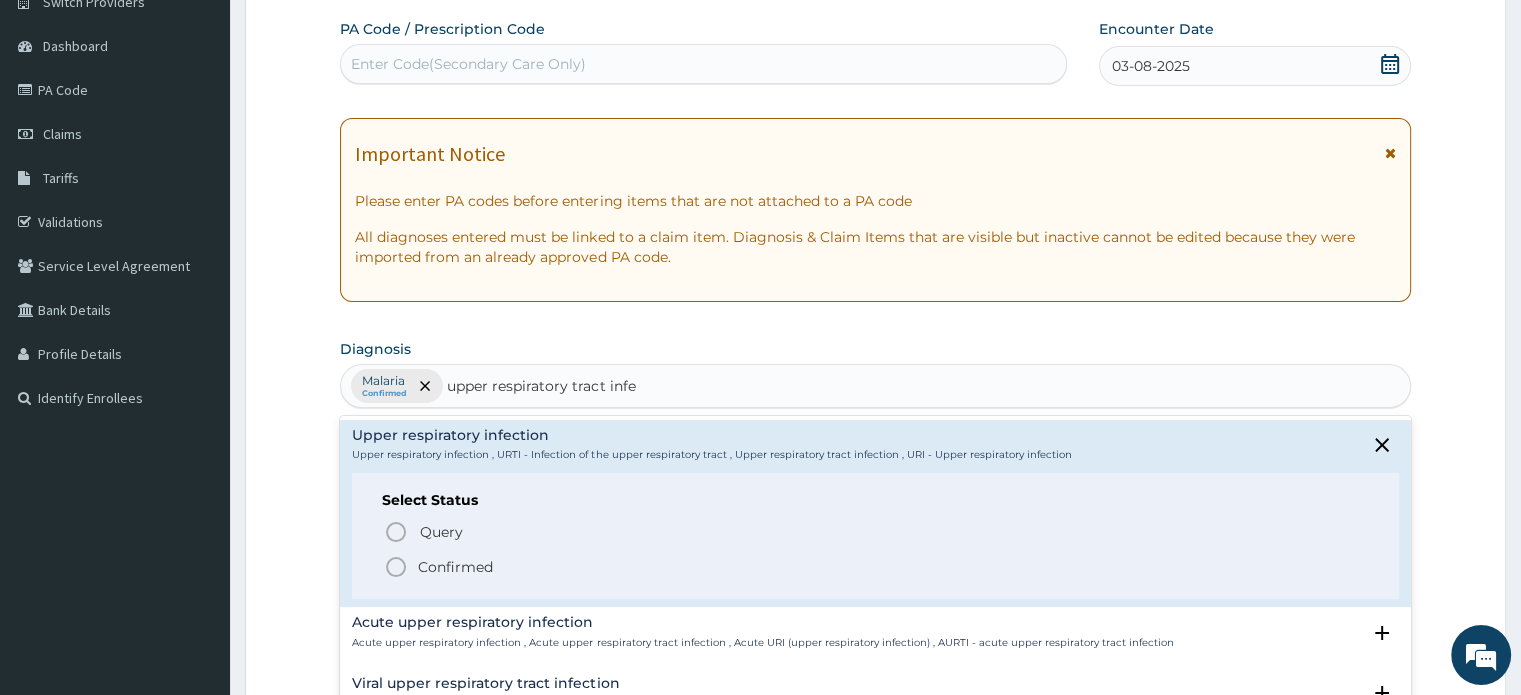click on "Confirmed" at bounding box center (455, 567) 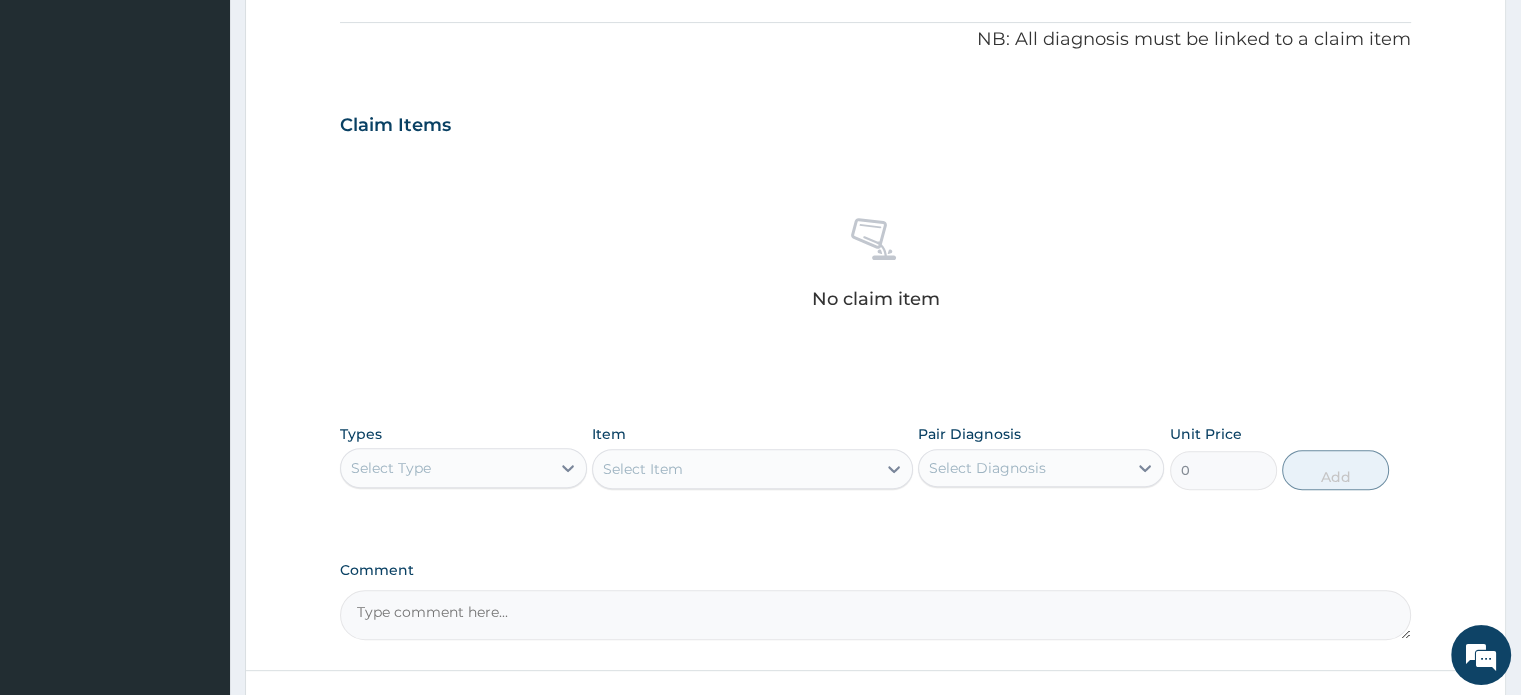 scroll, scrollTop: 744, scrollLeft: 0, axis: vertical 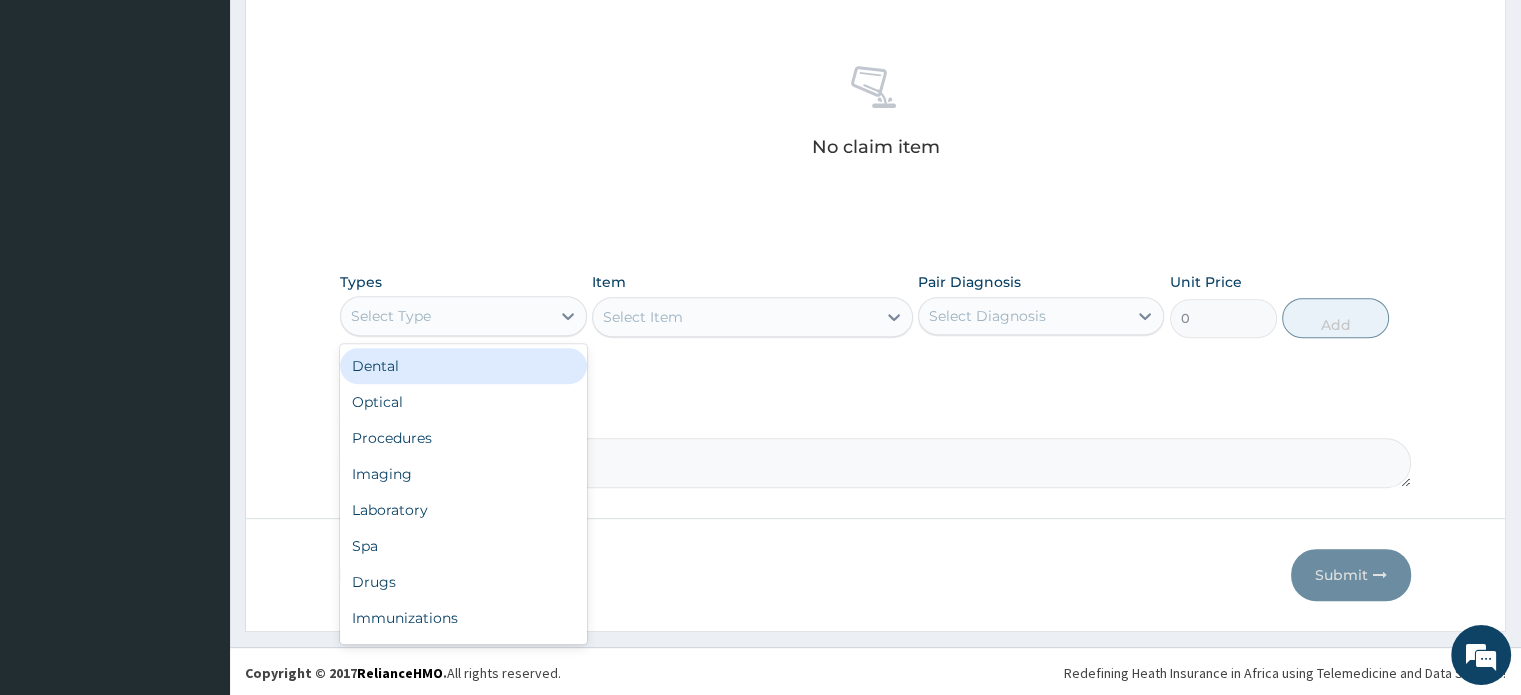 click on "Select Type" at bounding box center [445, 316] 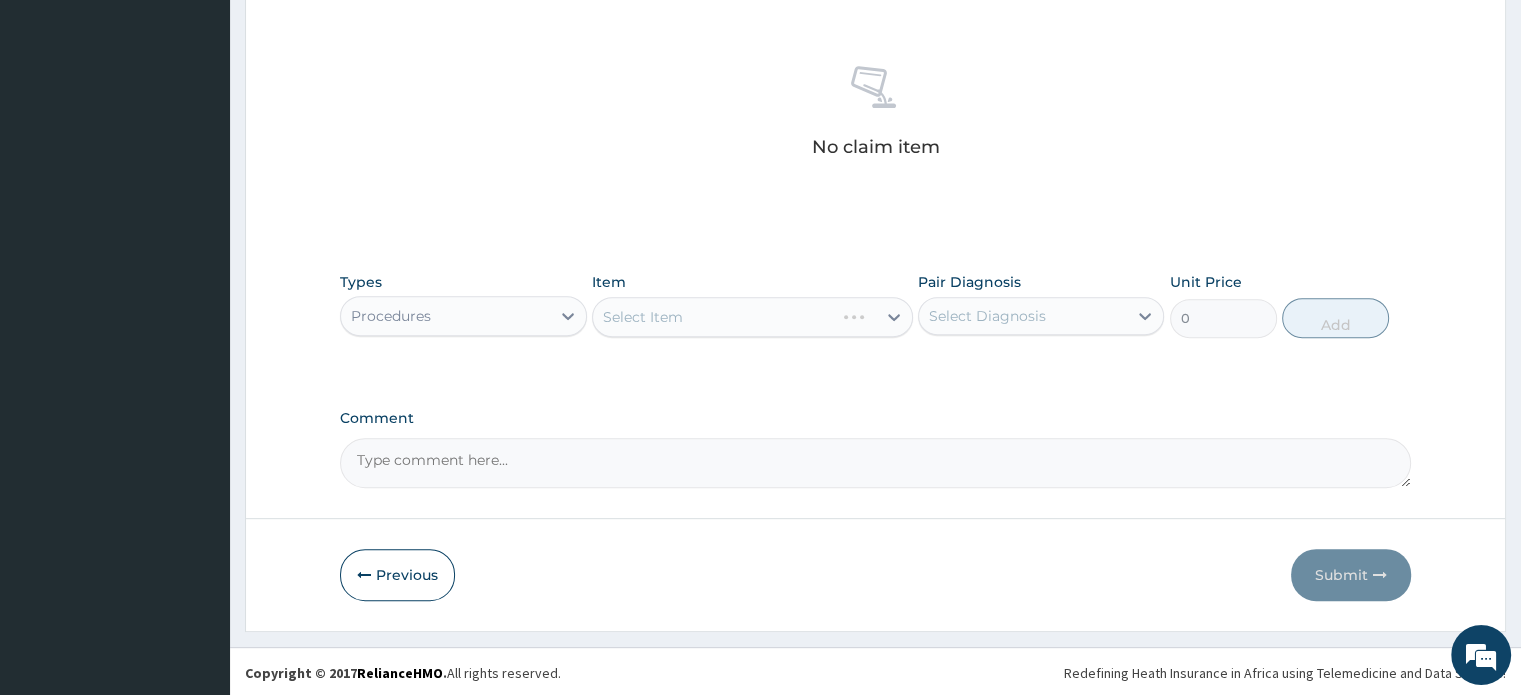 click on "Select Item" at bounding box center [752, 317] 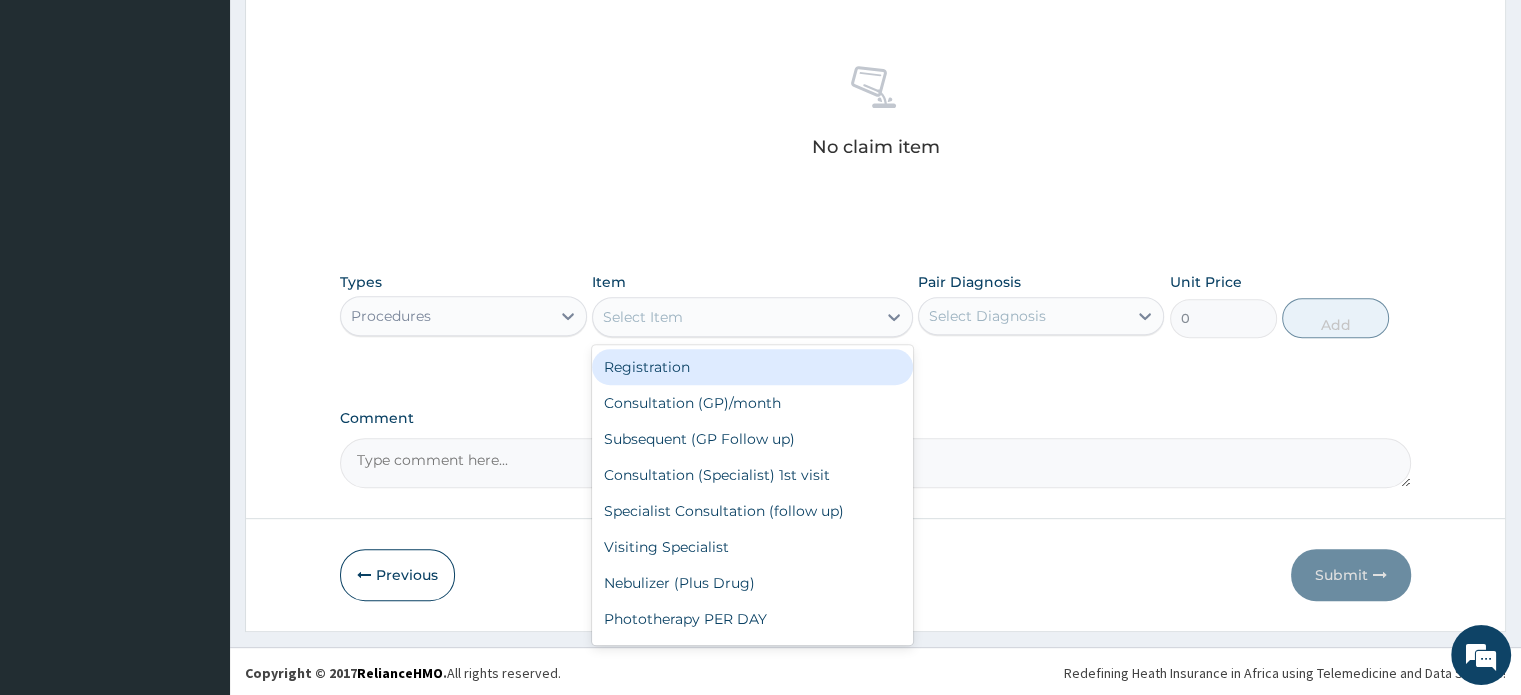click on "Select Item" at bounding box center (643, 317) 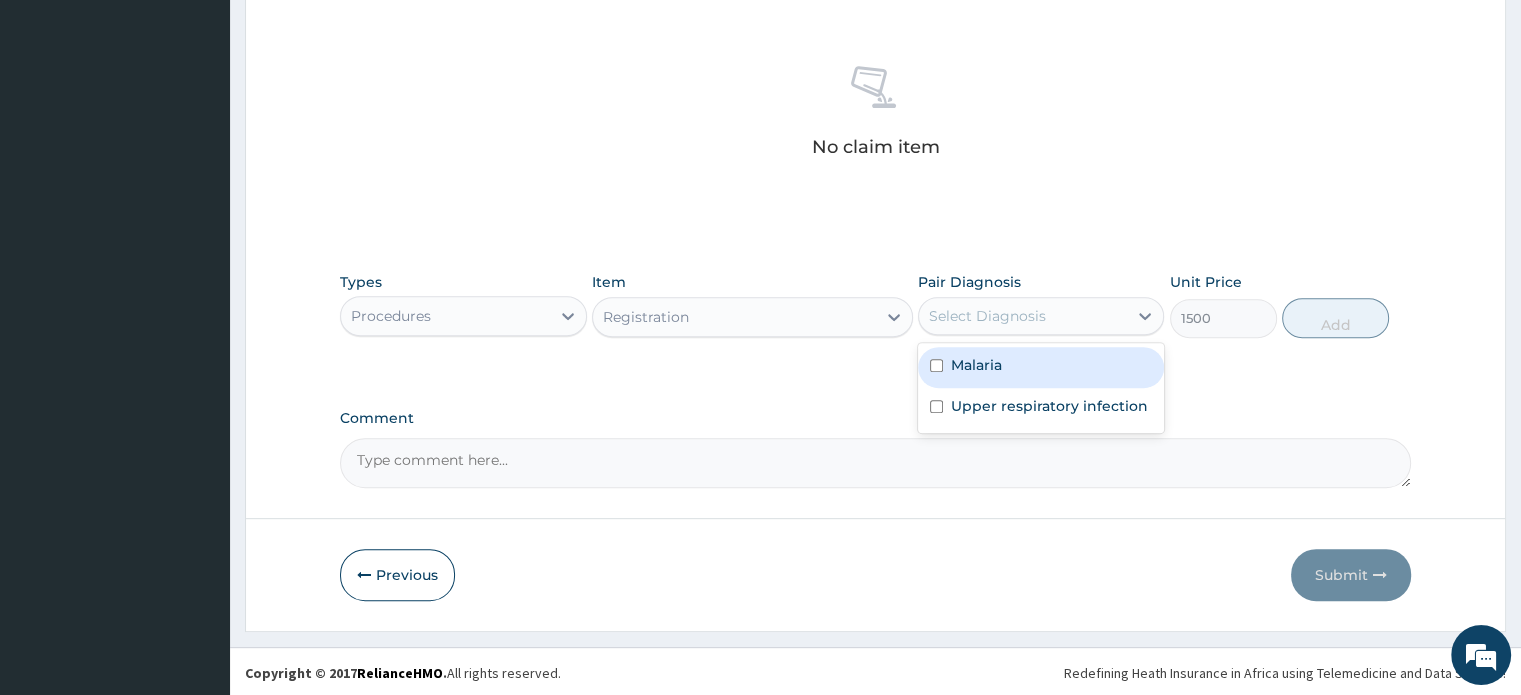 click on "Select Diagnosis" at bounding box center (1023, 316) 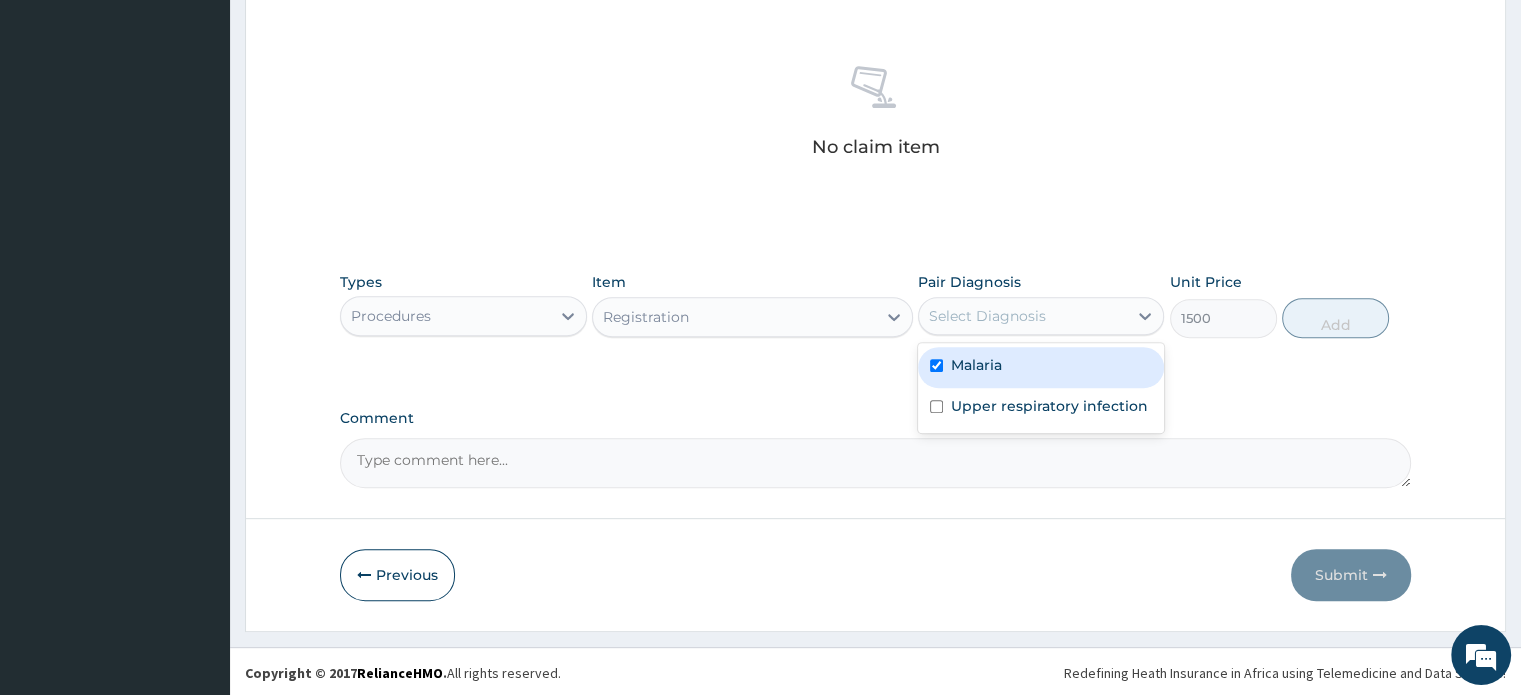 checkbox on "true" 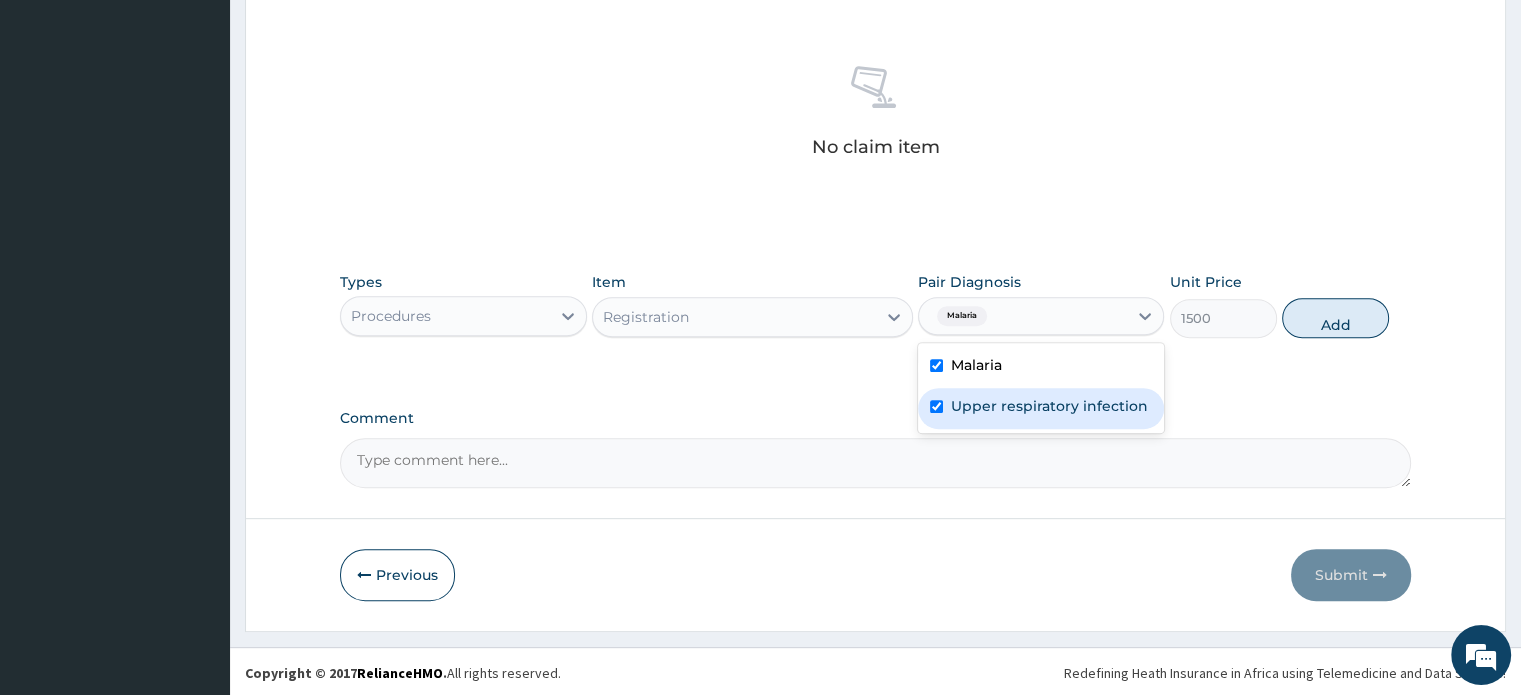 checkbox on "true" 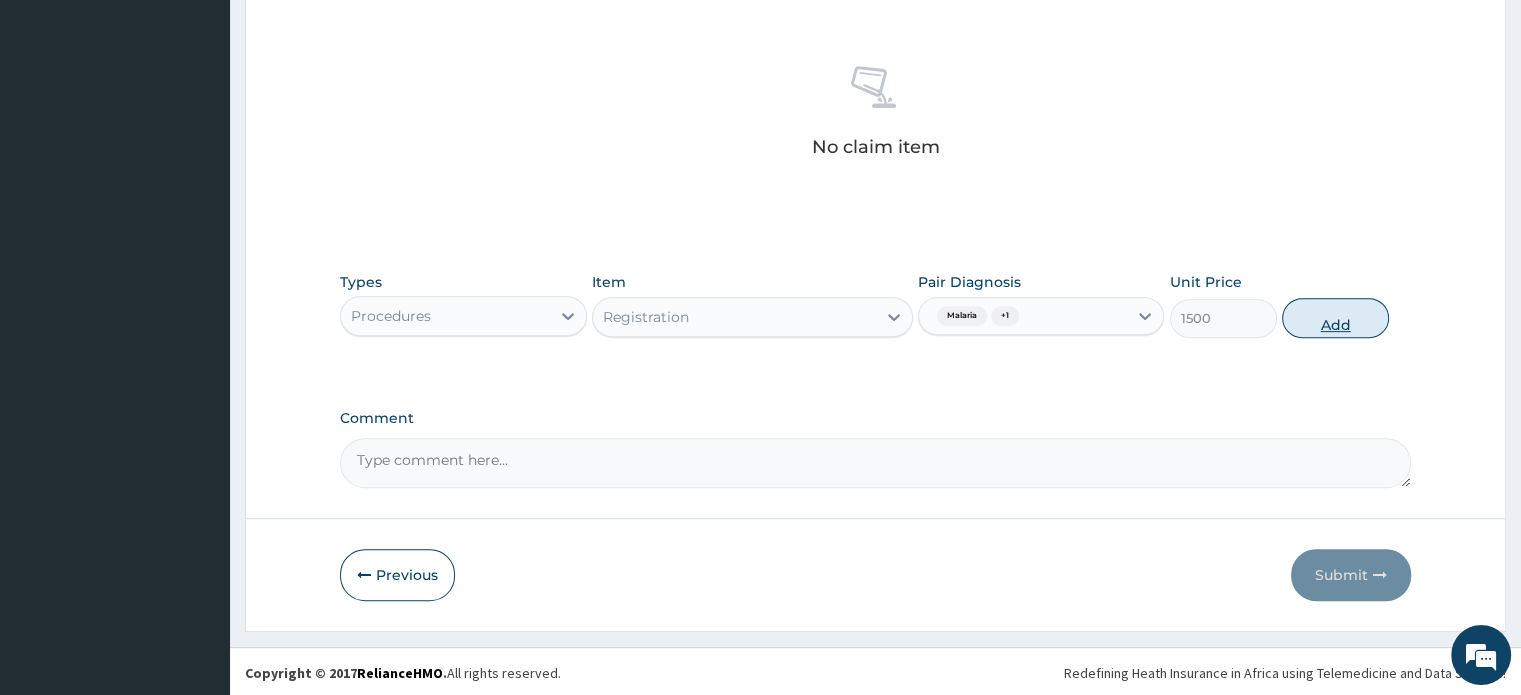 click on "Add" at bounding box center (1335, 318) 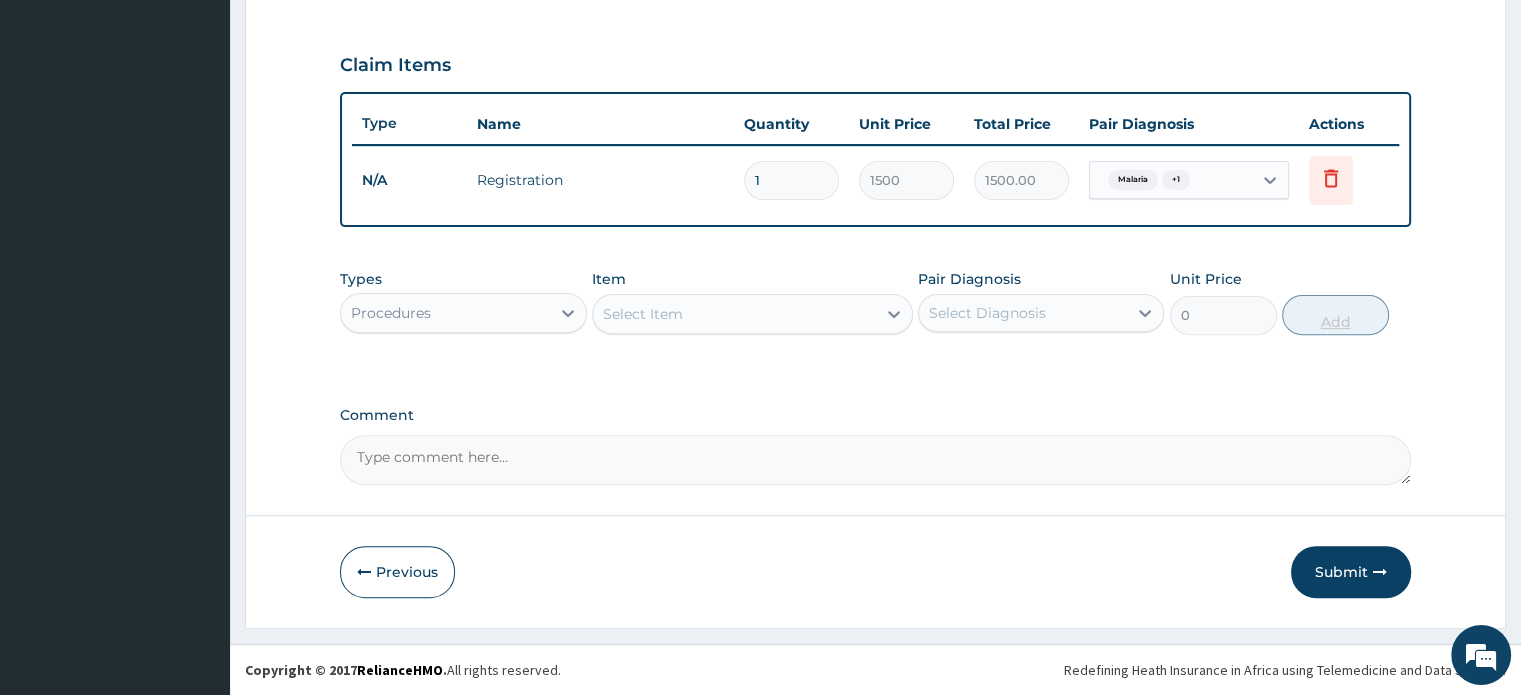 scroll, scrollTop: 648, scrollLeft: 0, axis: vertical 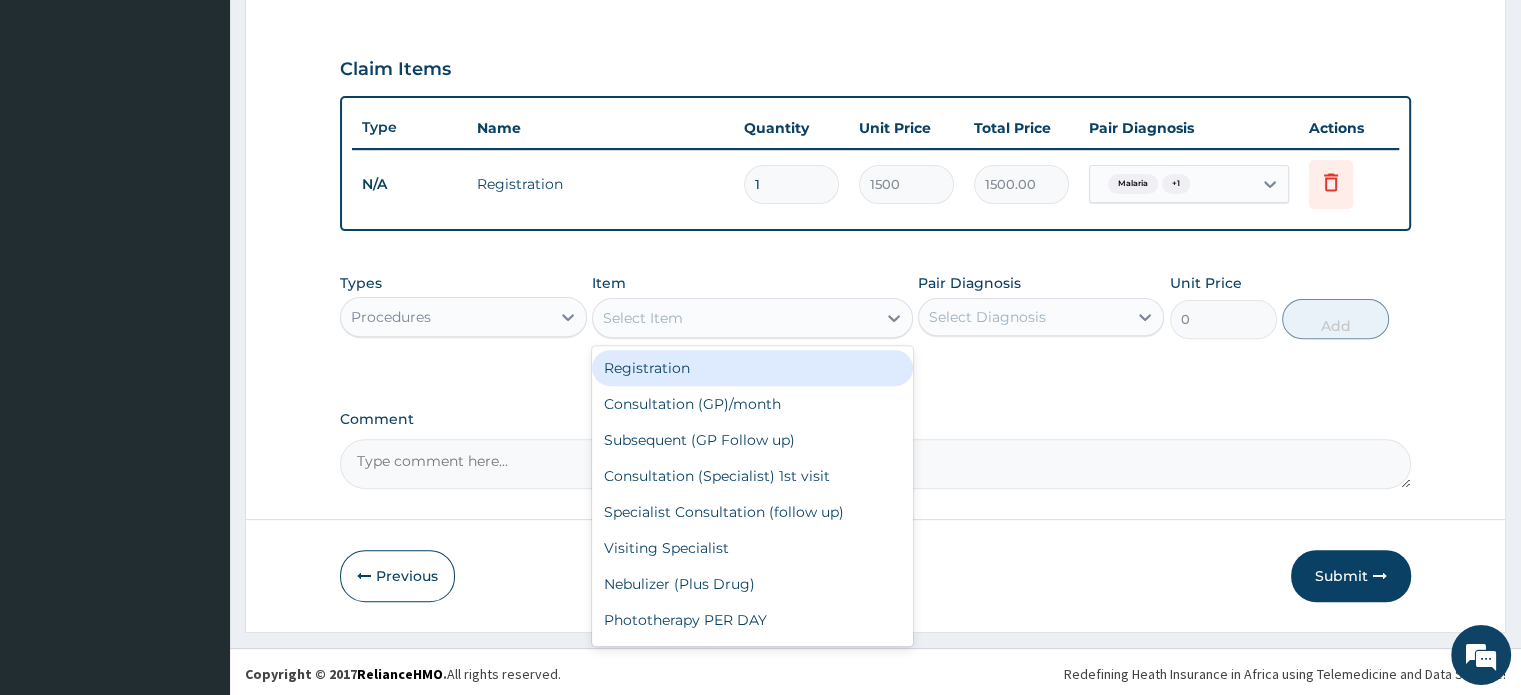 click on "Select Item" at bounding box center (734, 318) 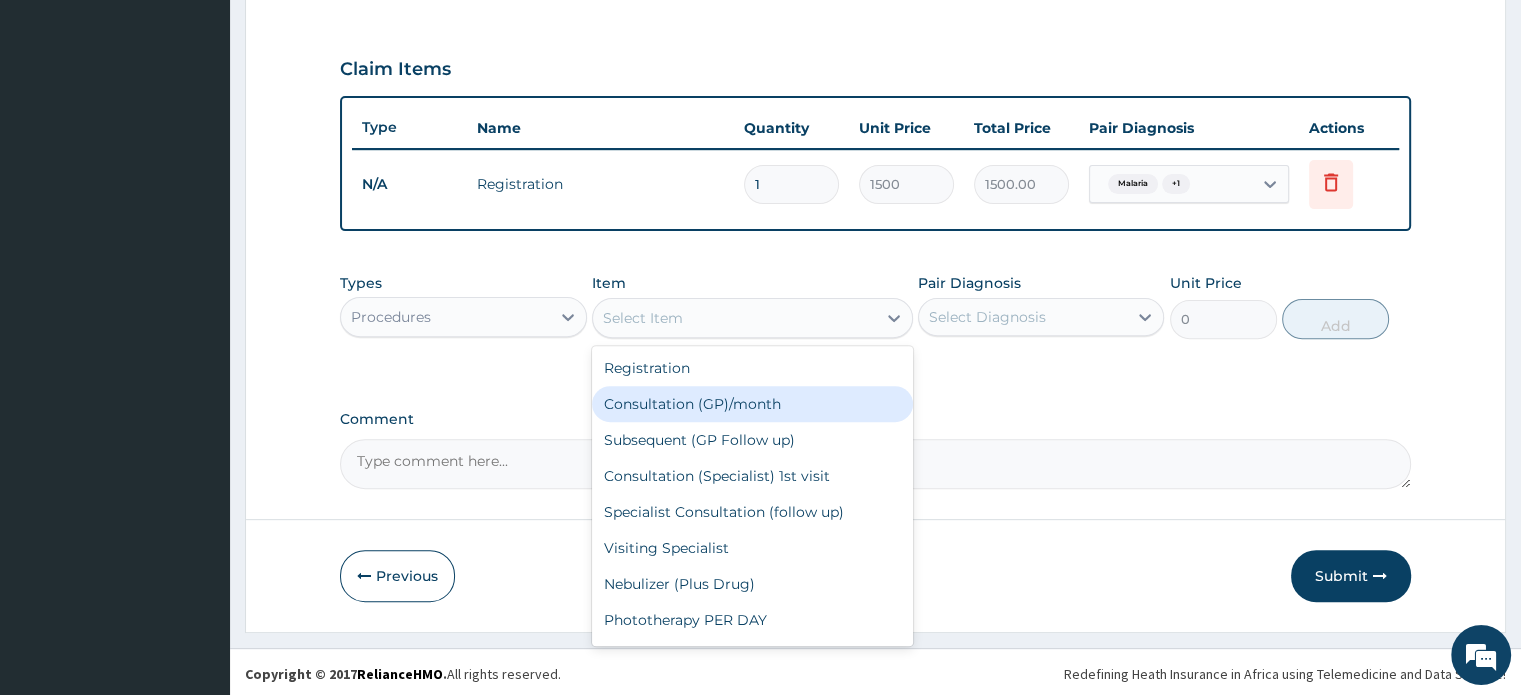 type on "2500" 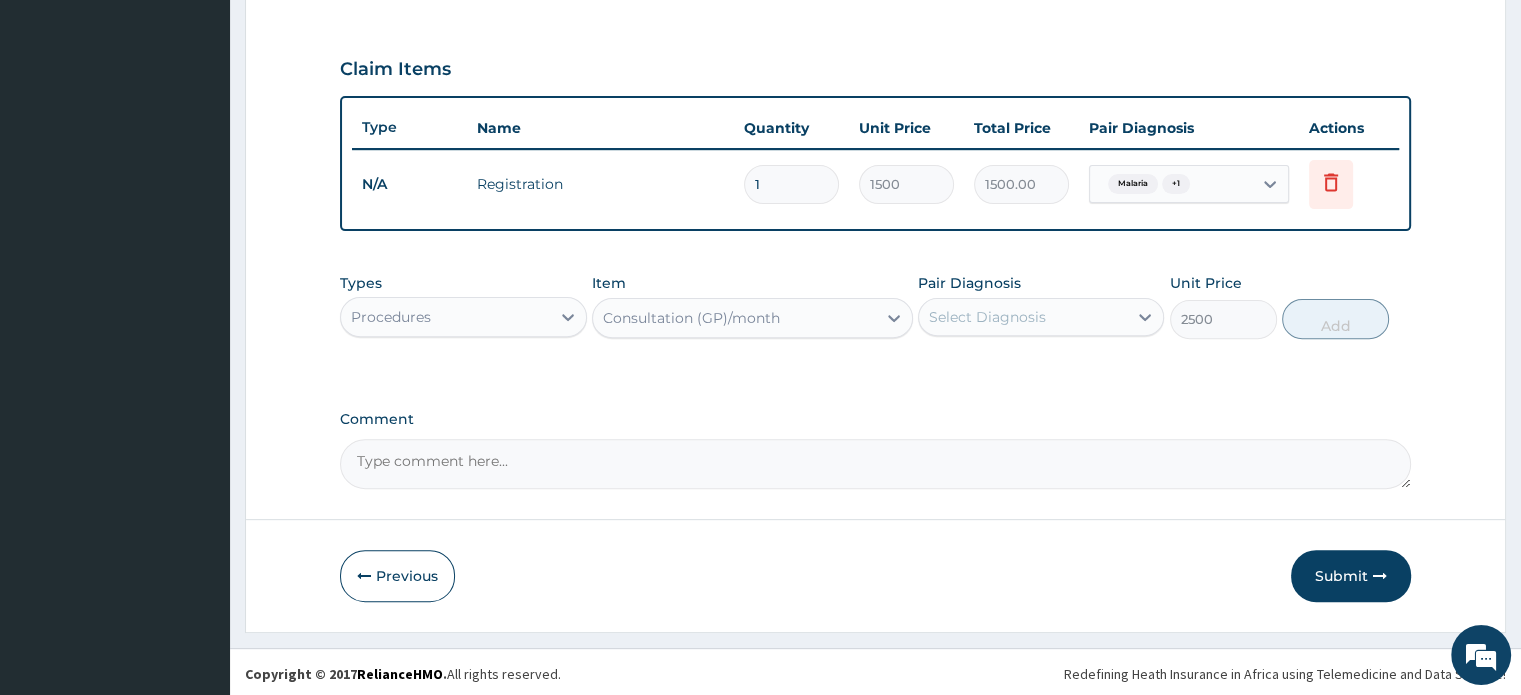 click on "Select Diagnosis" at bounding box center [1023, 317] 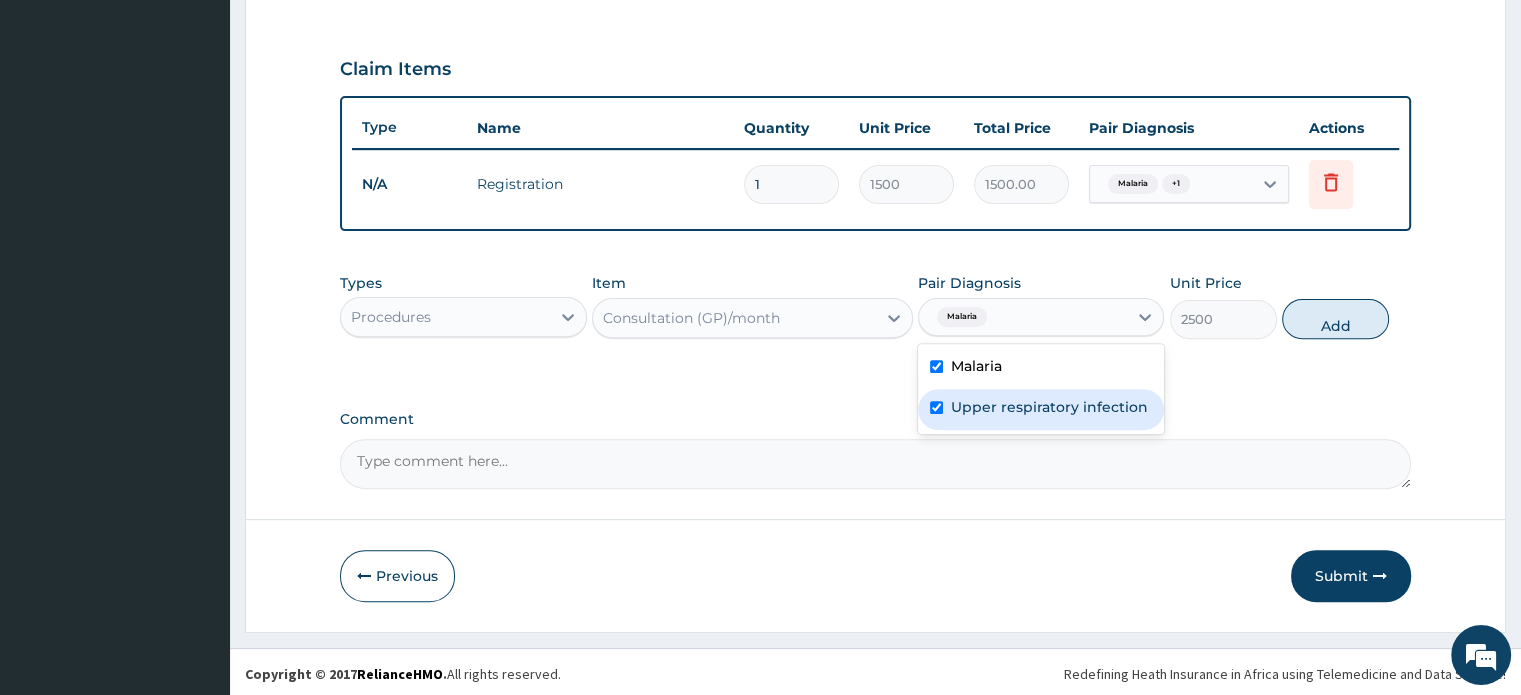 checkbox on "true" 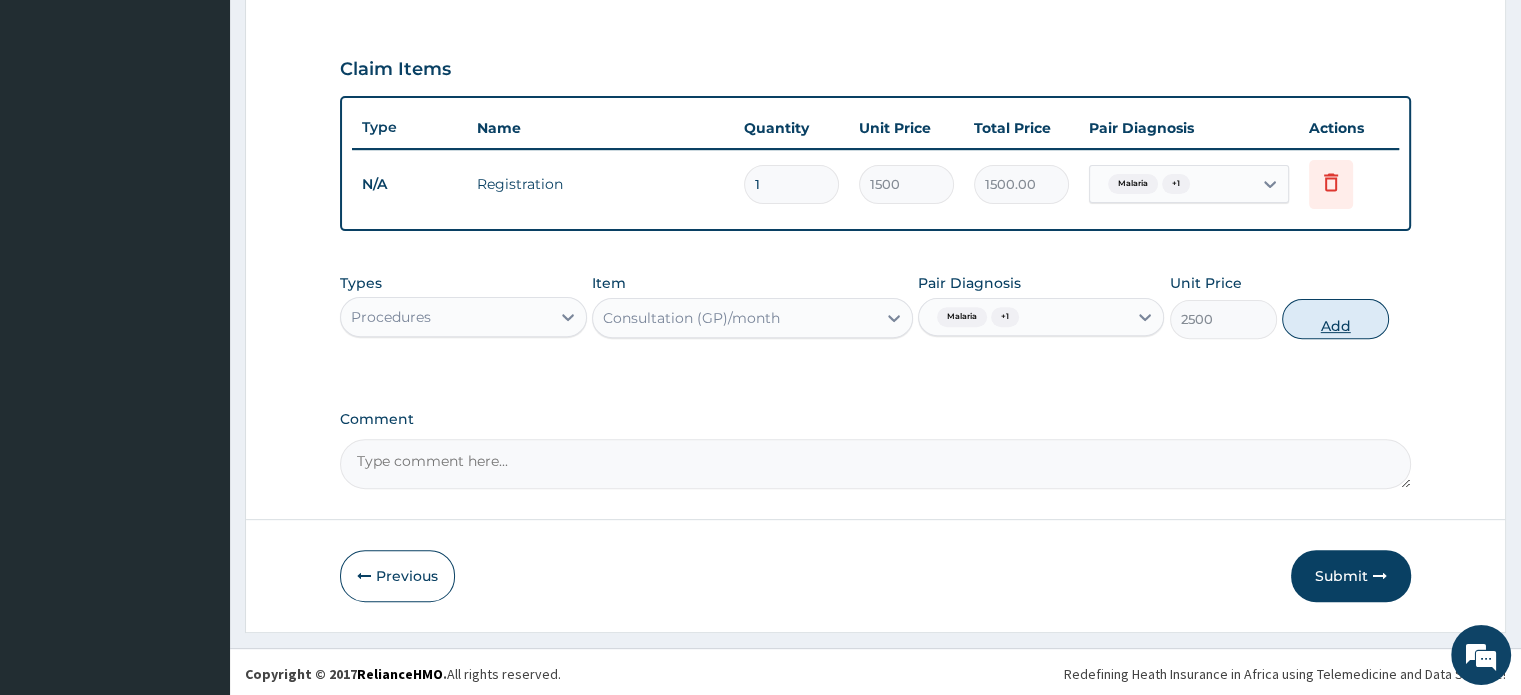 click on "Add" at bounding box center [1335, 319] 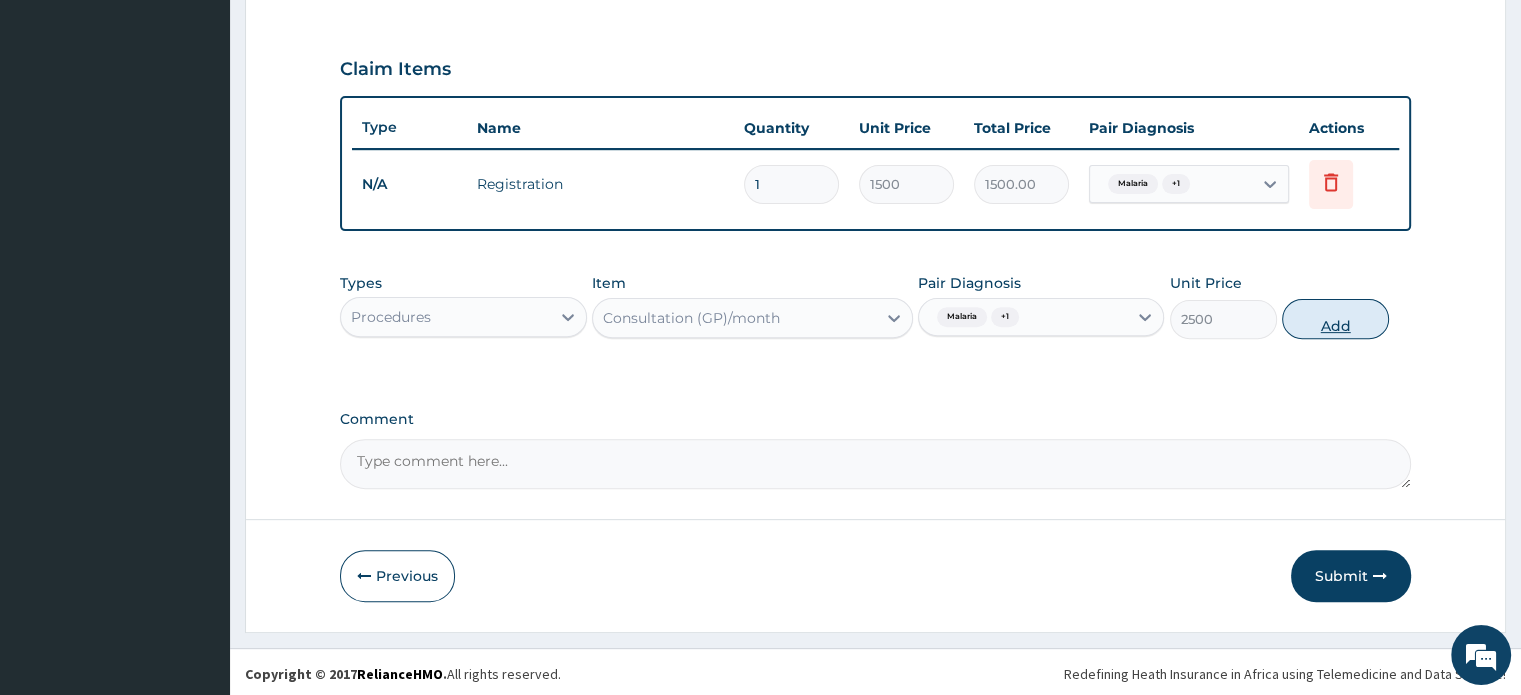 type on "0" 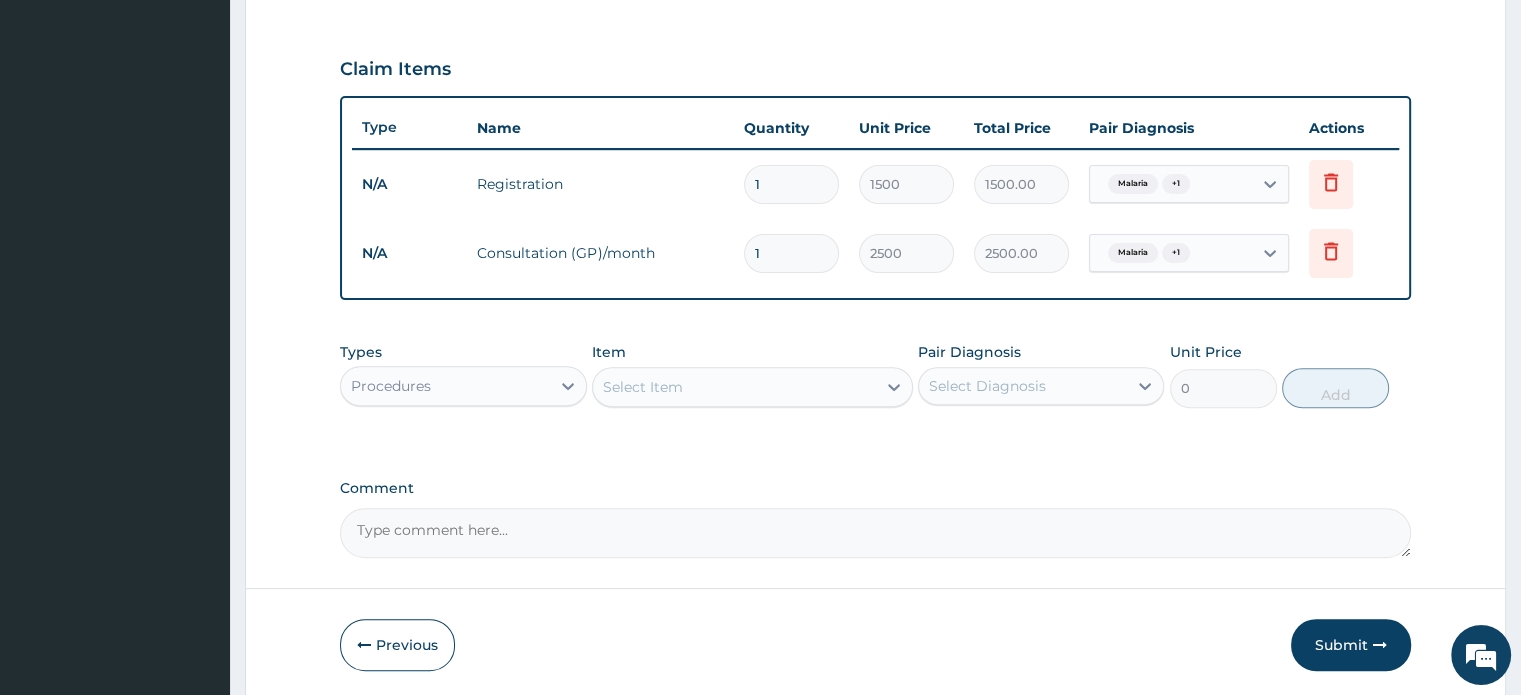 click on "Procedures" at bounding box center (445, 386) 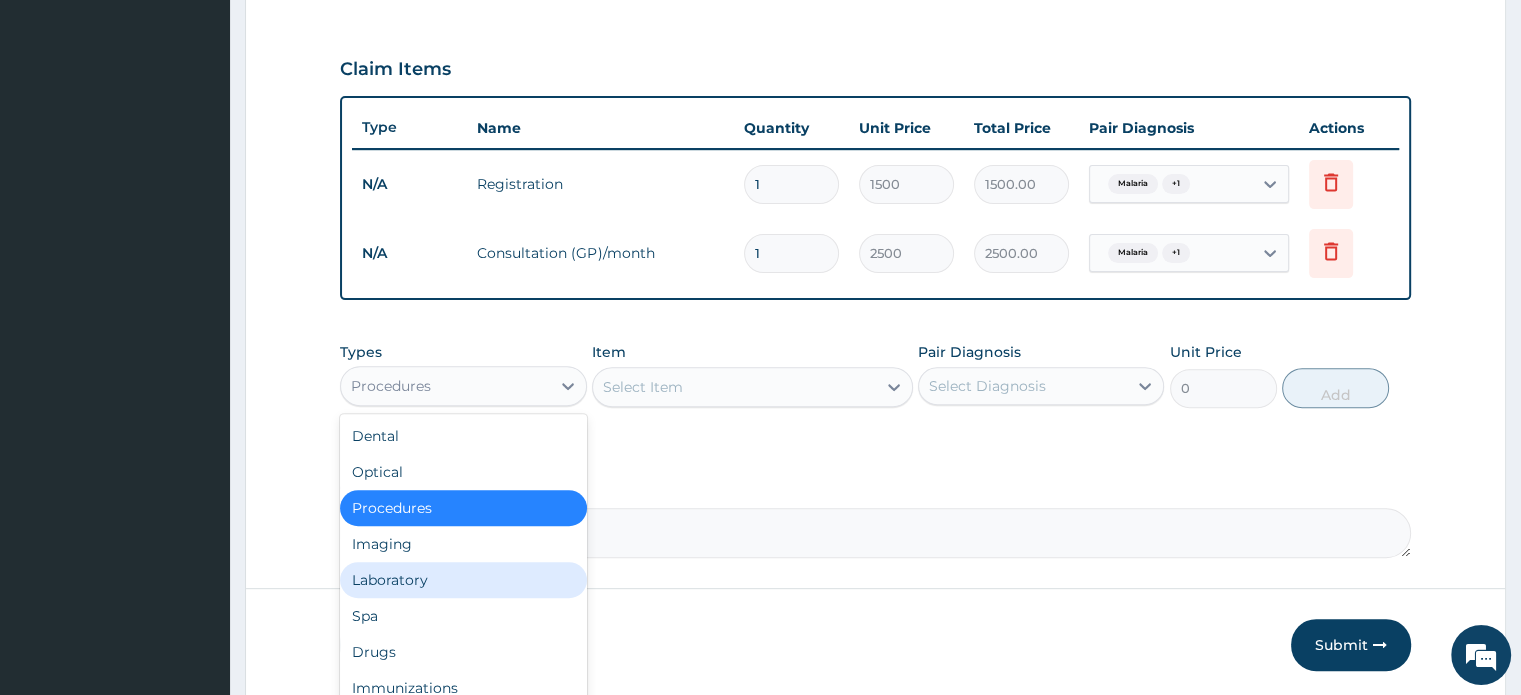 click on "Laboratory" at bounding box center (463, 580) 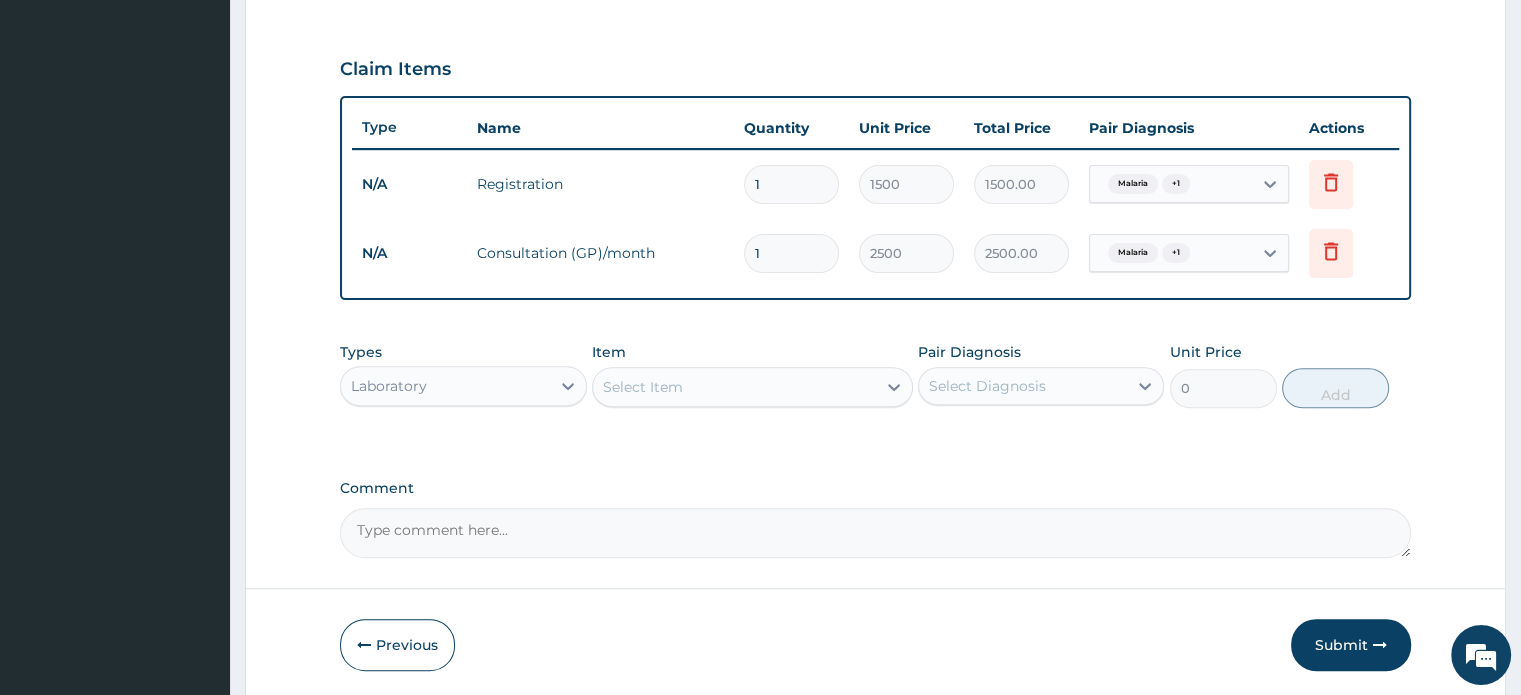 click on "Select Item" at bounding box center (734, 387) 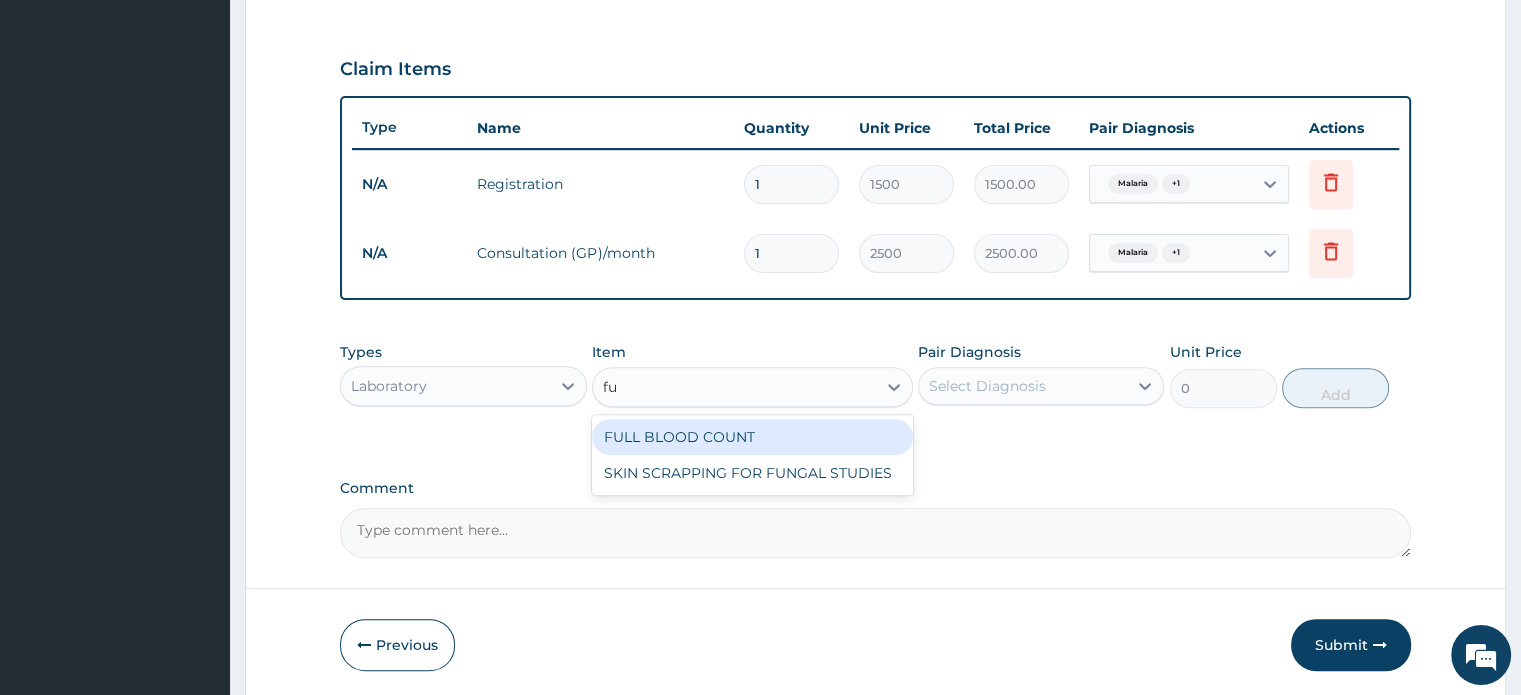 type on "ful" 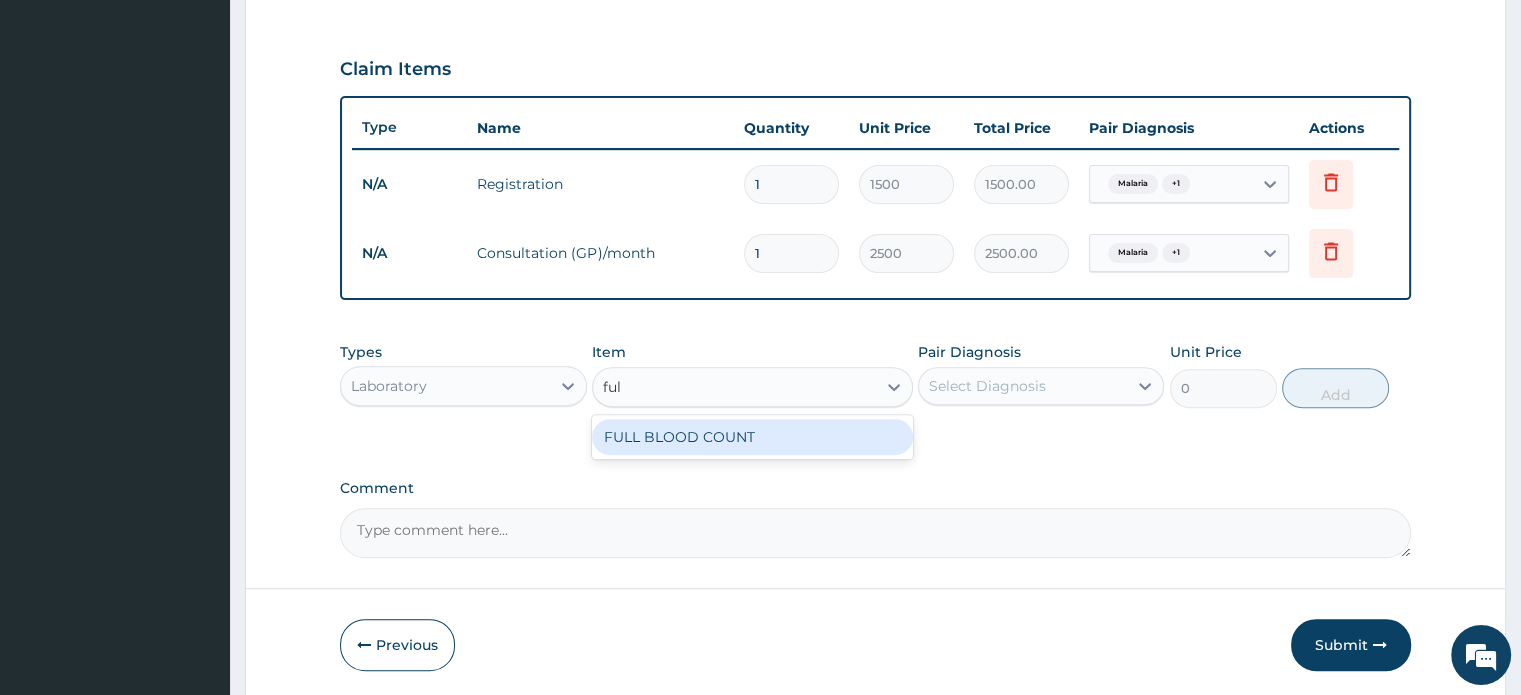type 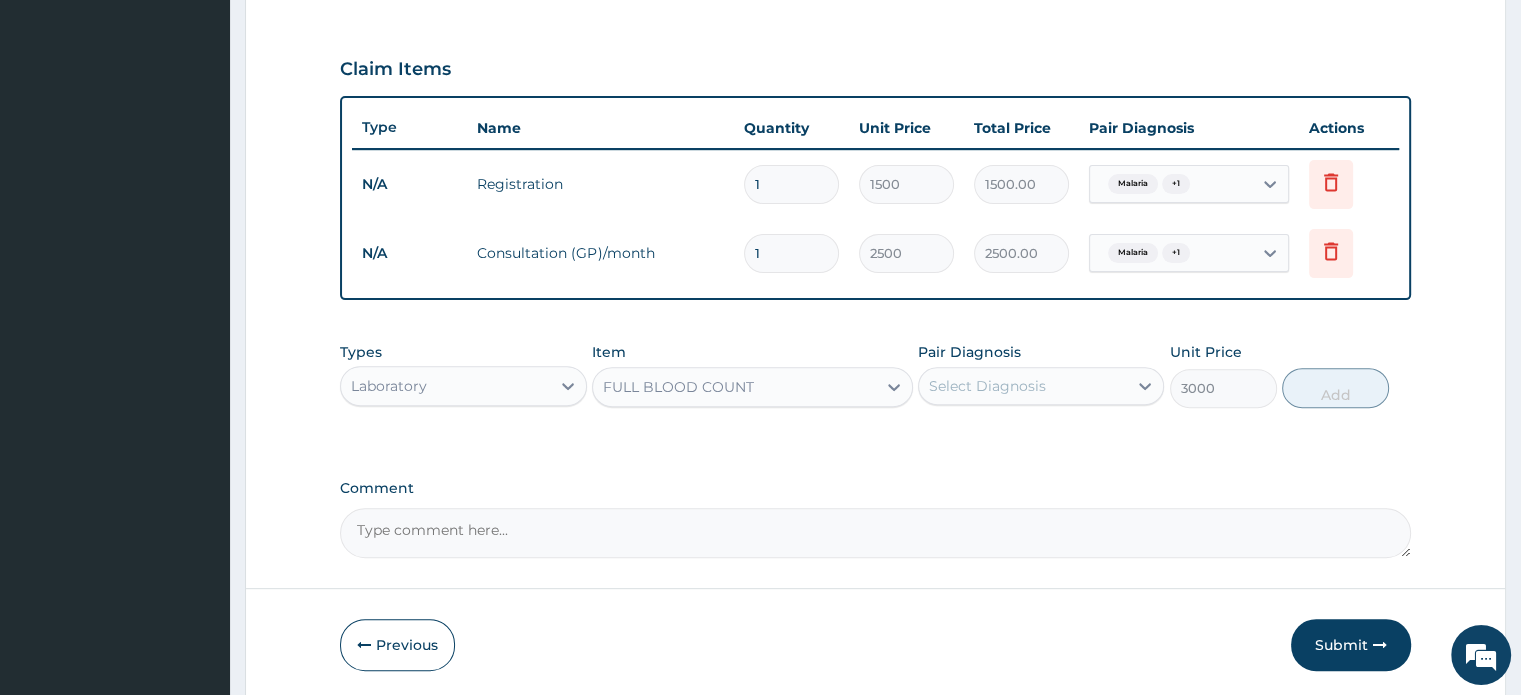 click on "Select Diagnosis" at bounding box center (1023, 386) 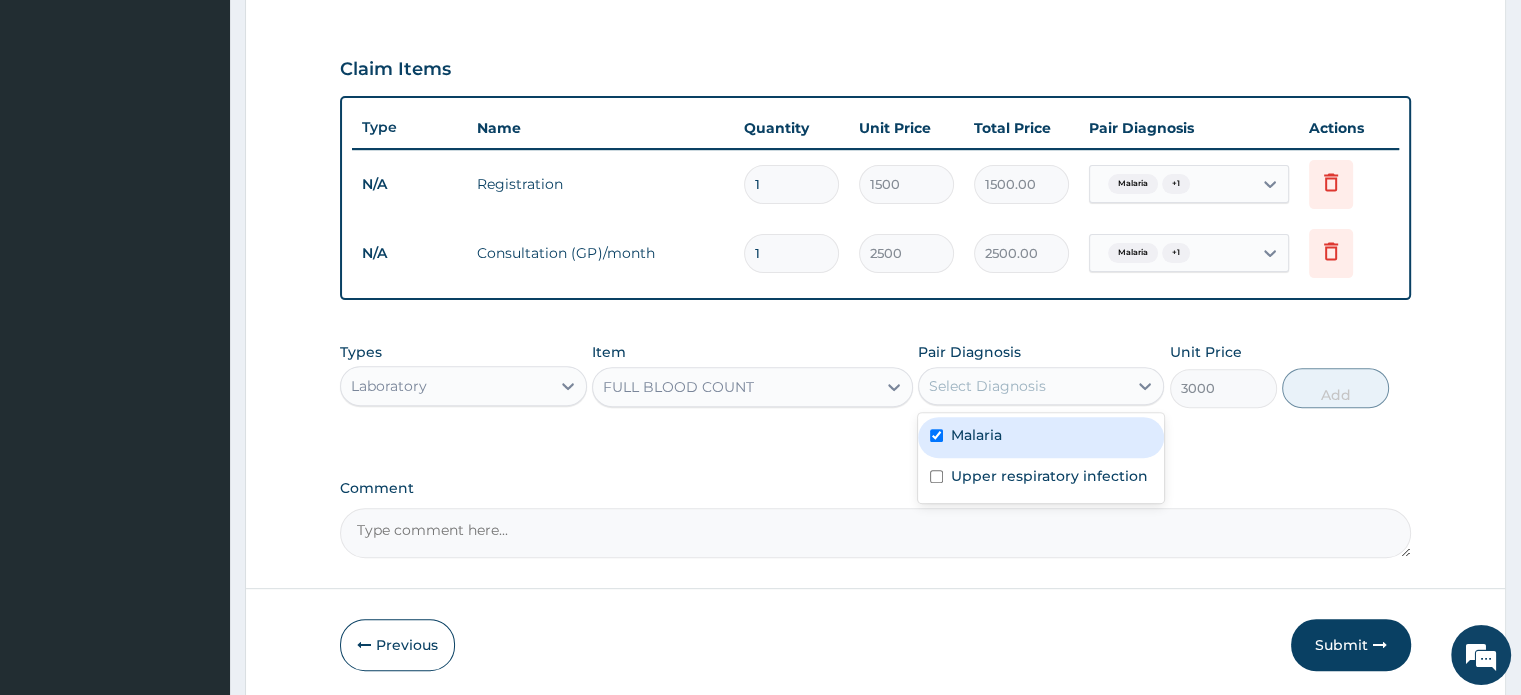 checkbox on "true" 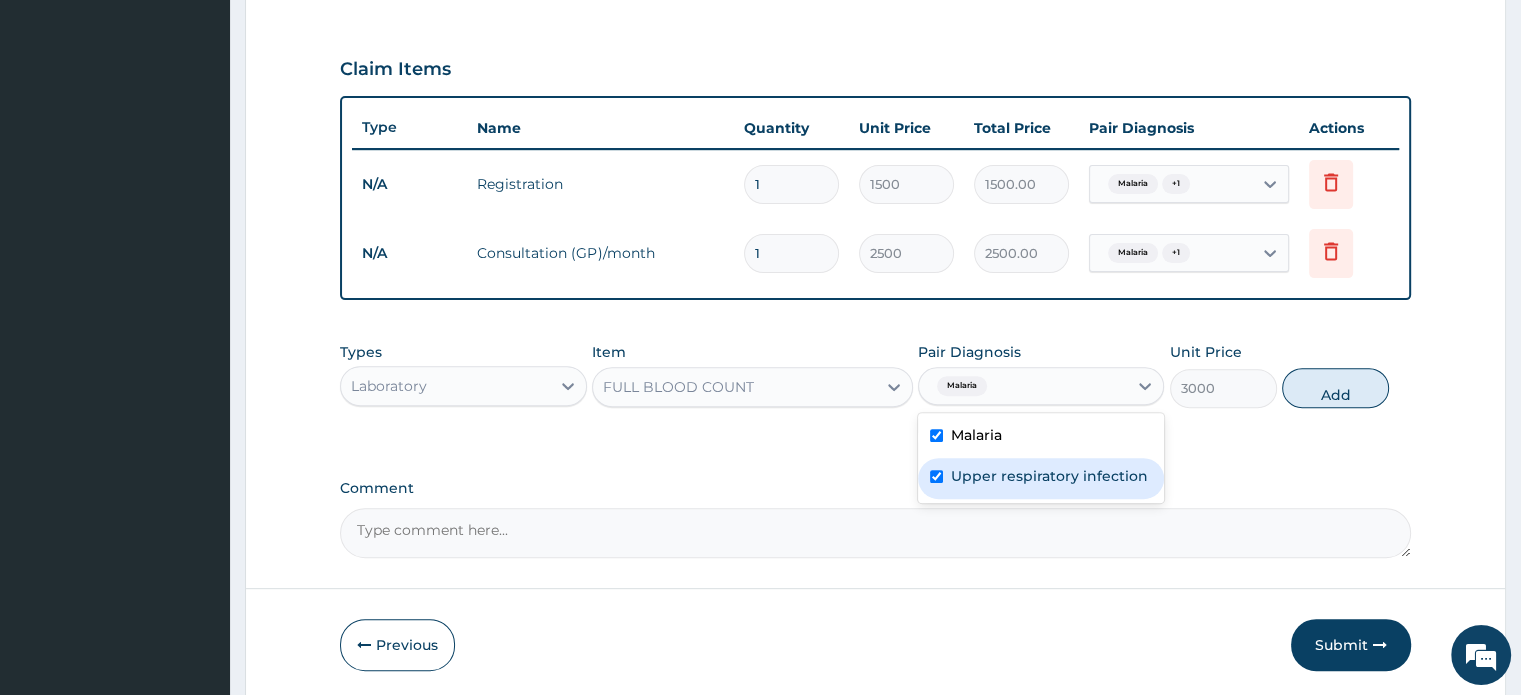 checkbox on "true" 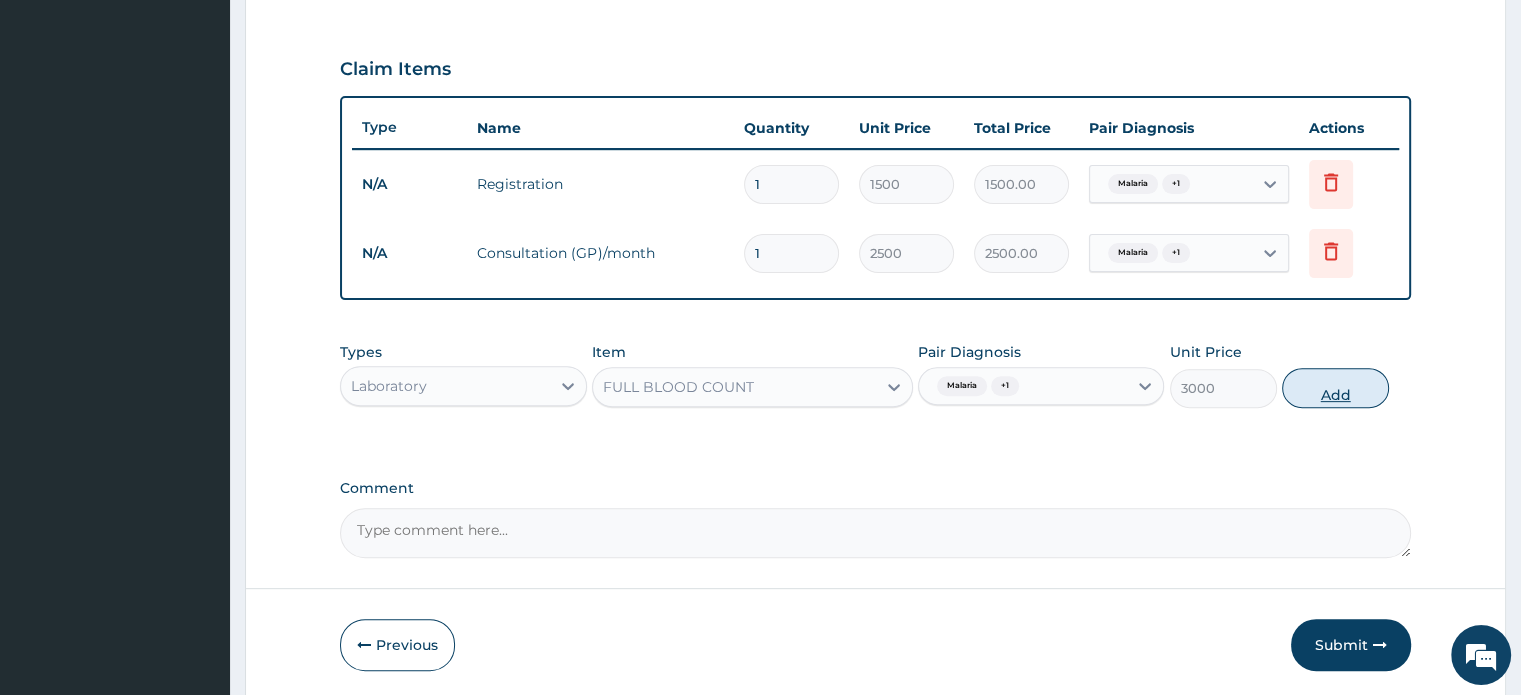 click on "Add" at bounding box center (1335, 388) 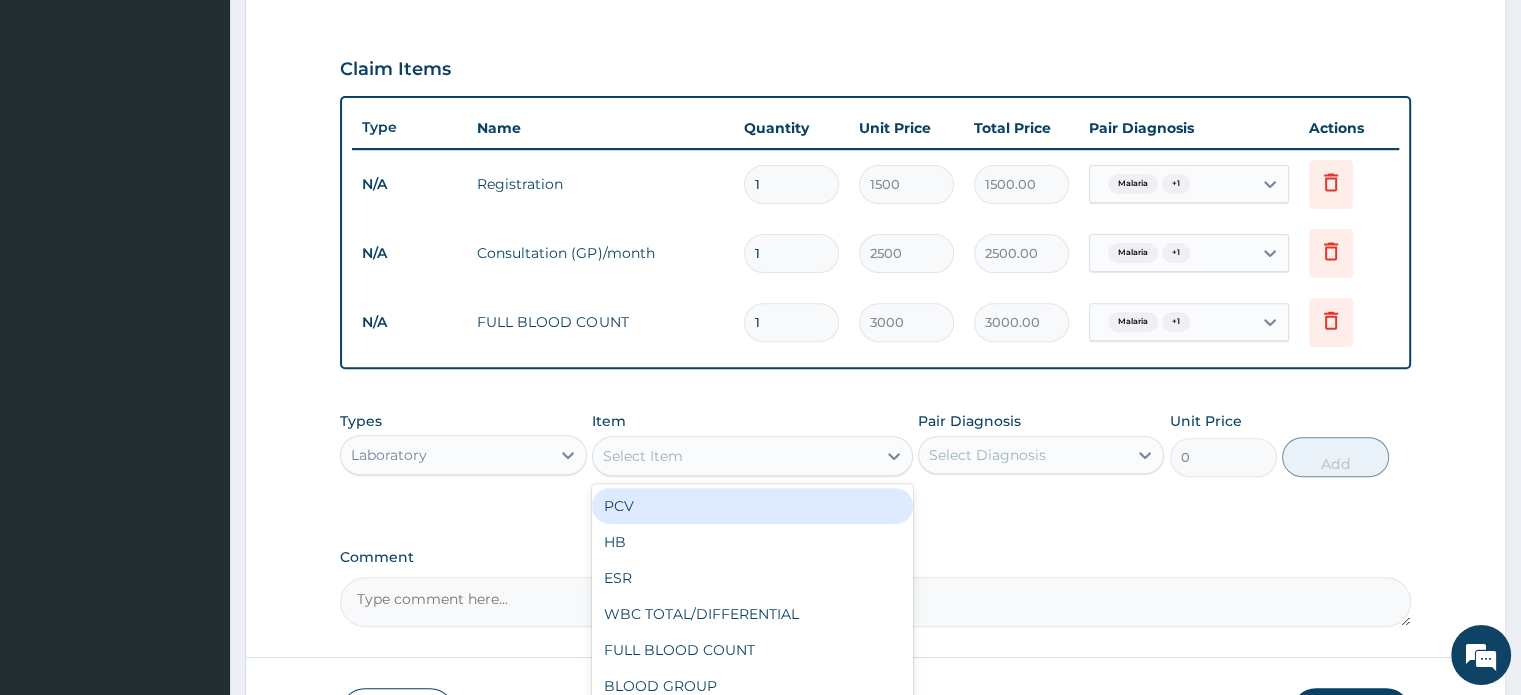 click on "Select Item" at bounding box center (734, 456) 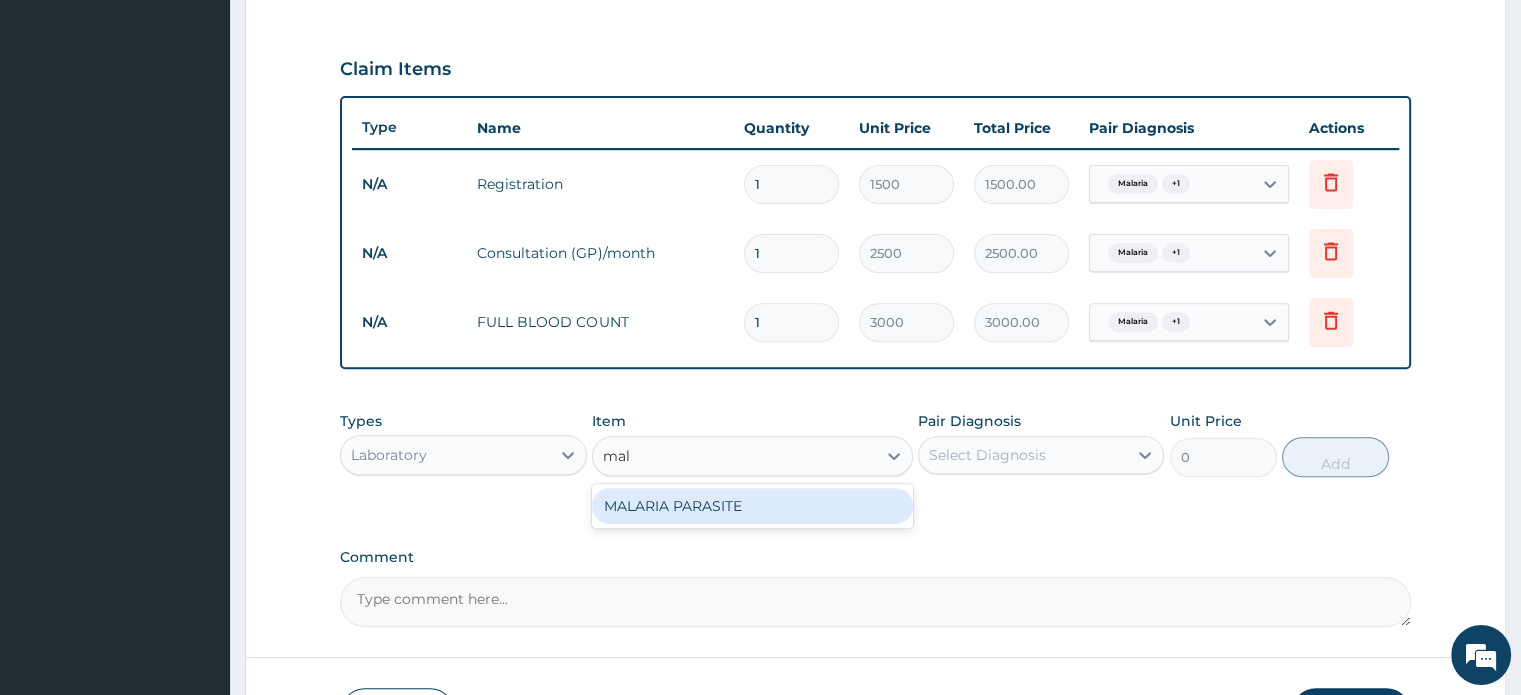 type on "mala" 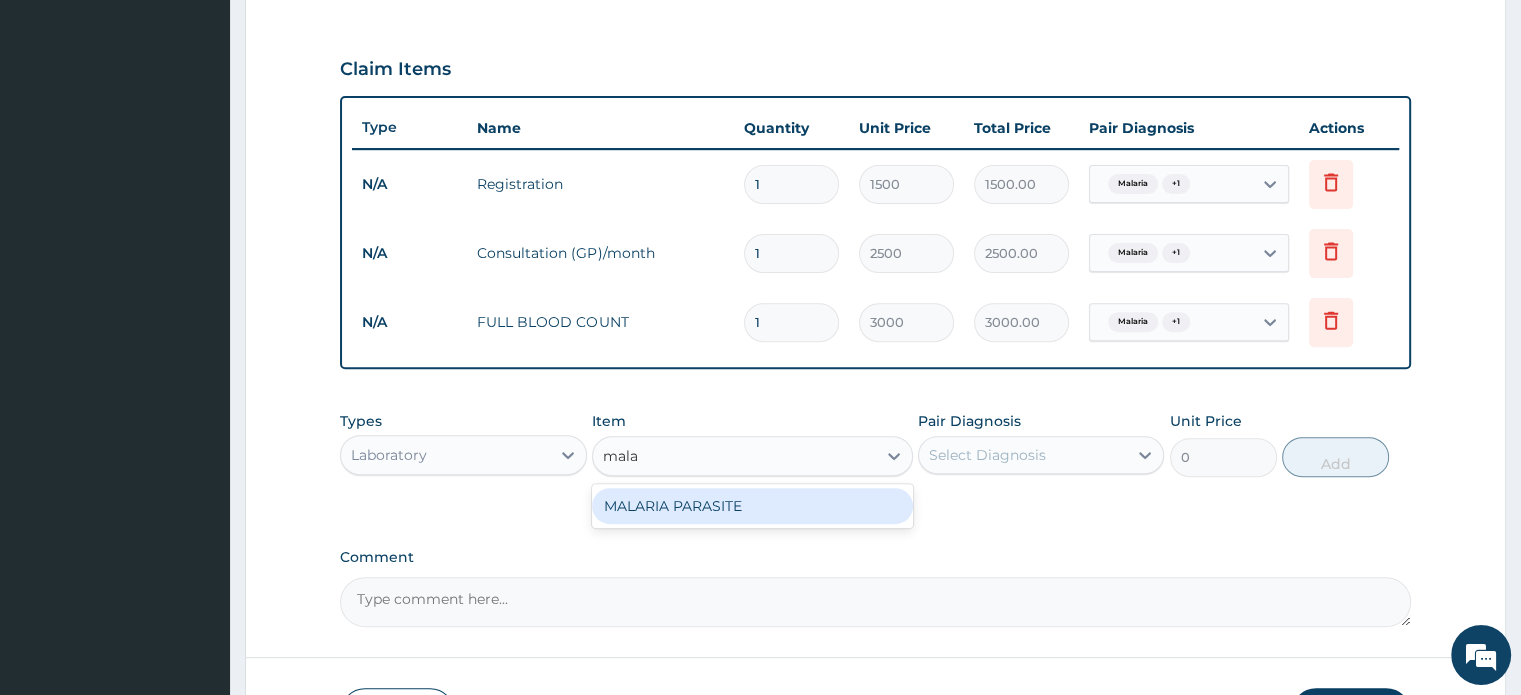 type 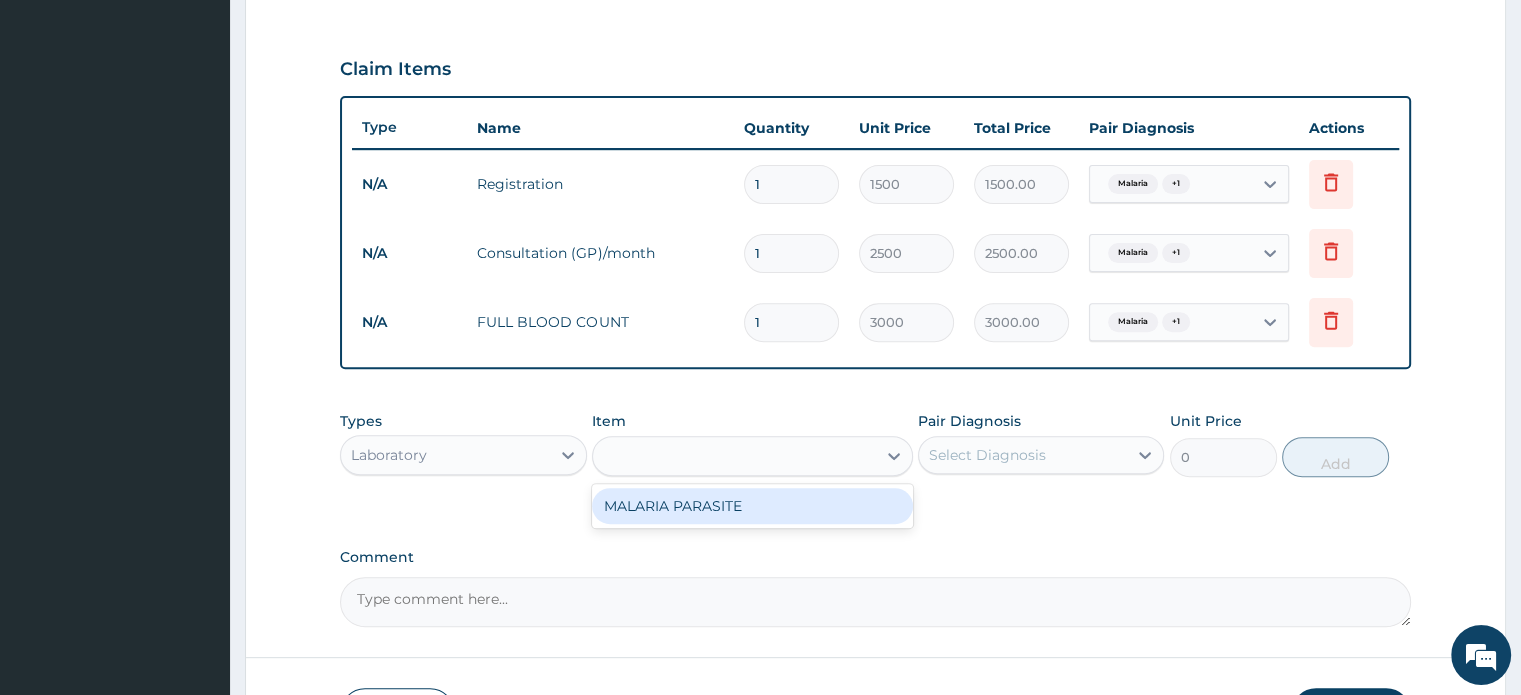 type on "1500" 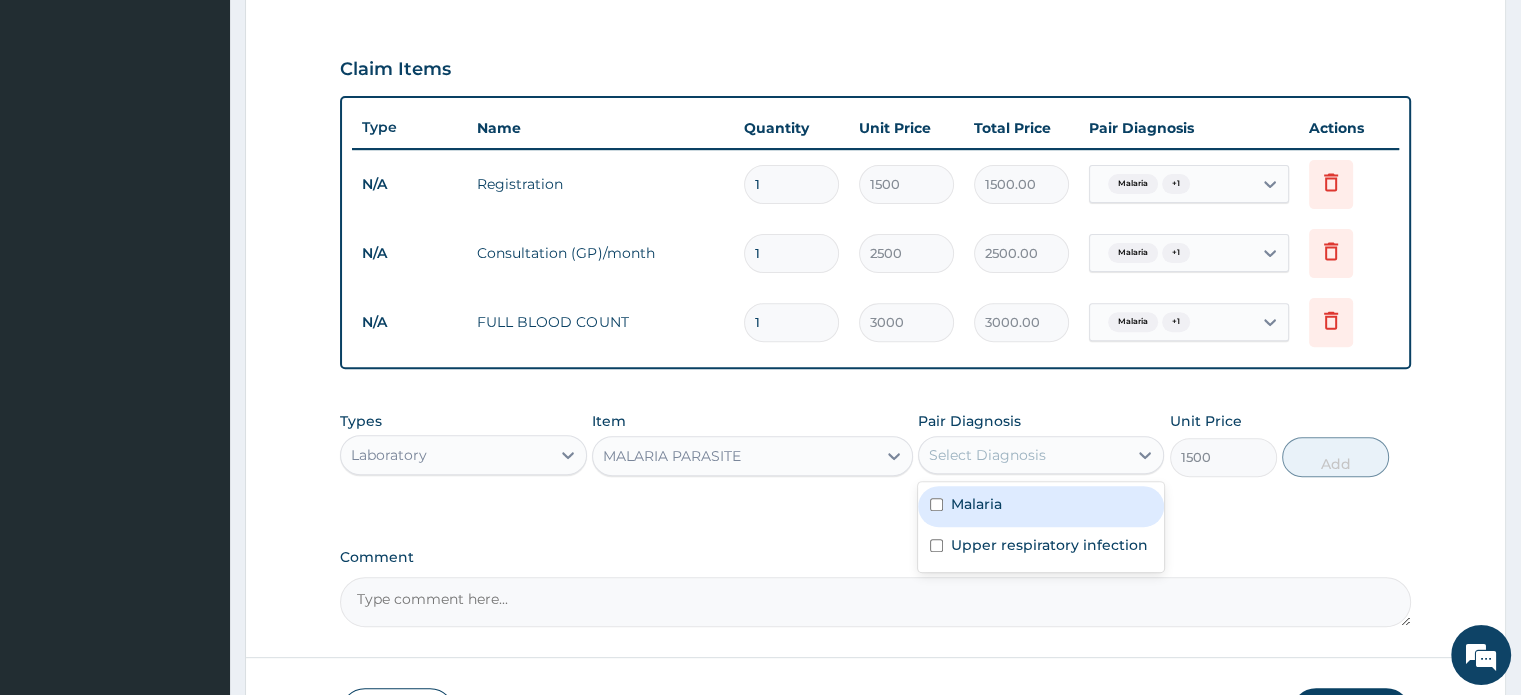click on "Select Diagnosis" at bounding box center (1023, 455) 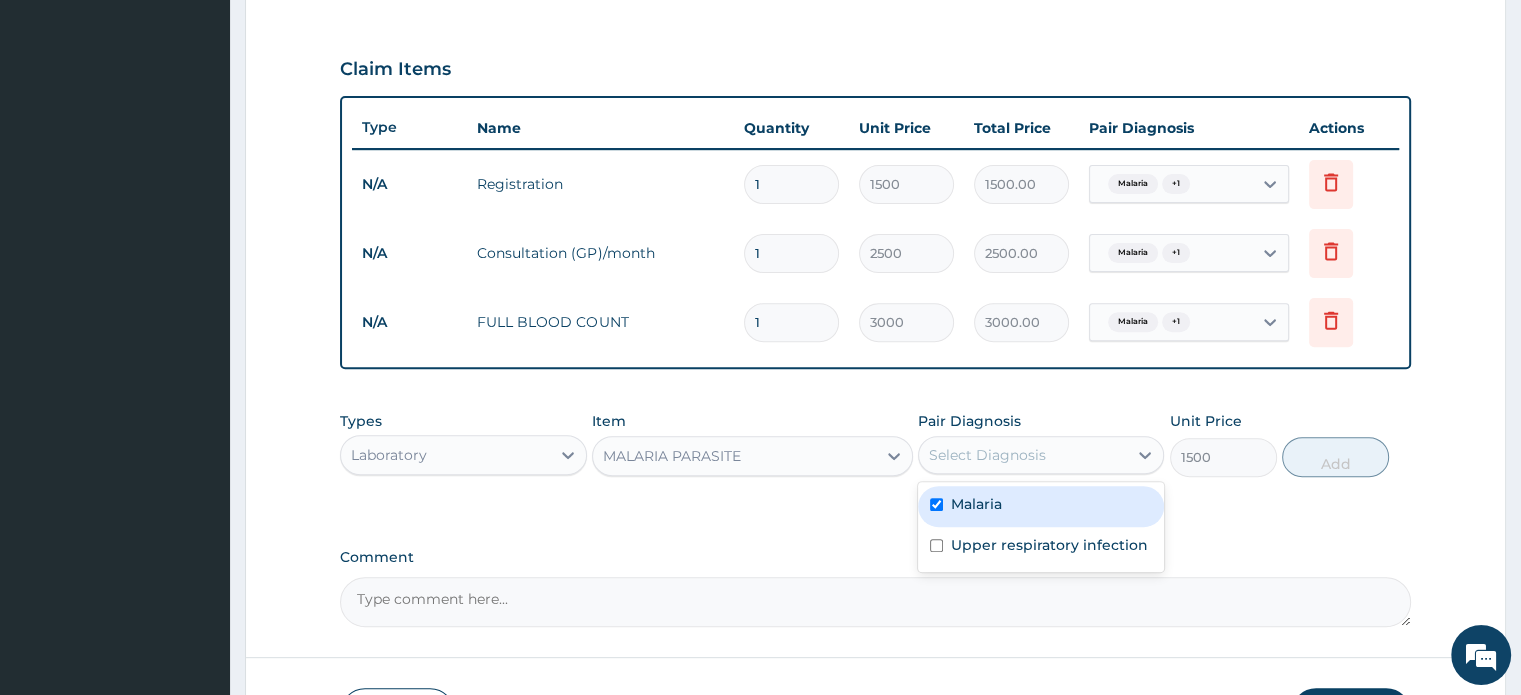 checkbox on "true" 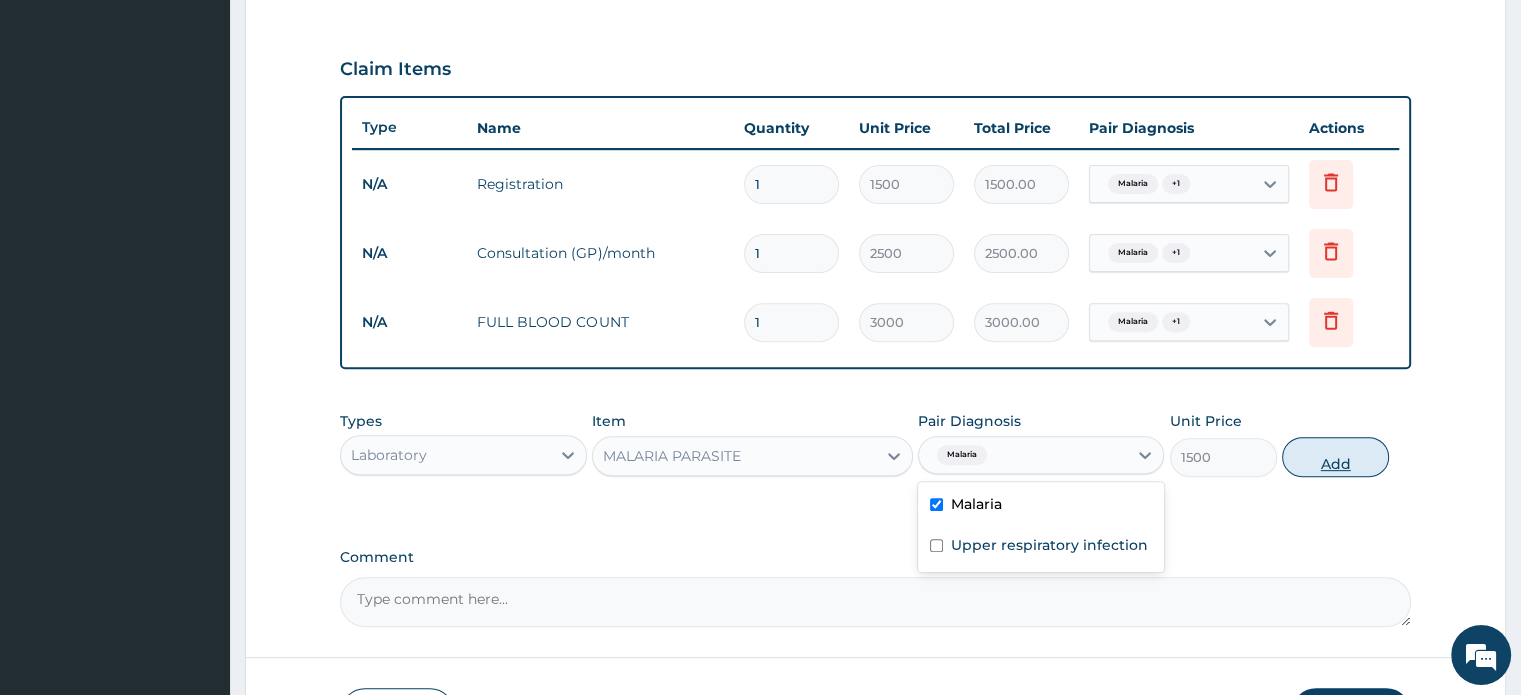 click on "Add" at bounding box center (1335, 457) 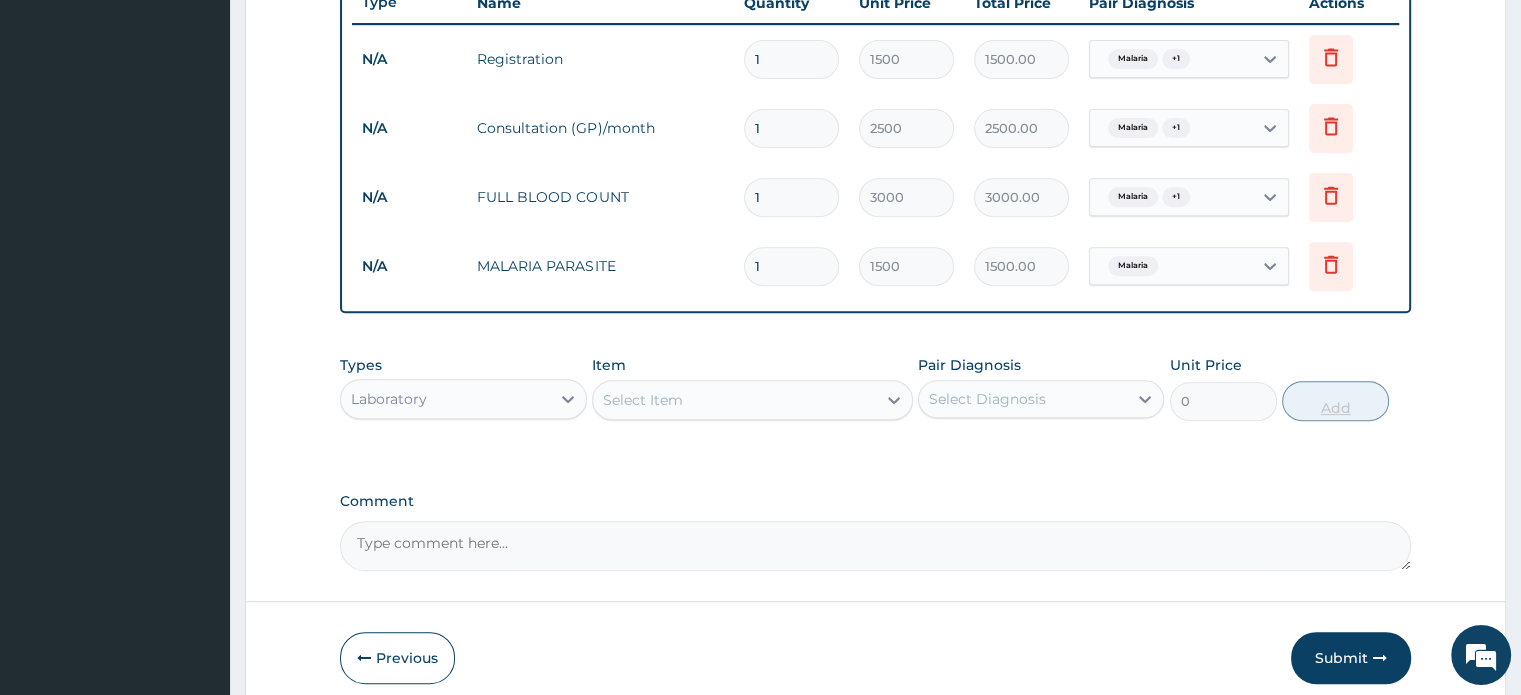 scroll, scrollTop: 855, scrollLeft: 0, axis: vertical 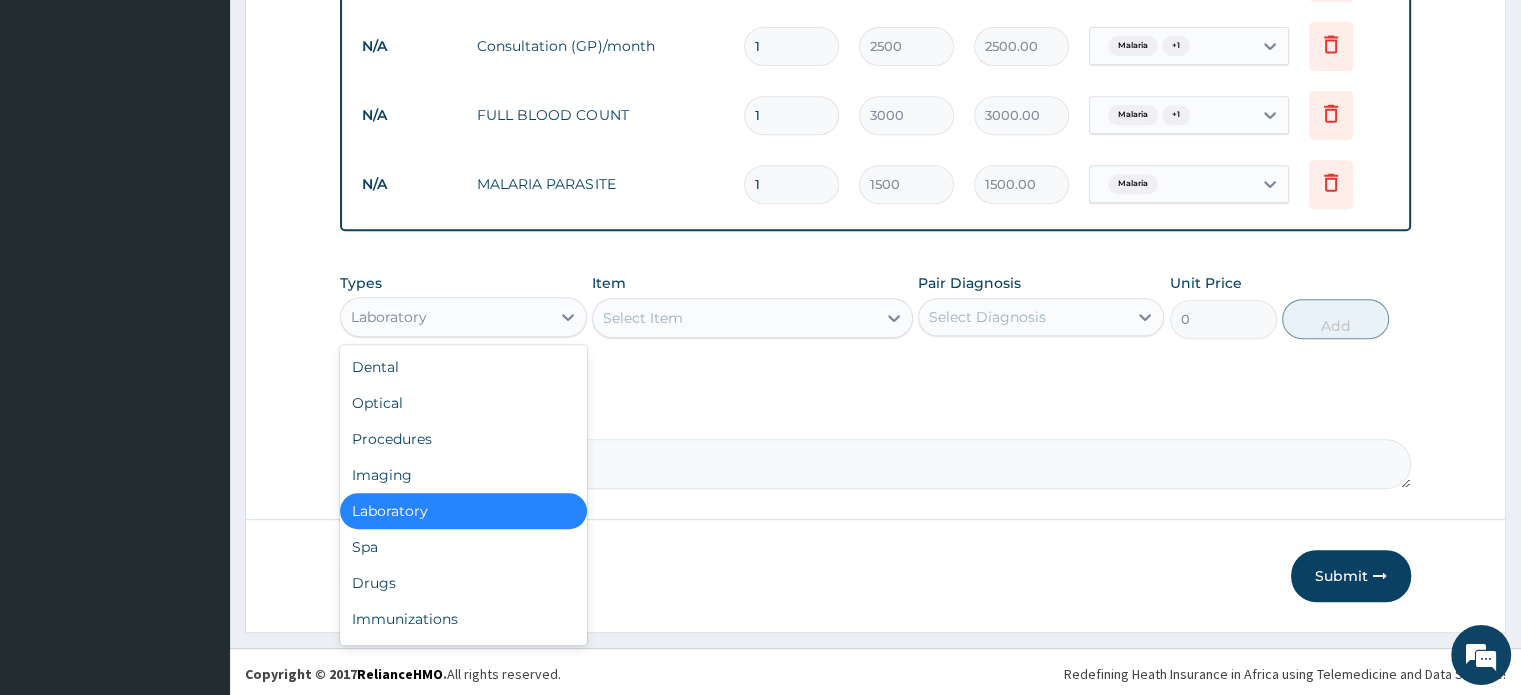 click on "Laboratory" at bounding box center [445, 317] 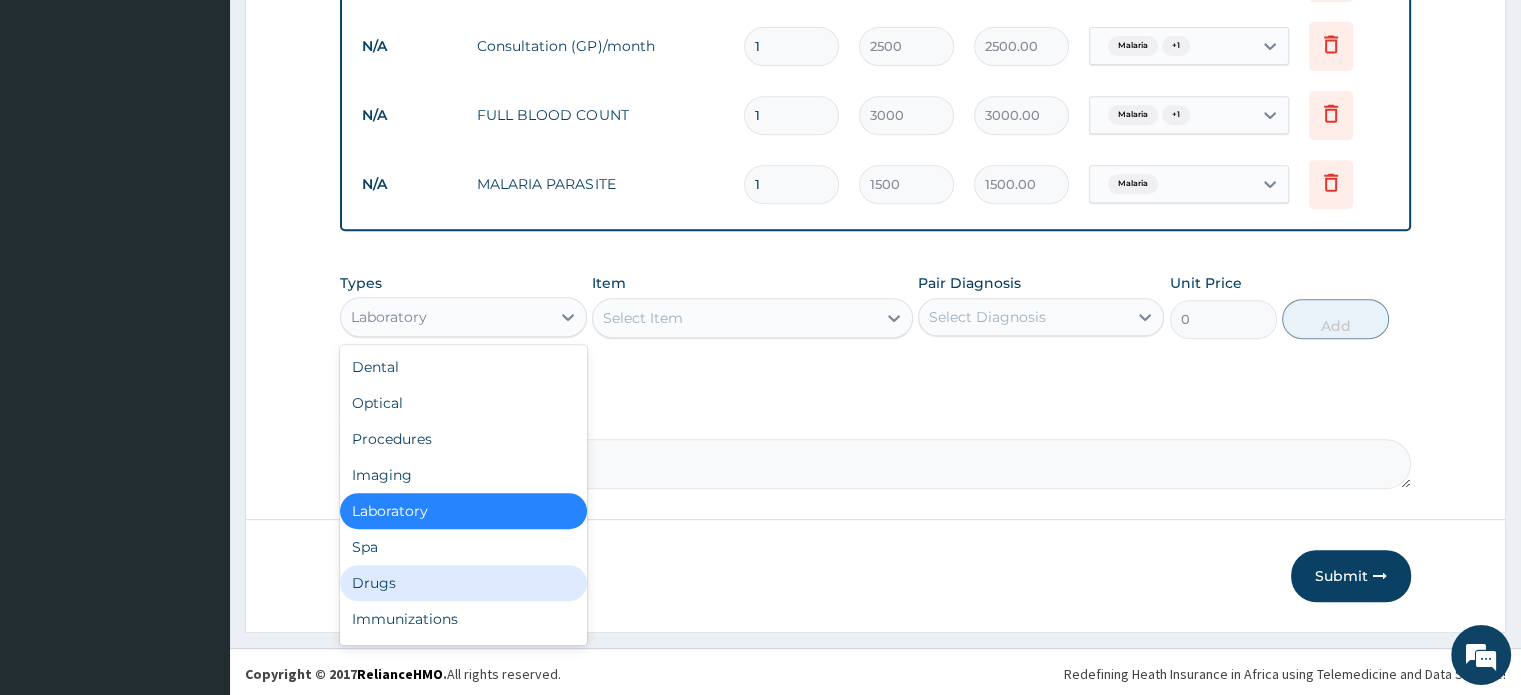 click on "Drugs" at bounding box center [463, 583] 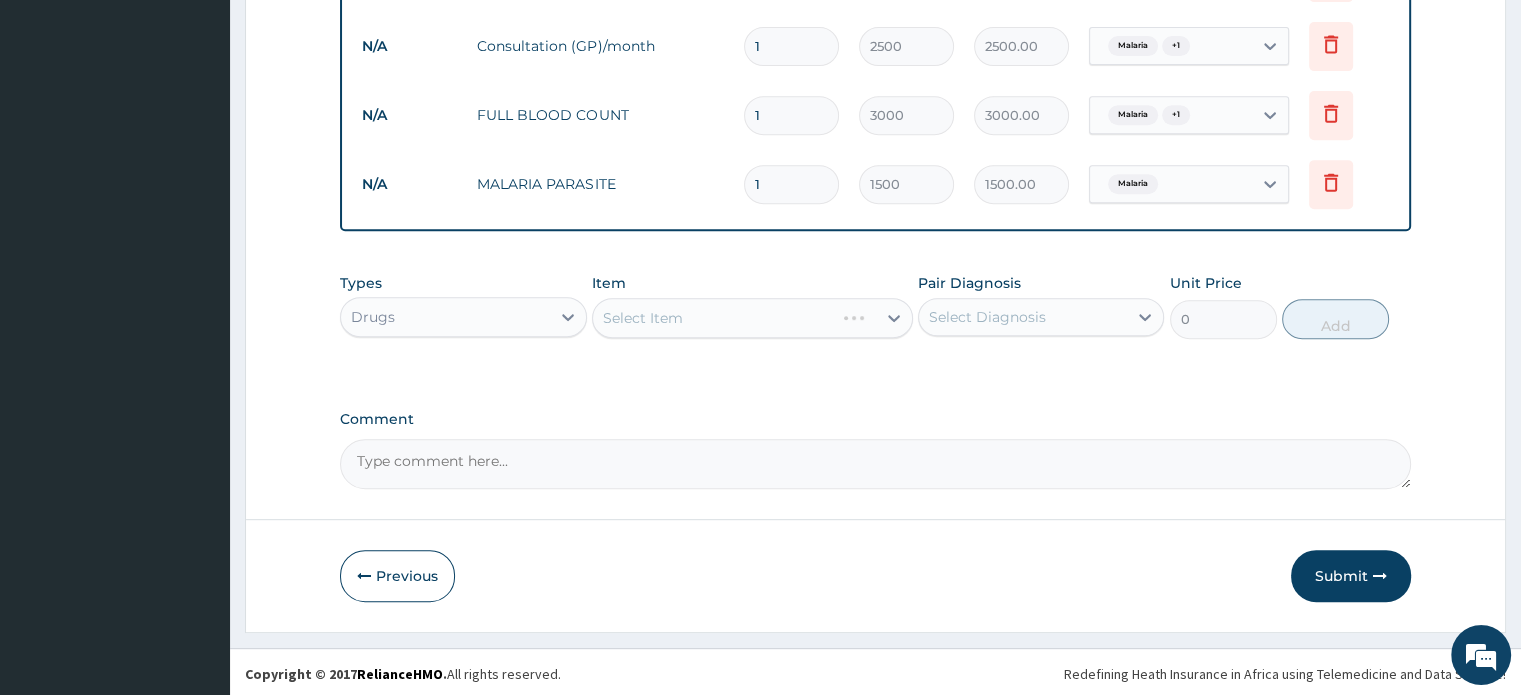 click on "Select Item" at bounding box center [752, 318] 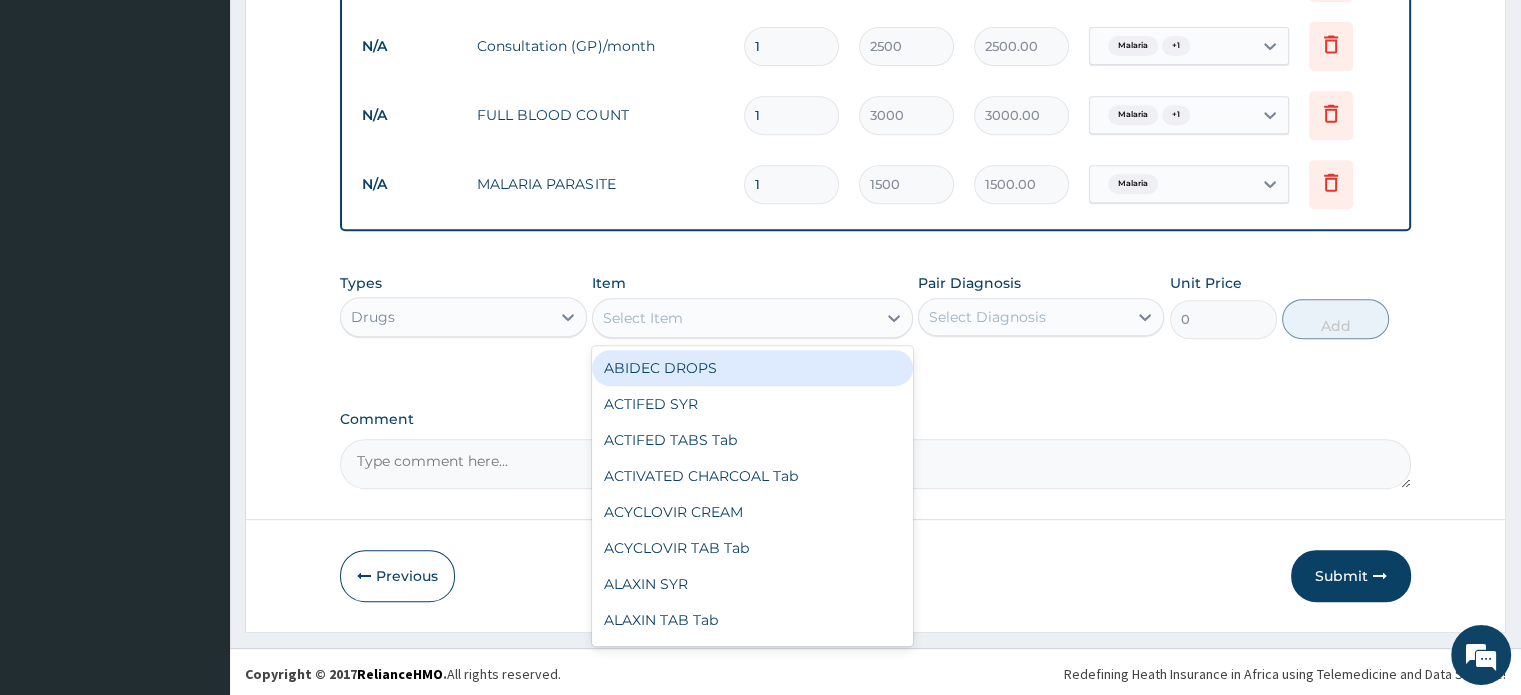 click on "Select Item" at bounding box center [734, 318] 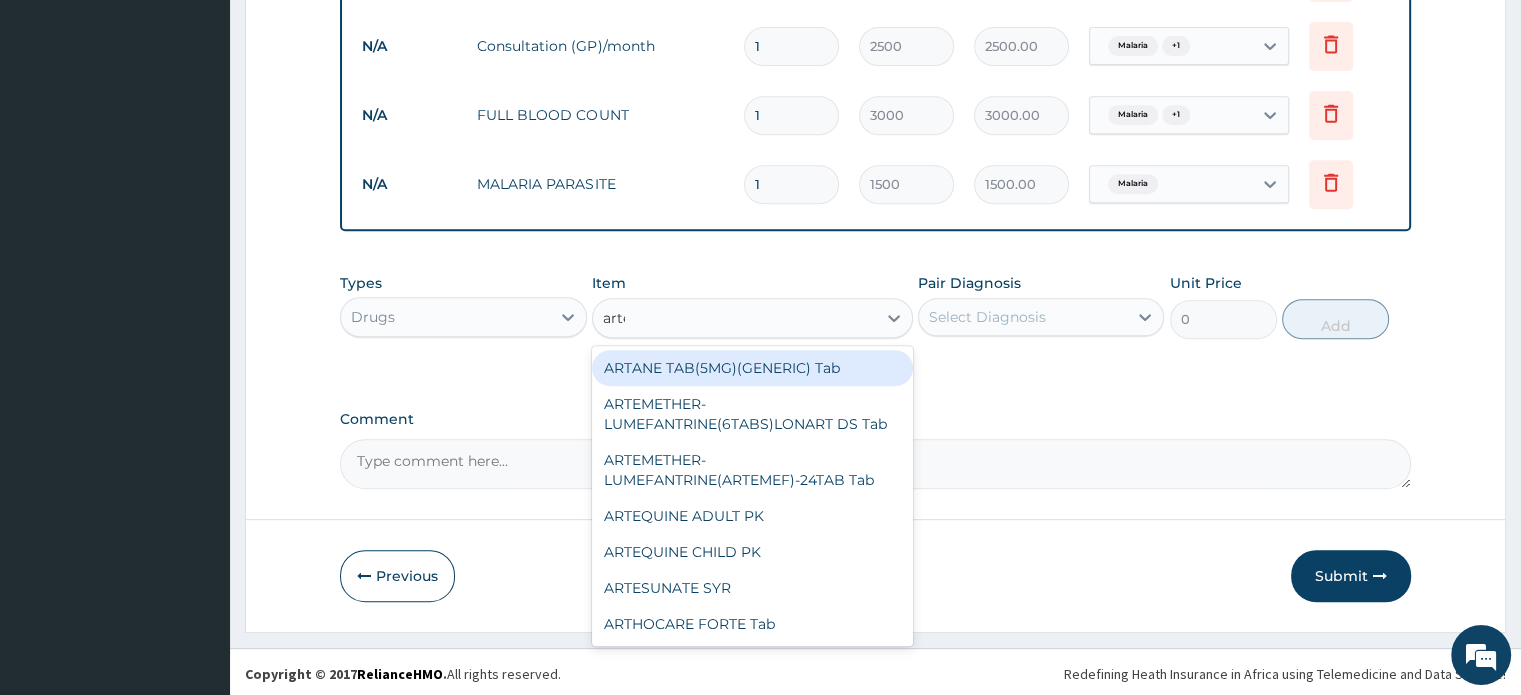 type on "artem" 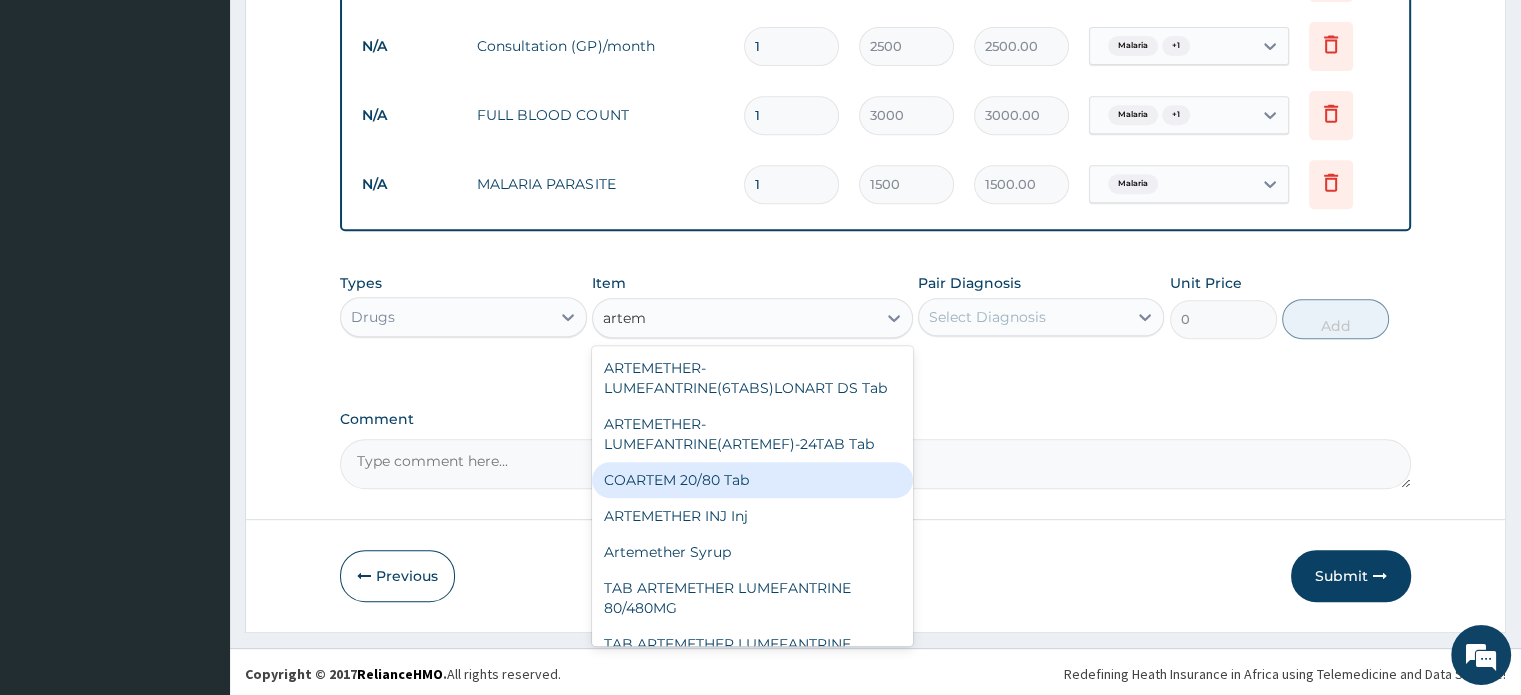 type 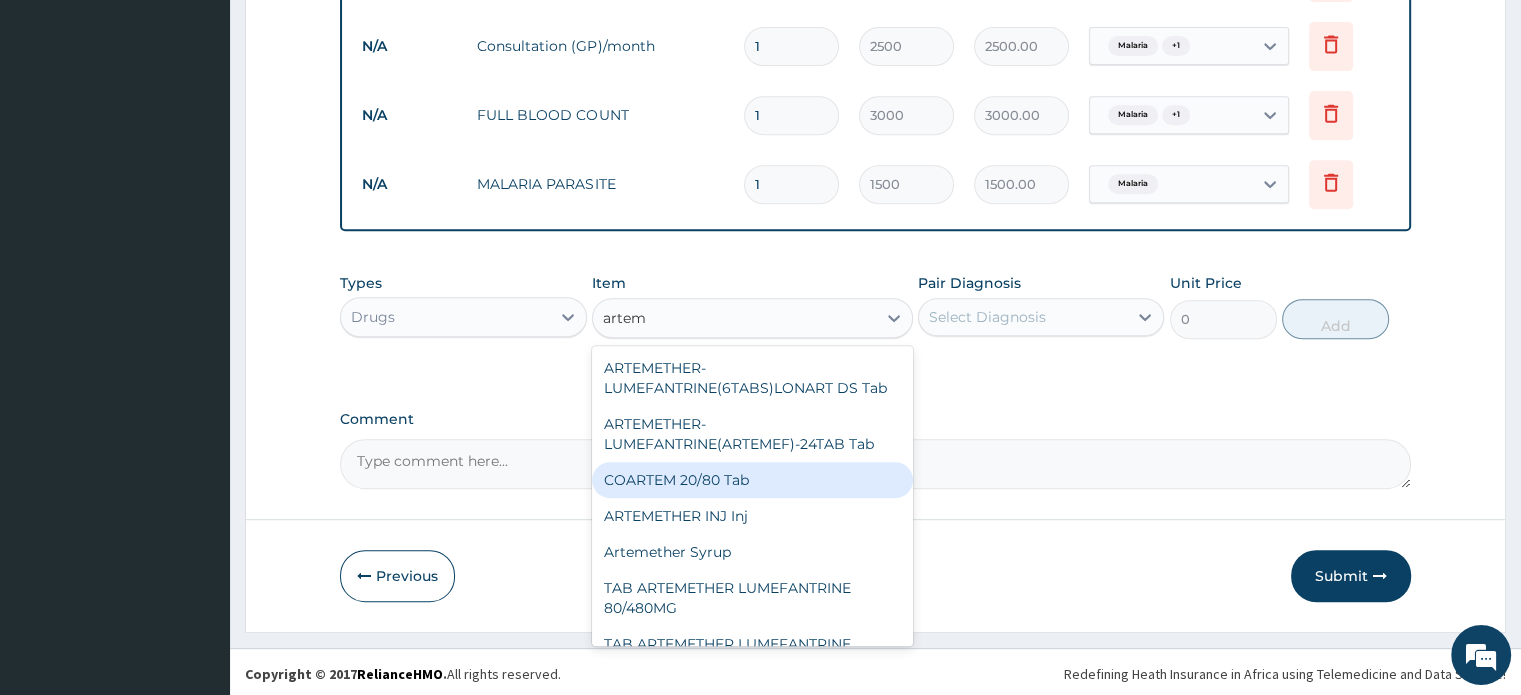 type on "90" 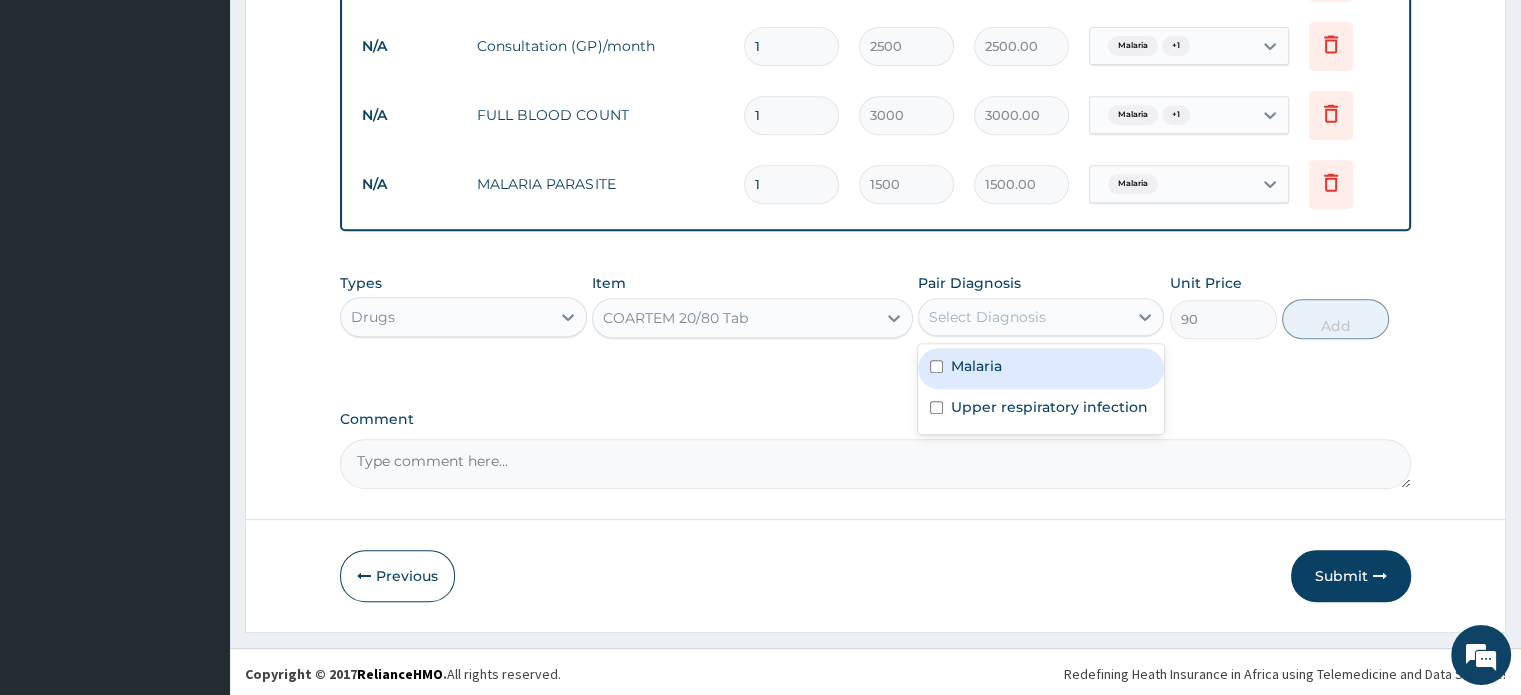 click on "Select Diagnosis" at bounding box center (1023, 317) 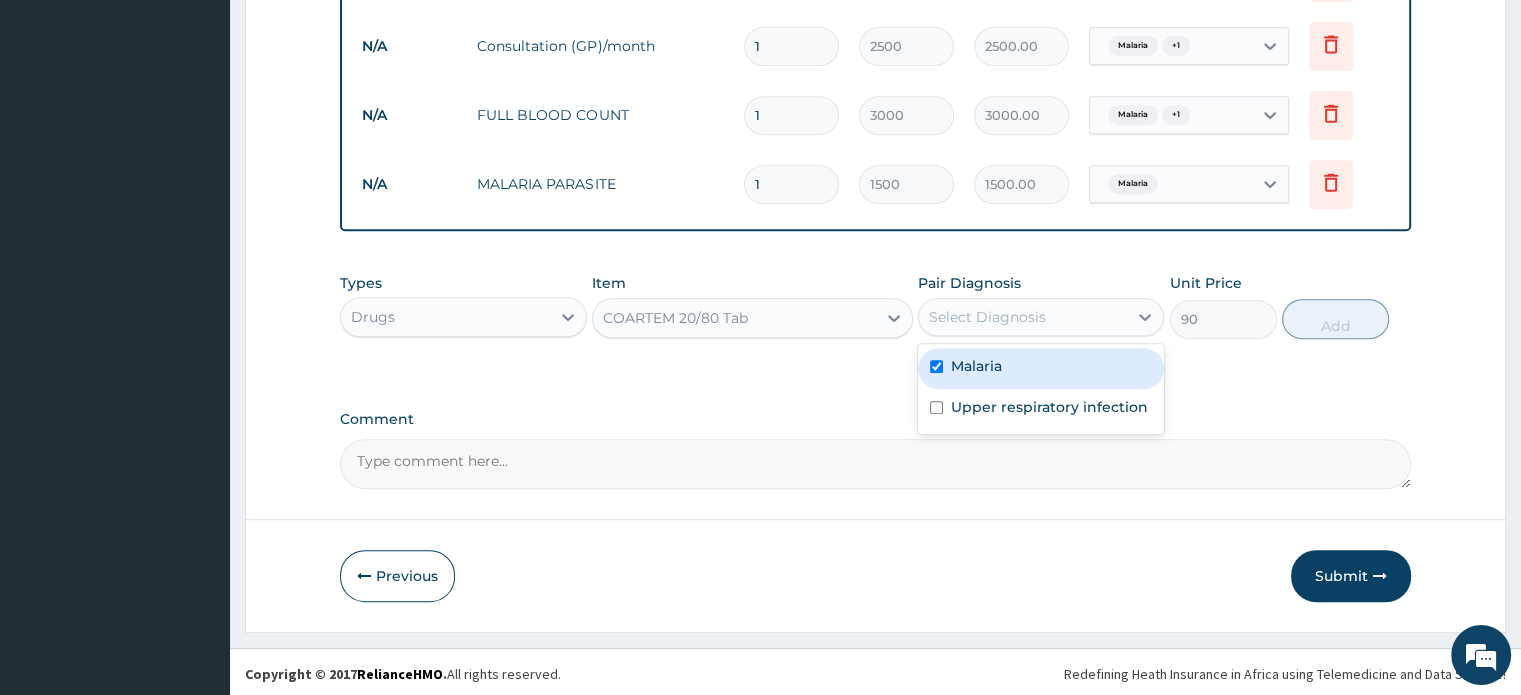 checkbox on "true" 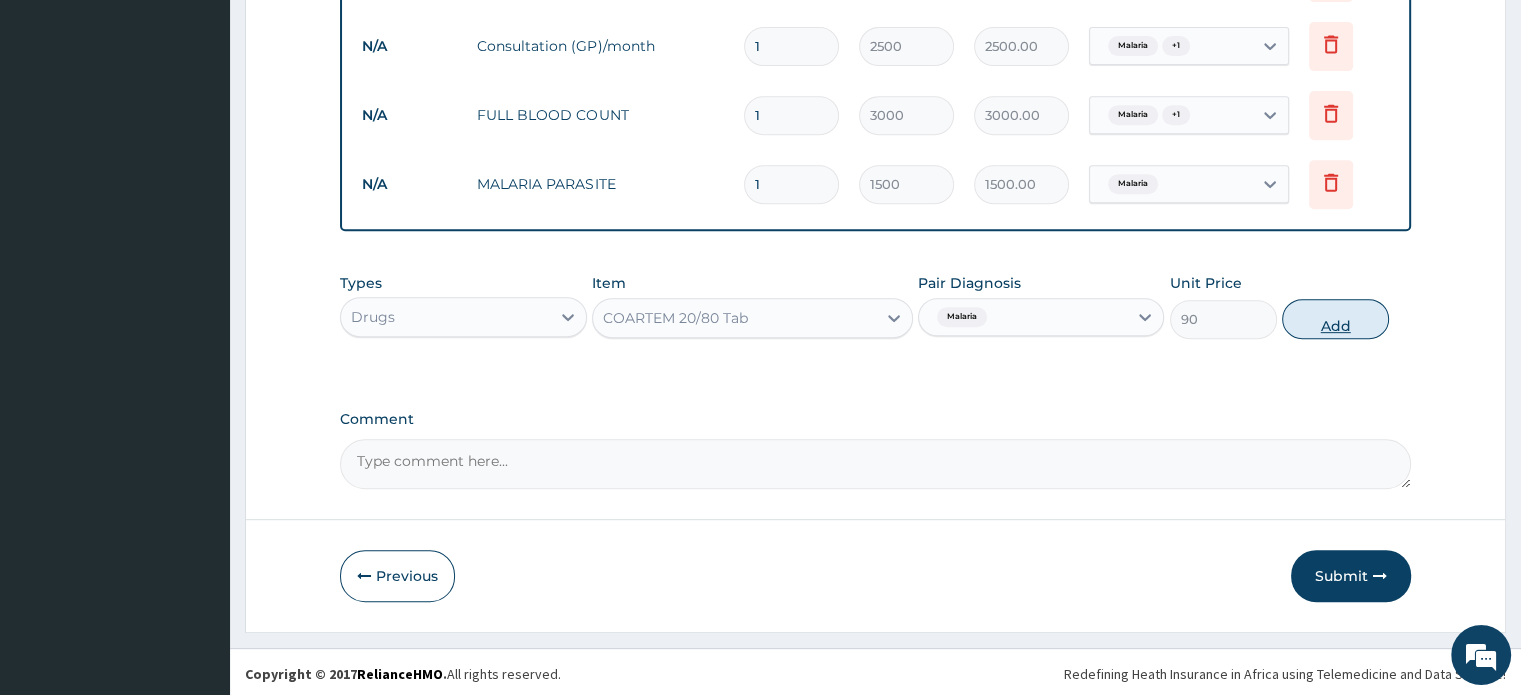click on "Add" at bounding box center [1335, 319] 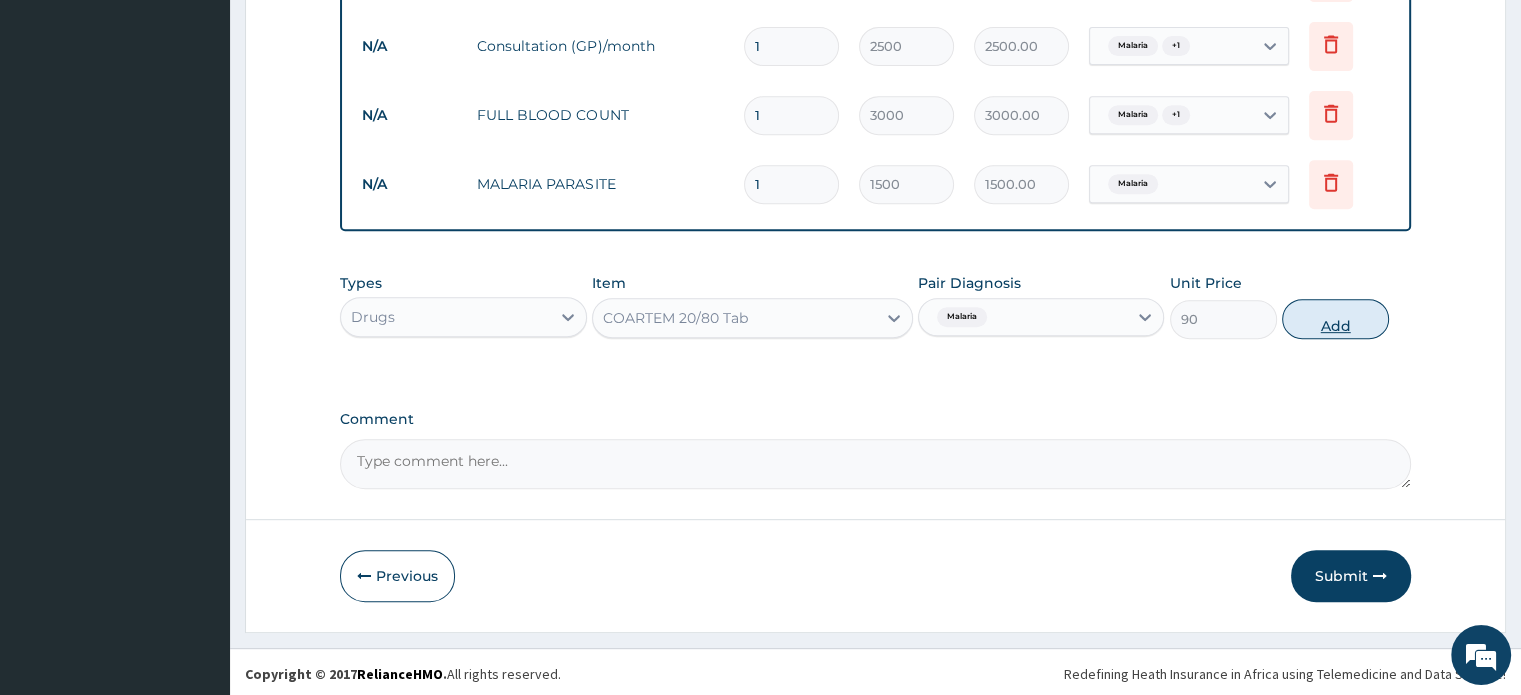 type on "0" 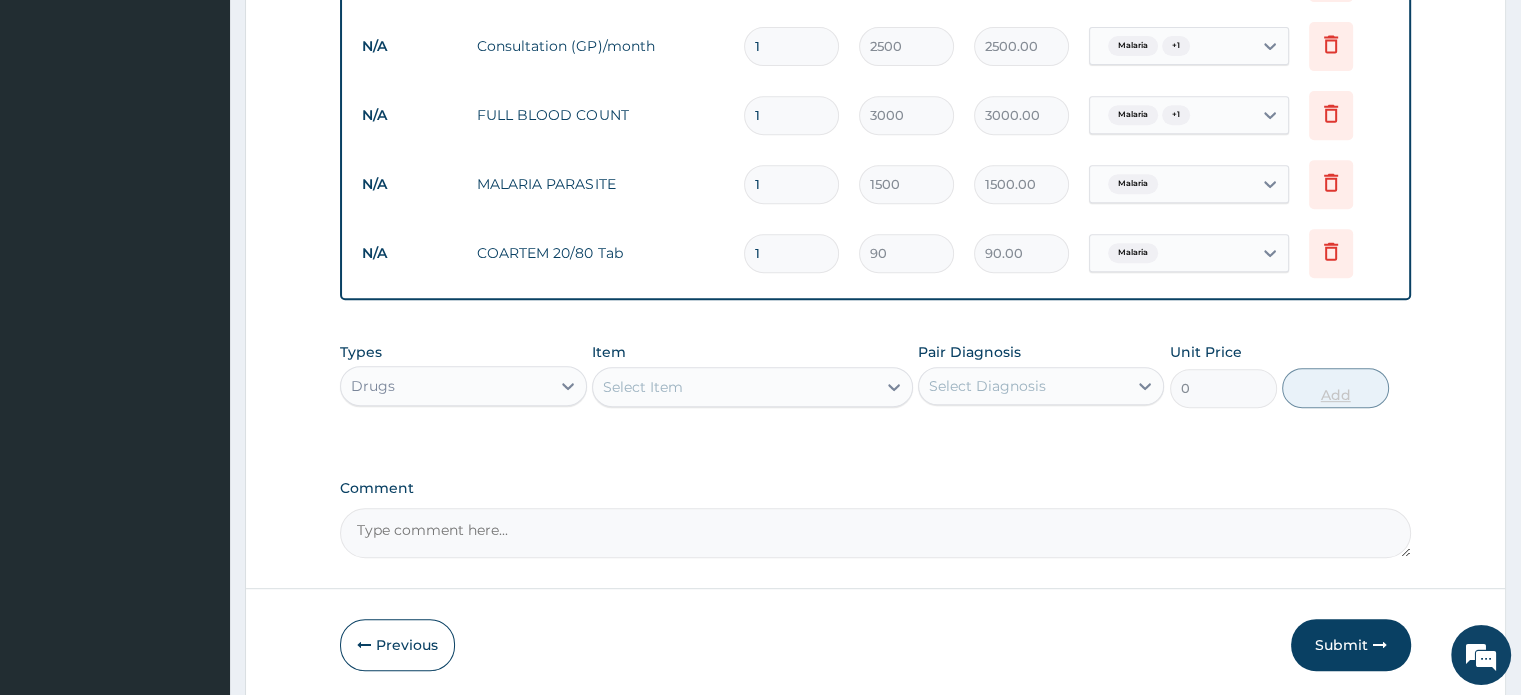 type on "12" 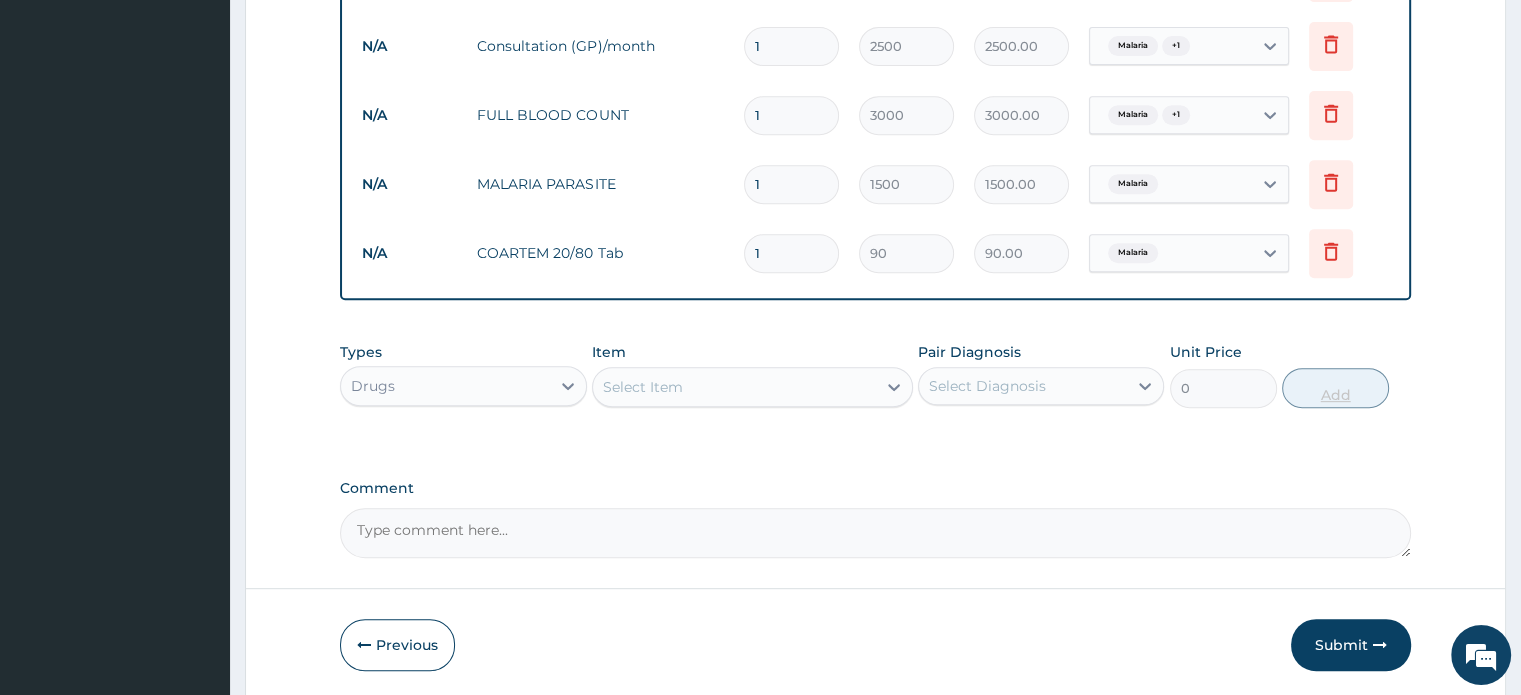 type on "1080.00" 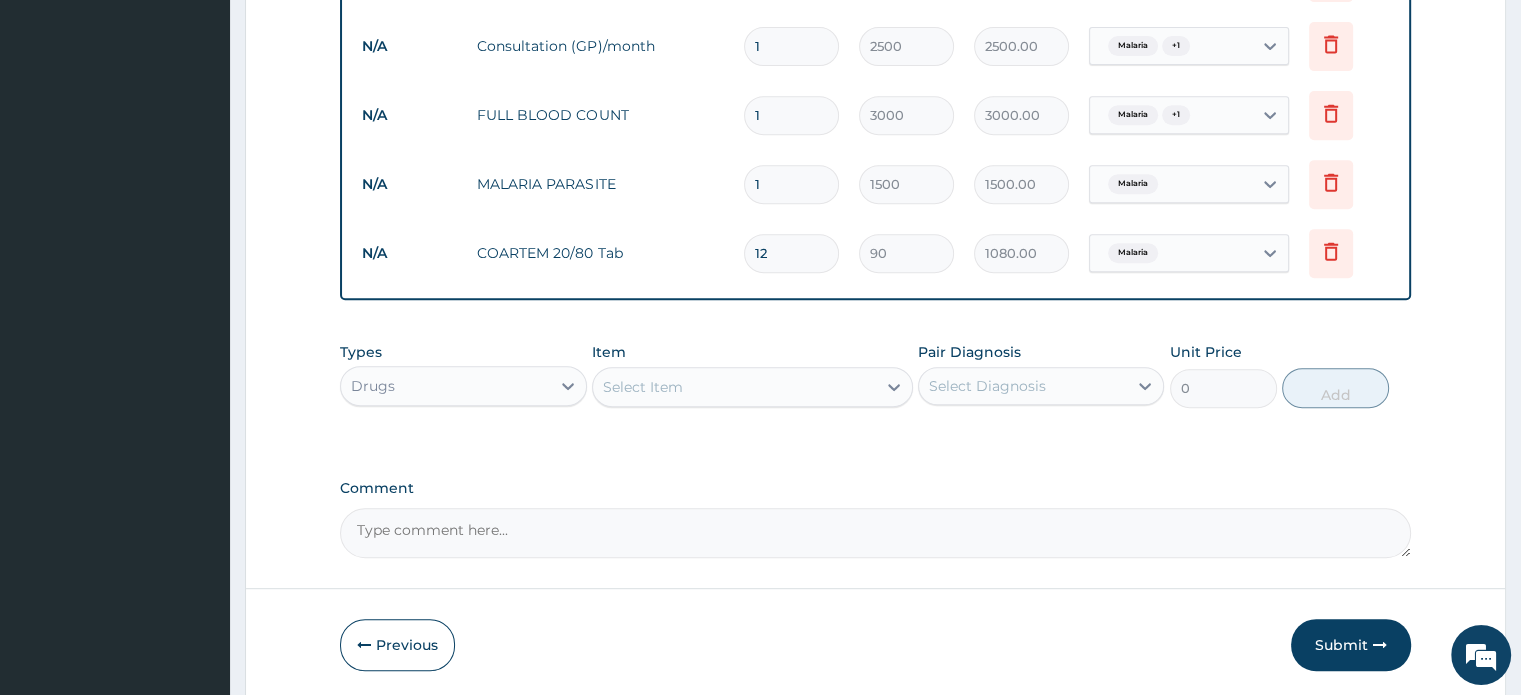 type on "12" 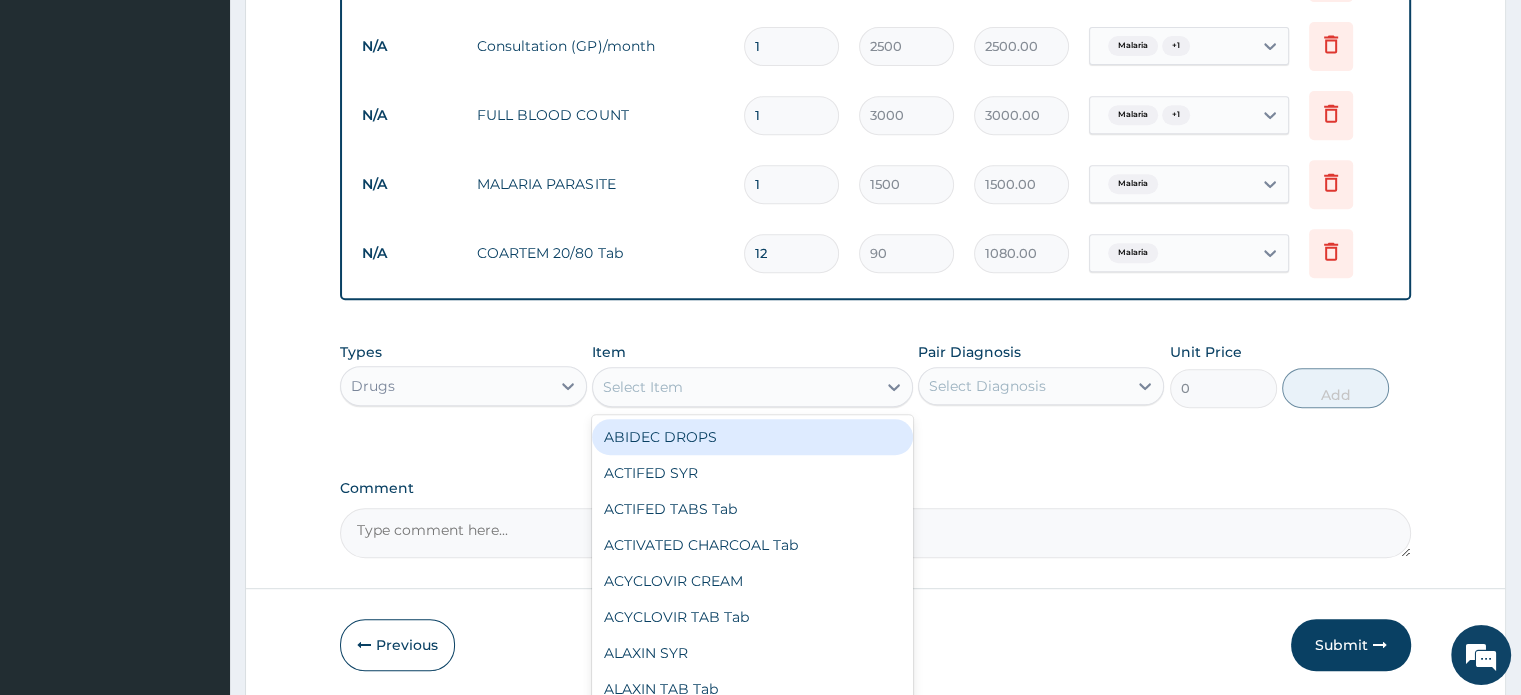 click on "Select Item" at bounding box center [734, 387] 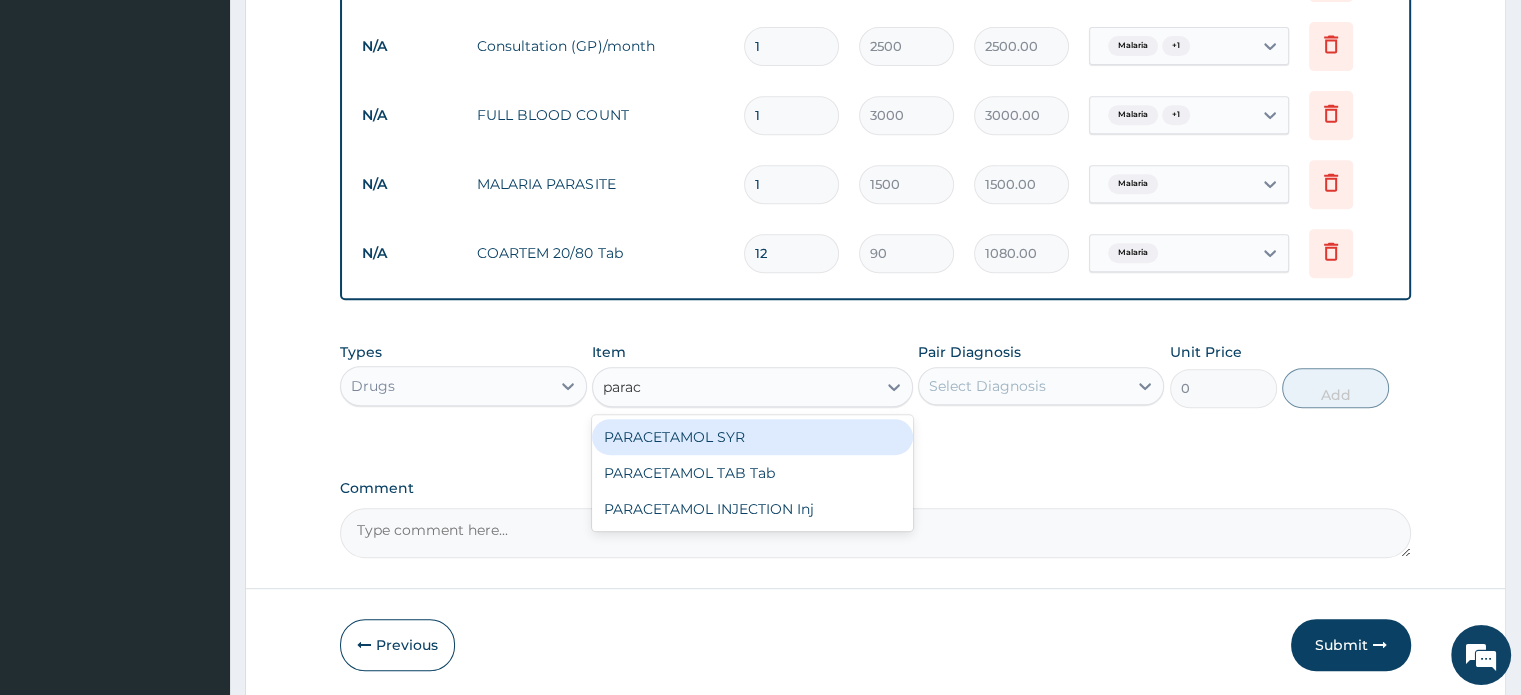 type on "parace" 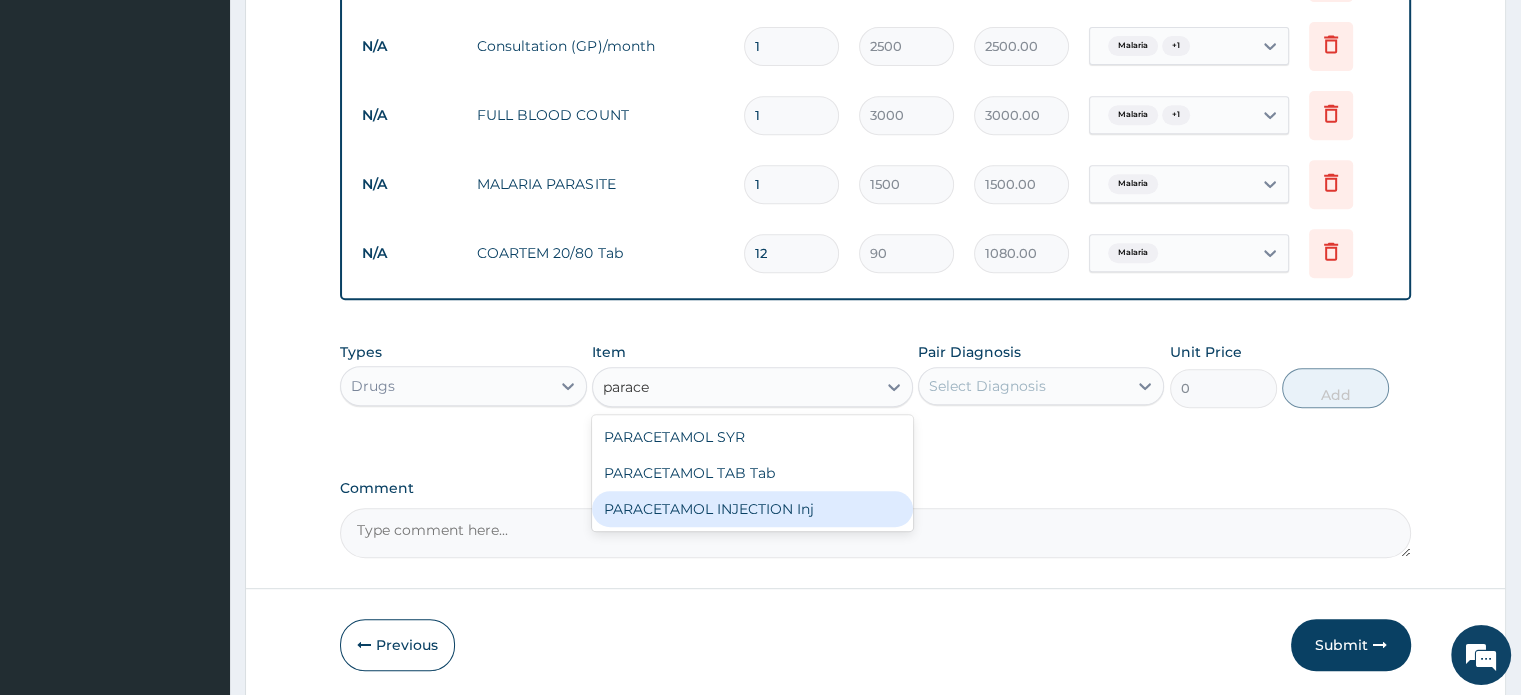 type 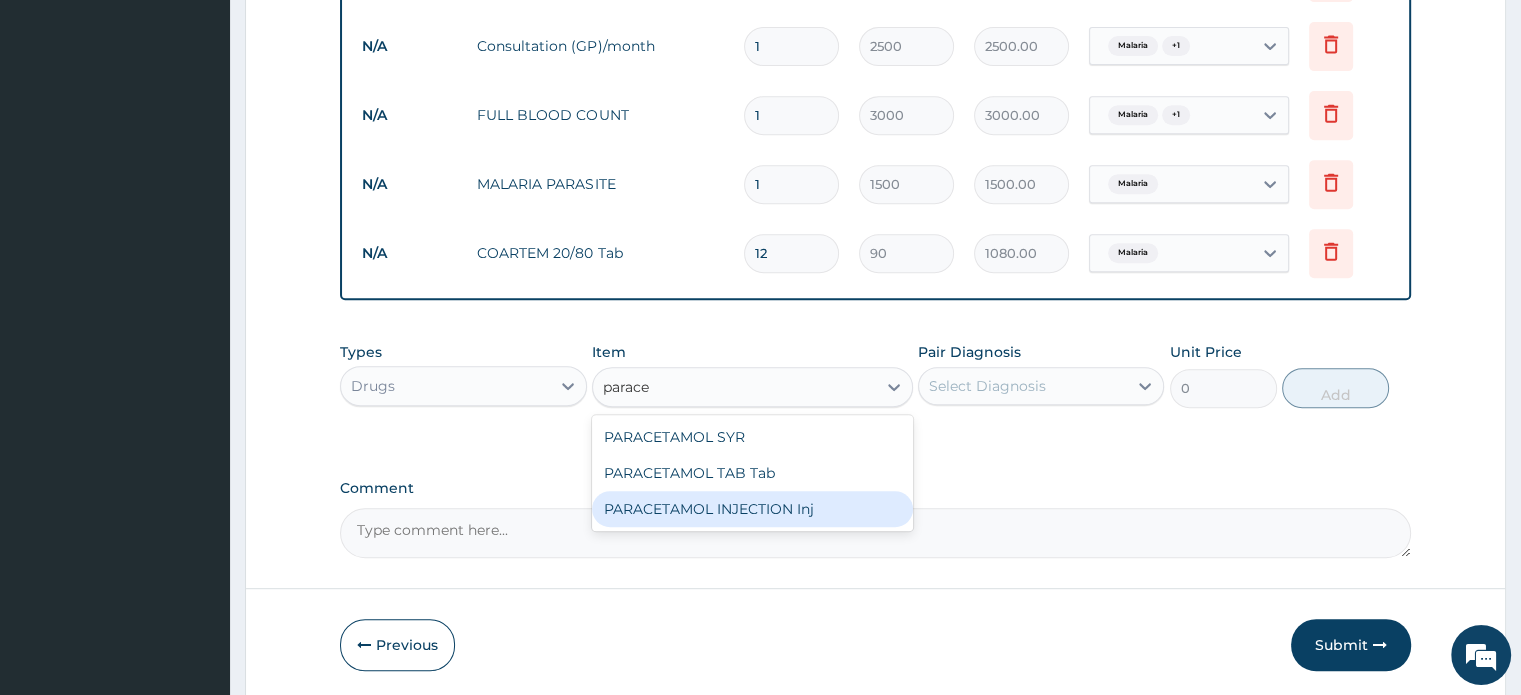 type on "480" 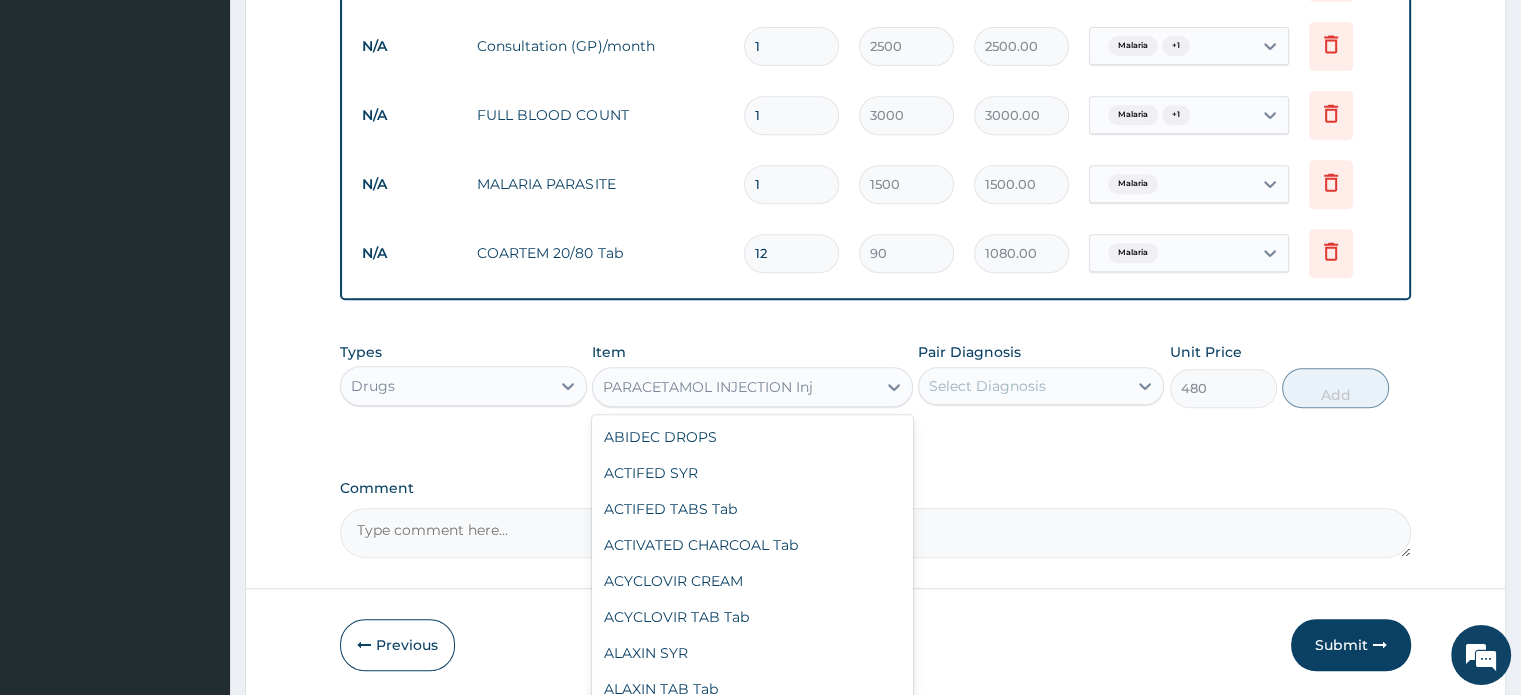 click on "PARACETAMOL INJECTION Inj" at bounding box center (708, 387) 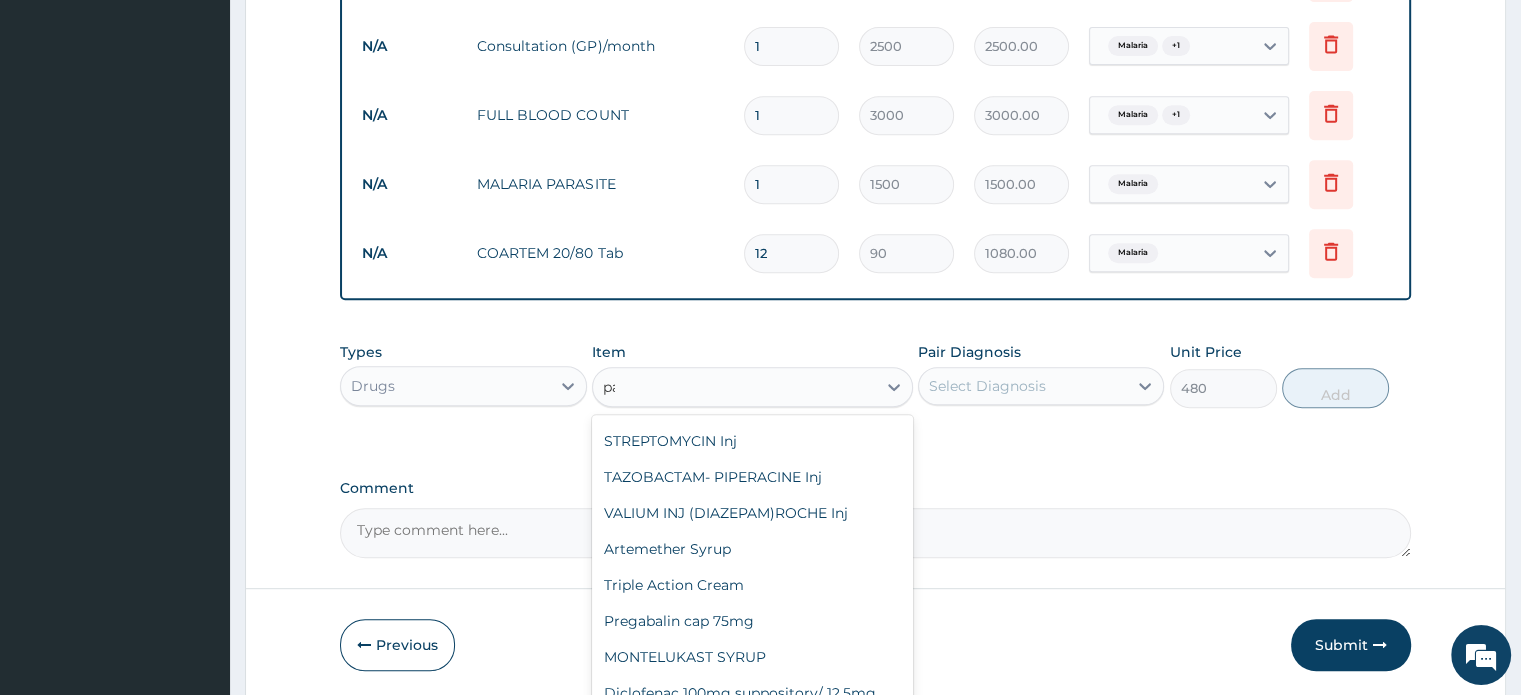 scroll, scrollTop: 808, scrollLeft: 0, axis: vertical 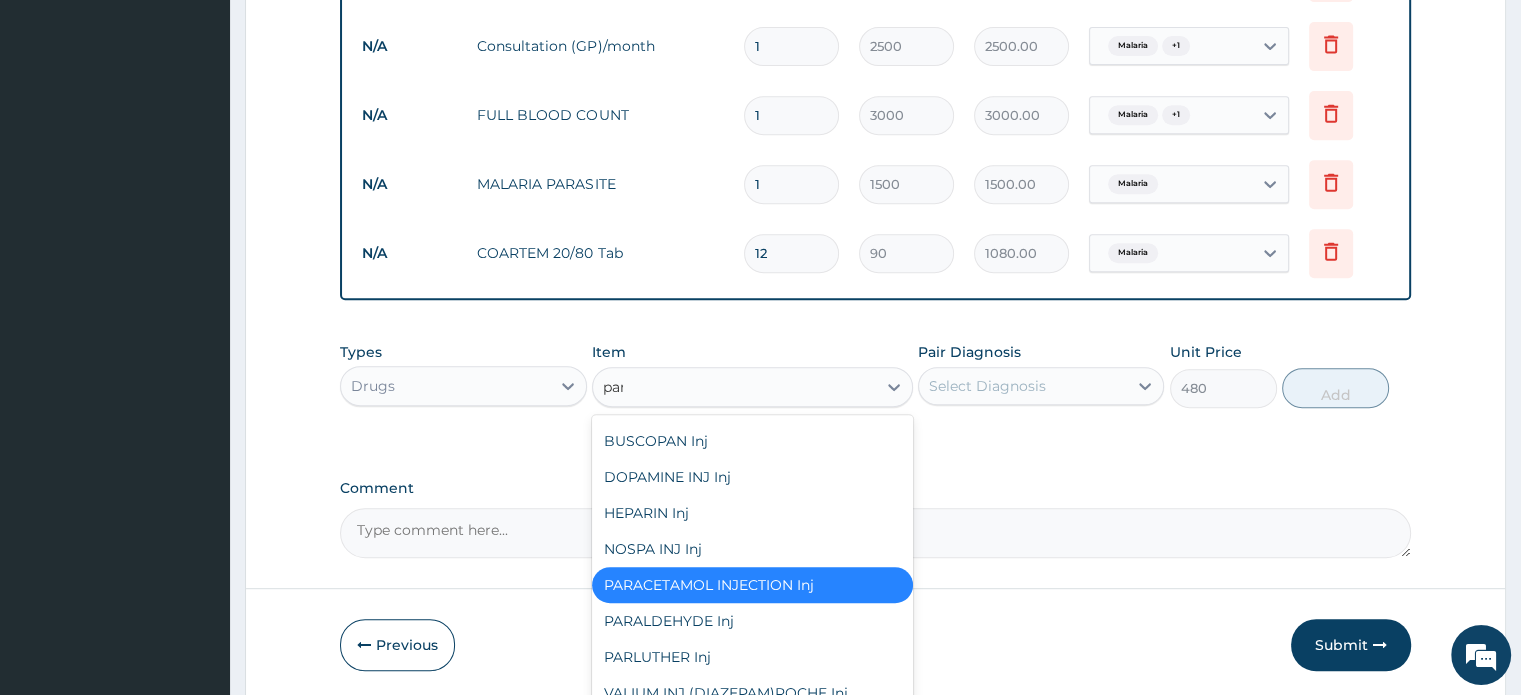 type on "para" 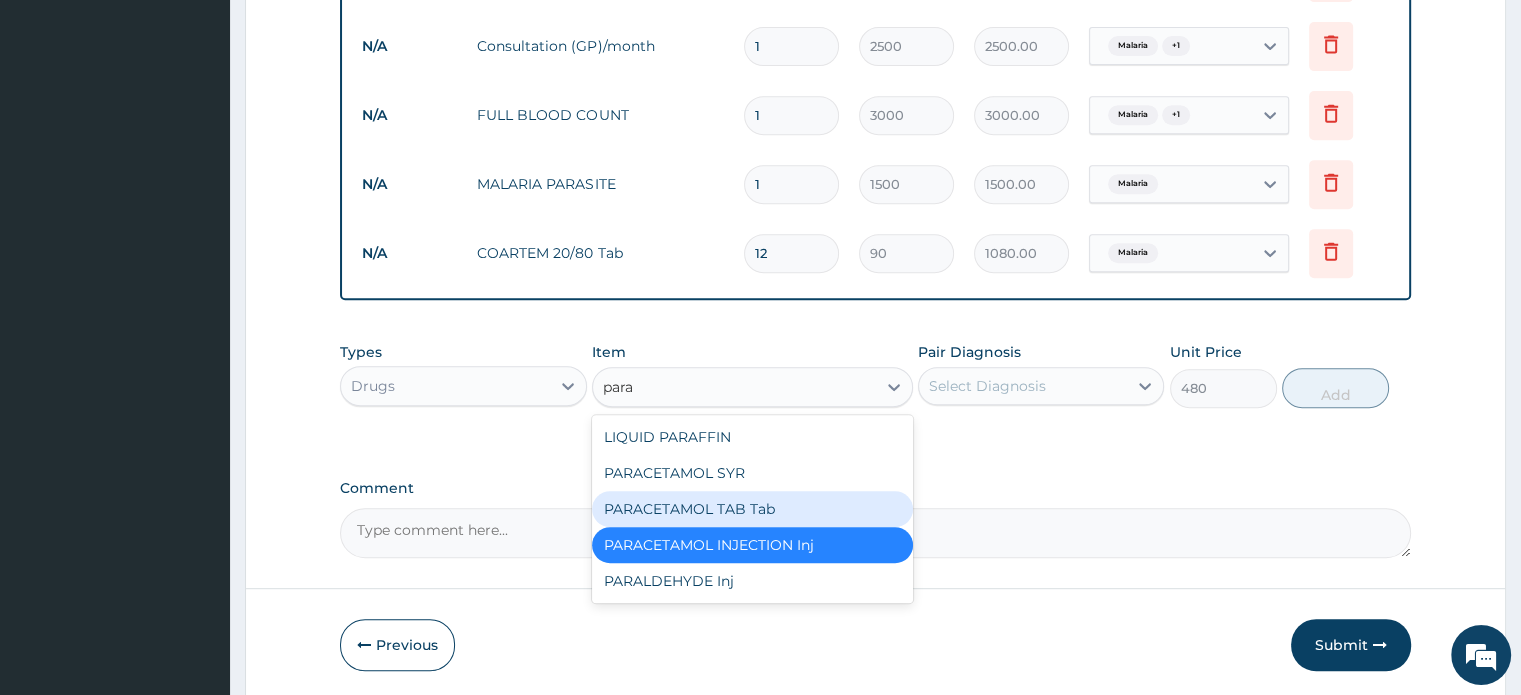 type 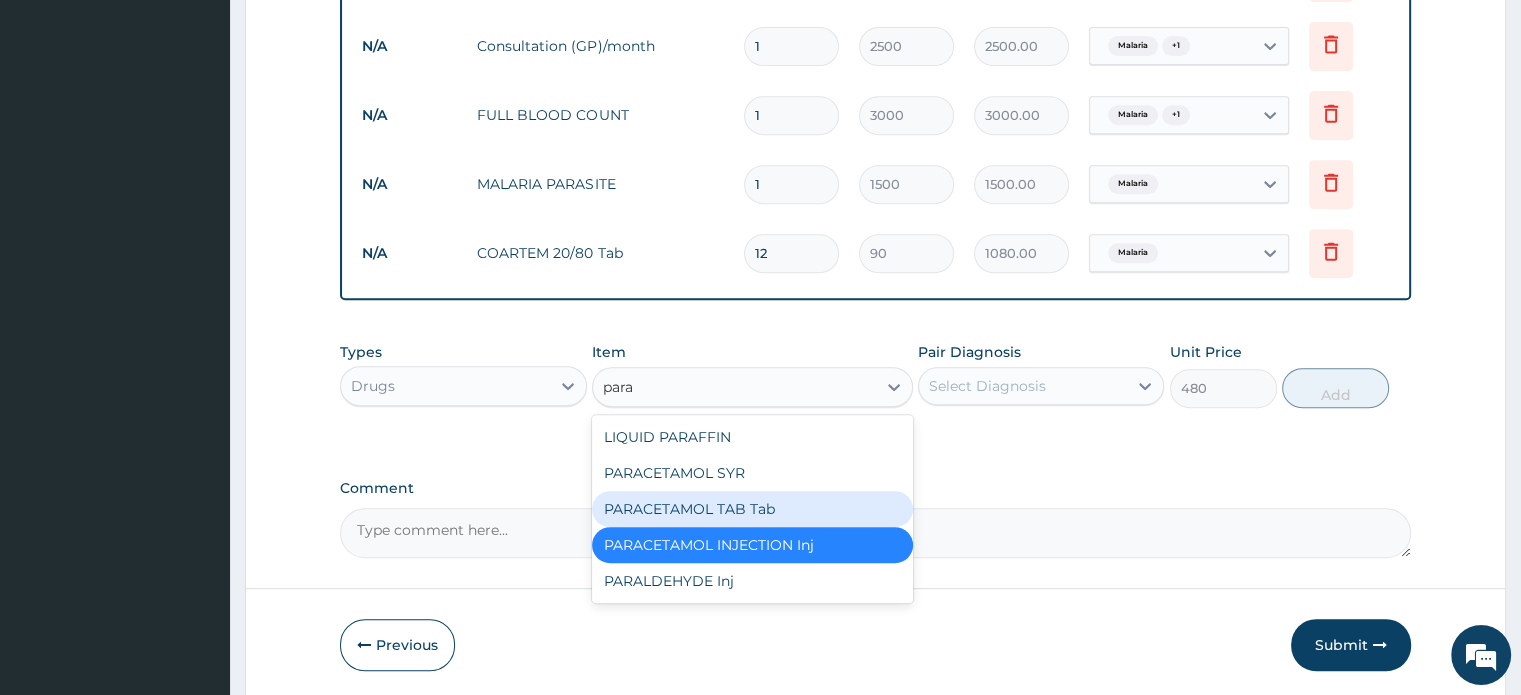 type on "600" 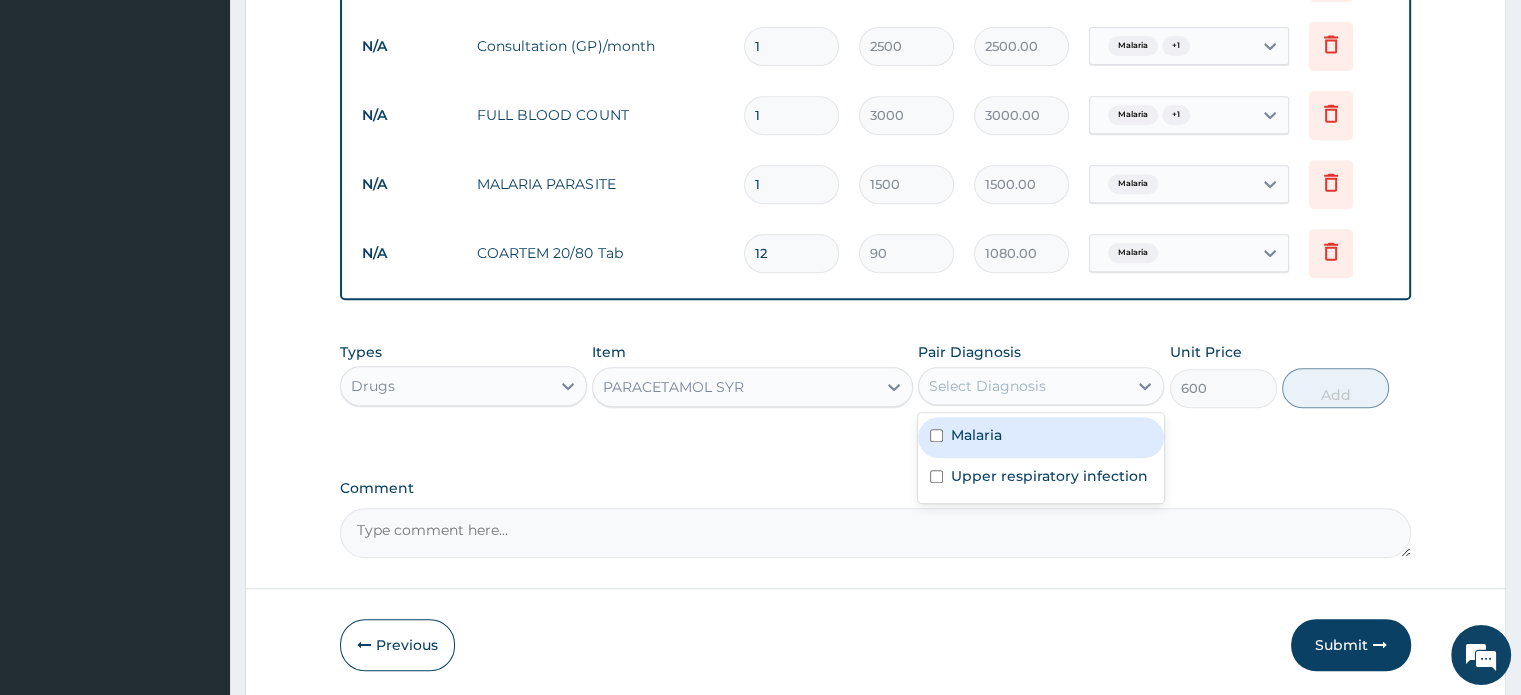 click on "Select Diagnosis" at bounding box center [987, 386] 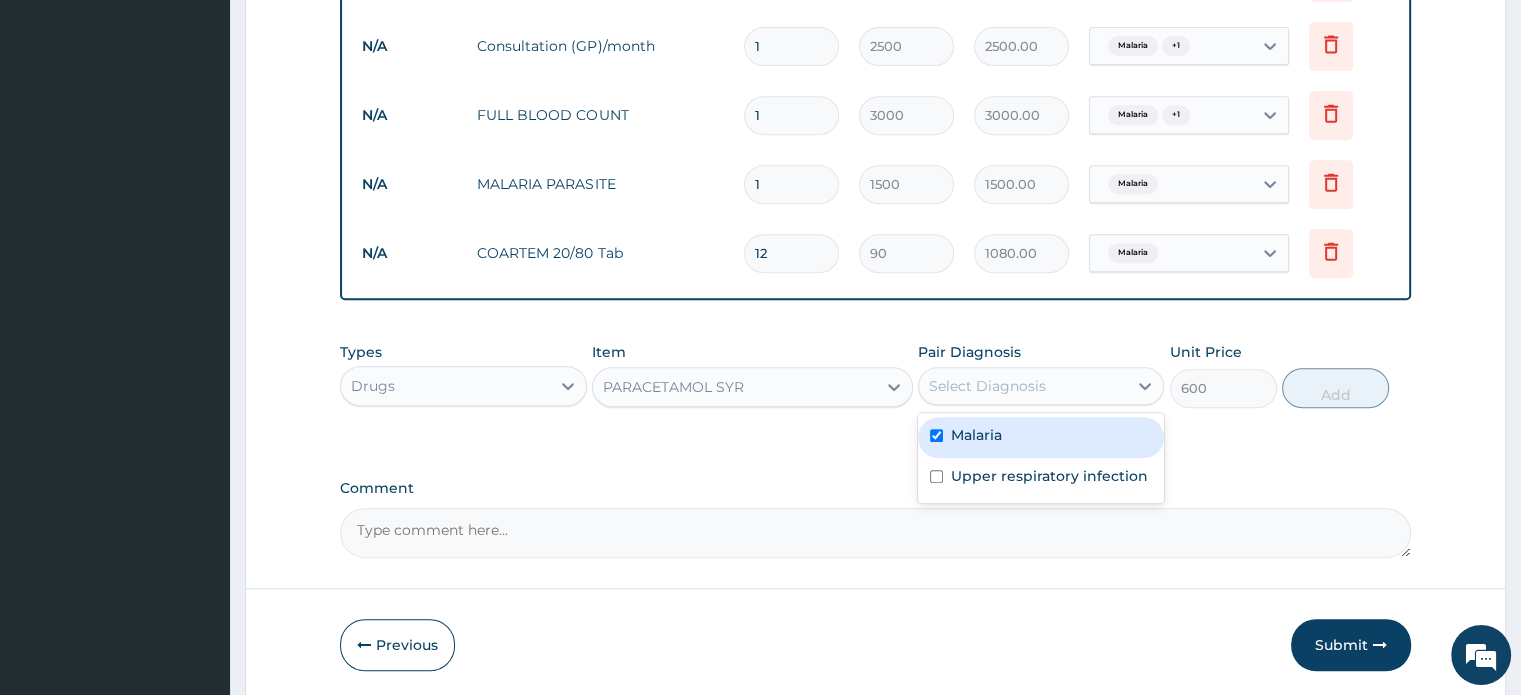 checkbox on "true" 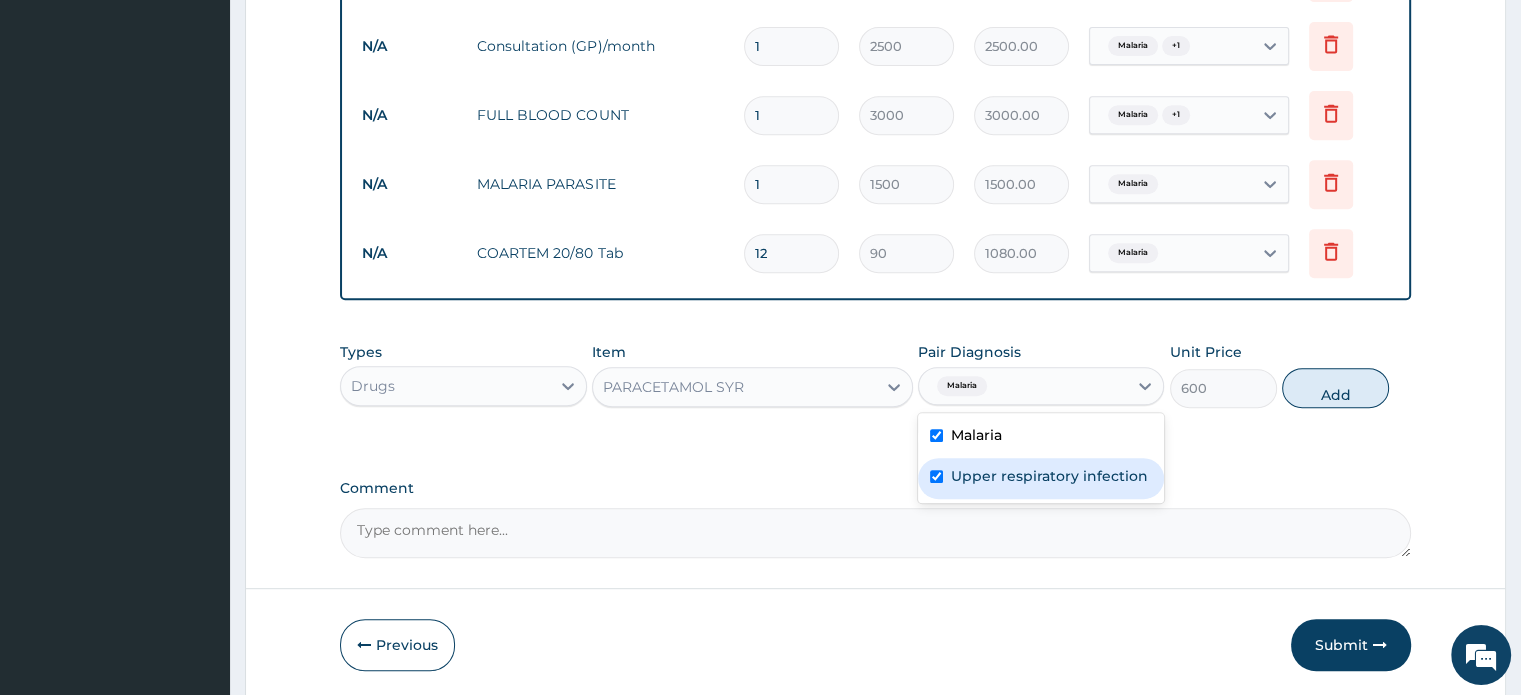 checkbox on "true" 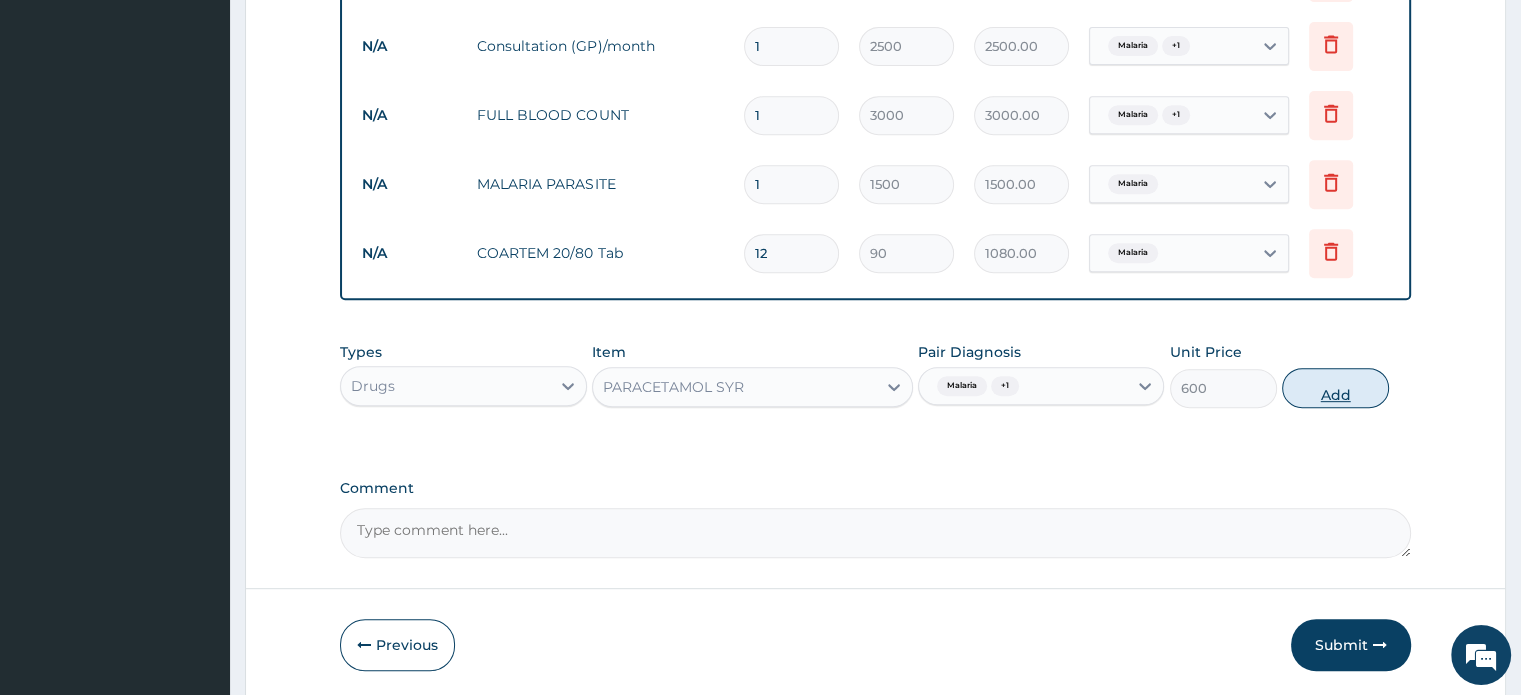 click on "Add" at bounding box center [1335, 388] 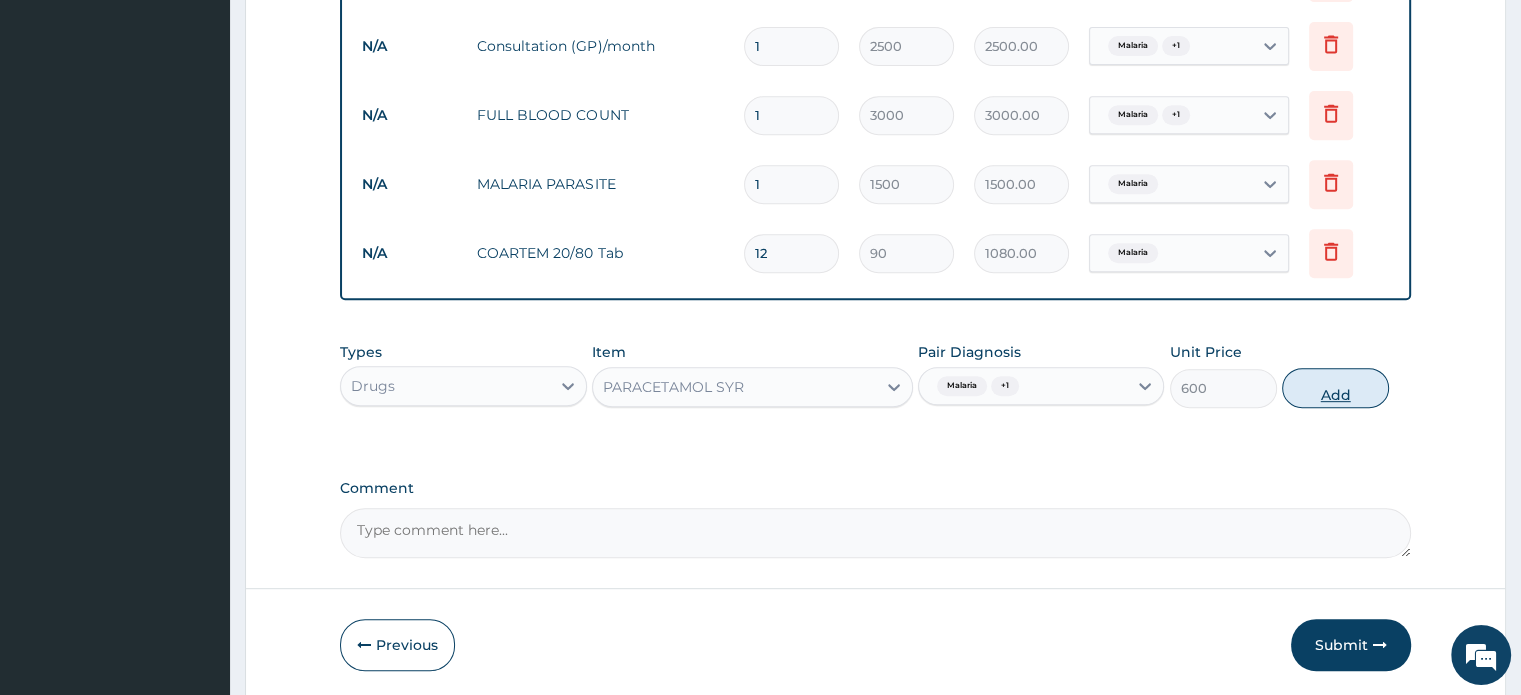 type on "0" 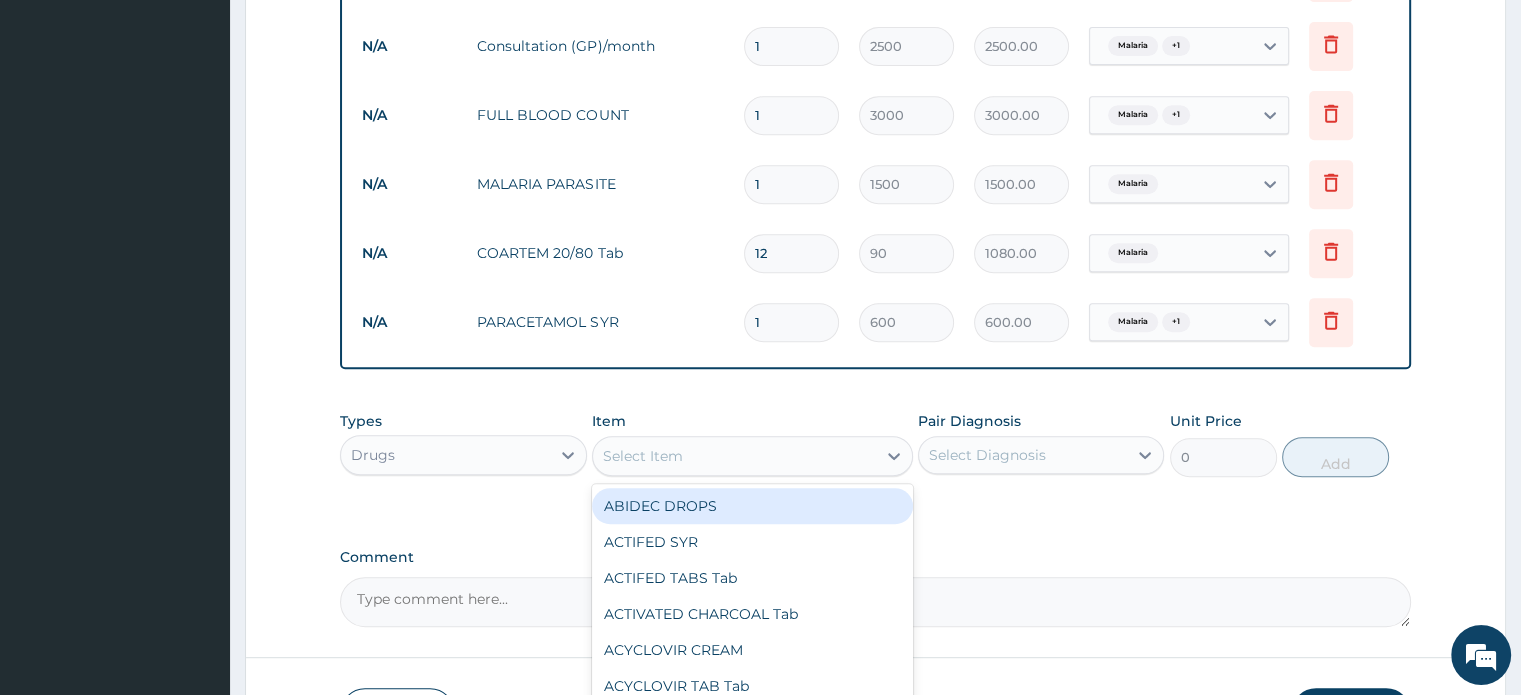 click on "Select Item" at bounding box center [752, 456] 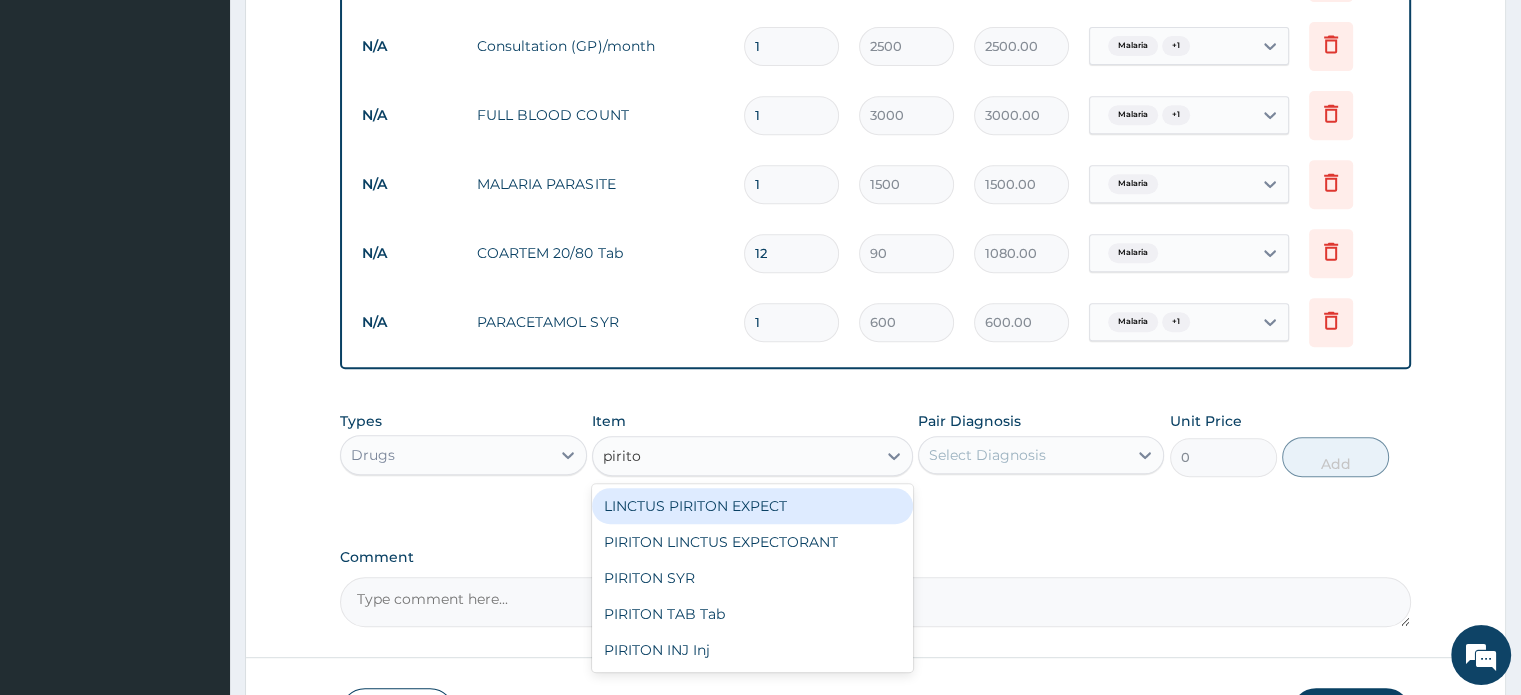 type on "piriton" 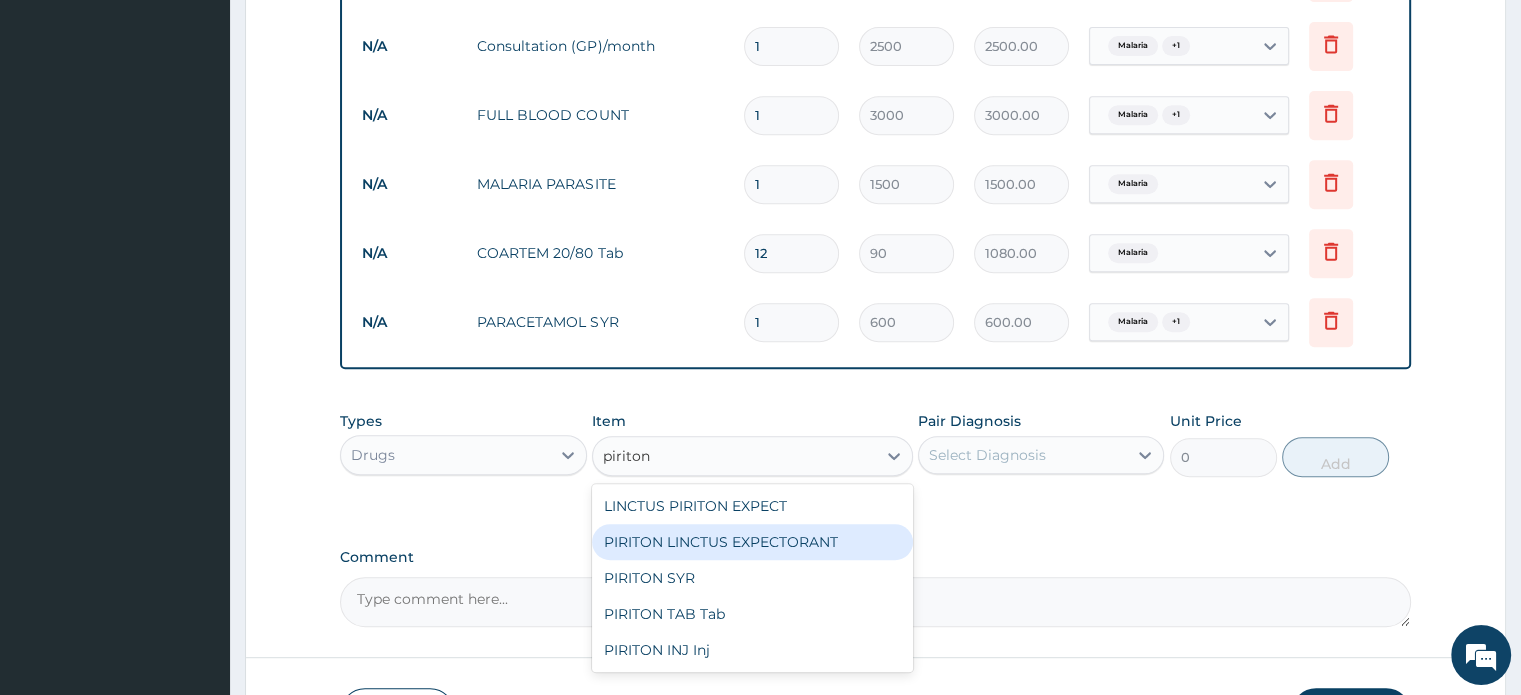 click on "PIRITON LINCTUS EXPECTORANT" at bounding box center [752, 542] 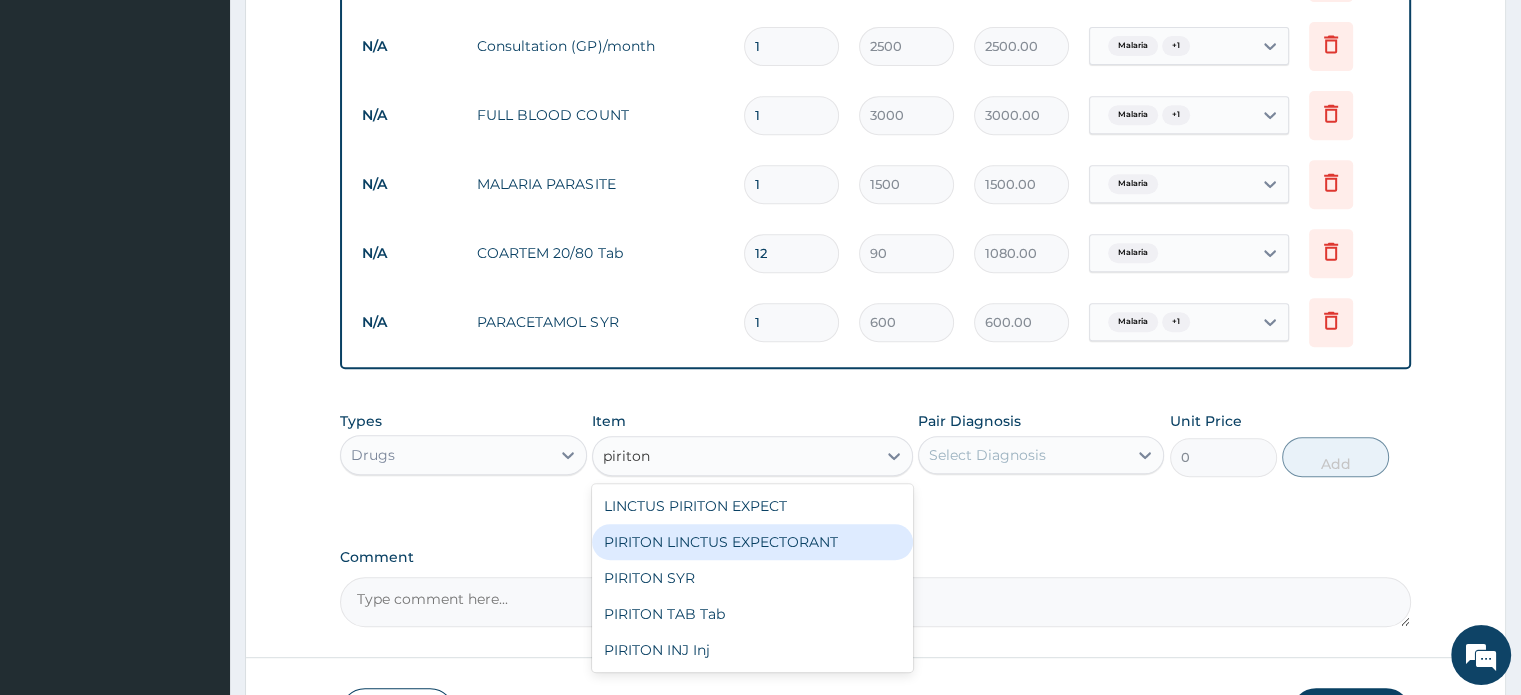 type 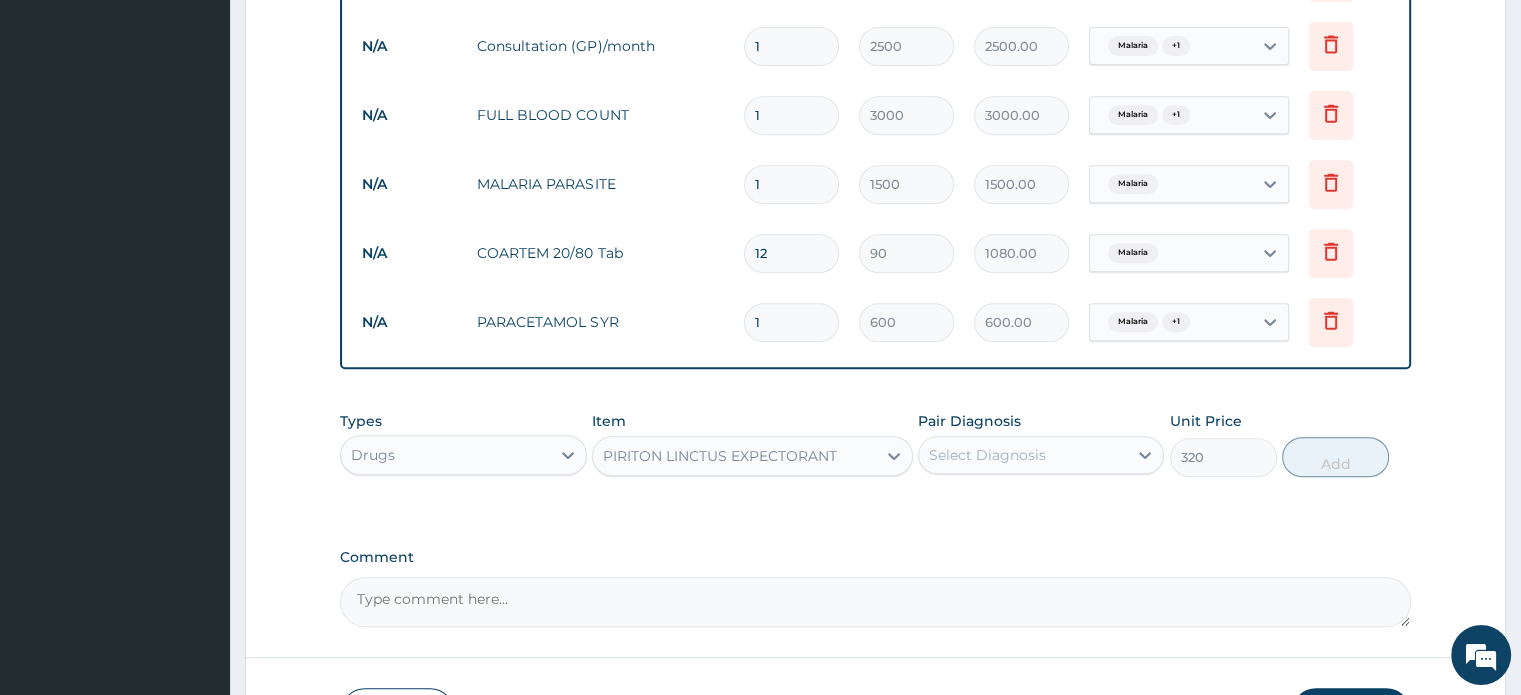 click on "PIRITON LINCTUS EXPECTORANT" at bounding box center [752, 456] 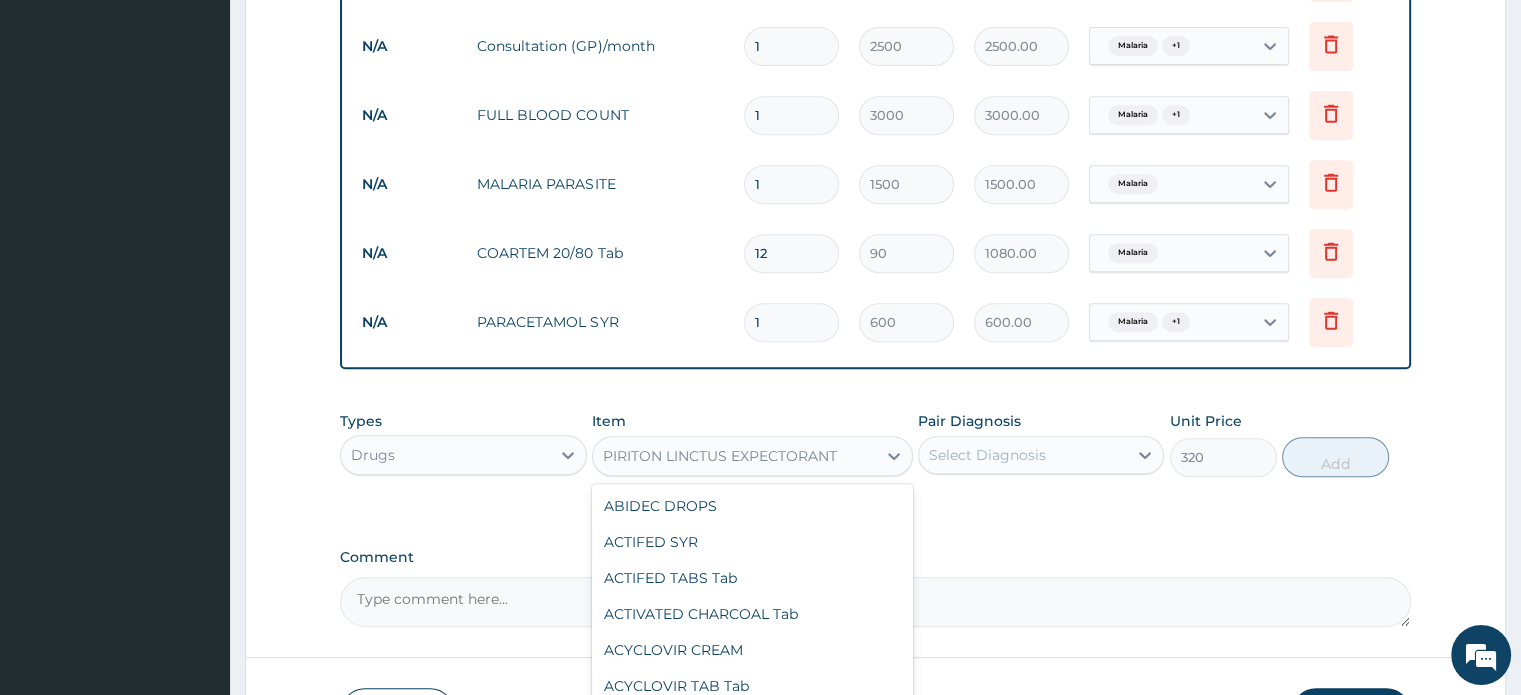 scroll, scrollTop: 14308, scrollLeft: 0, axis: vertical 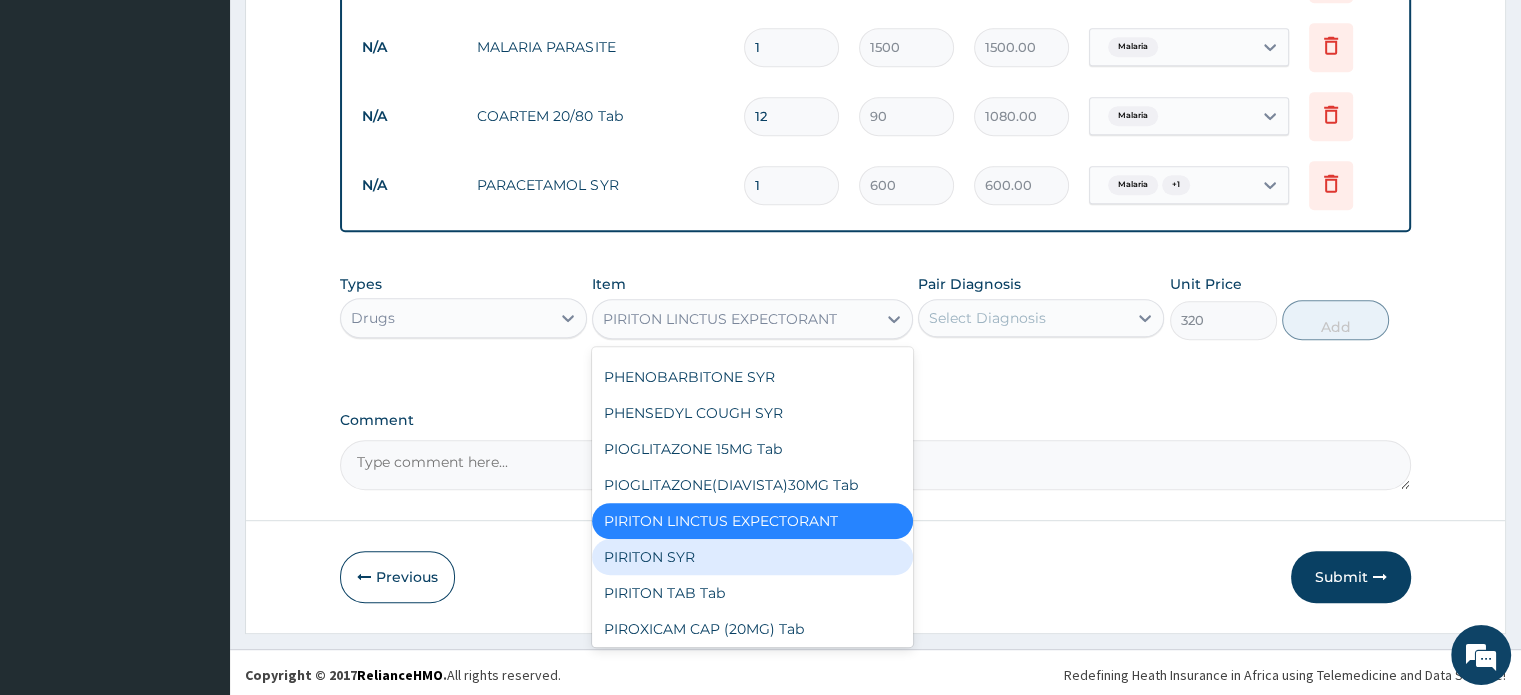 type on "500" 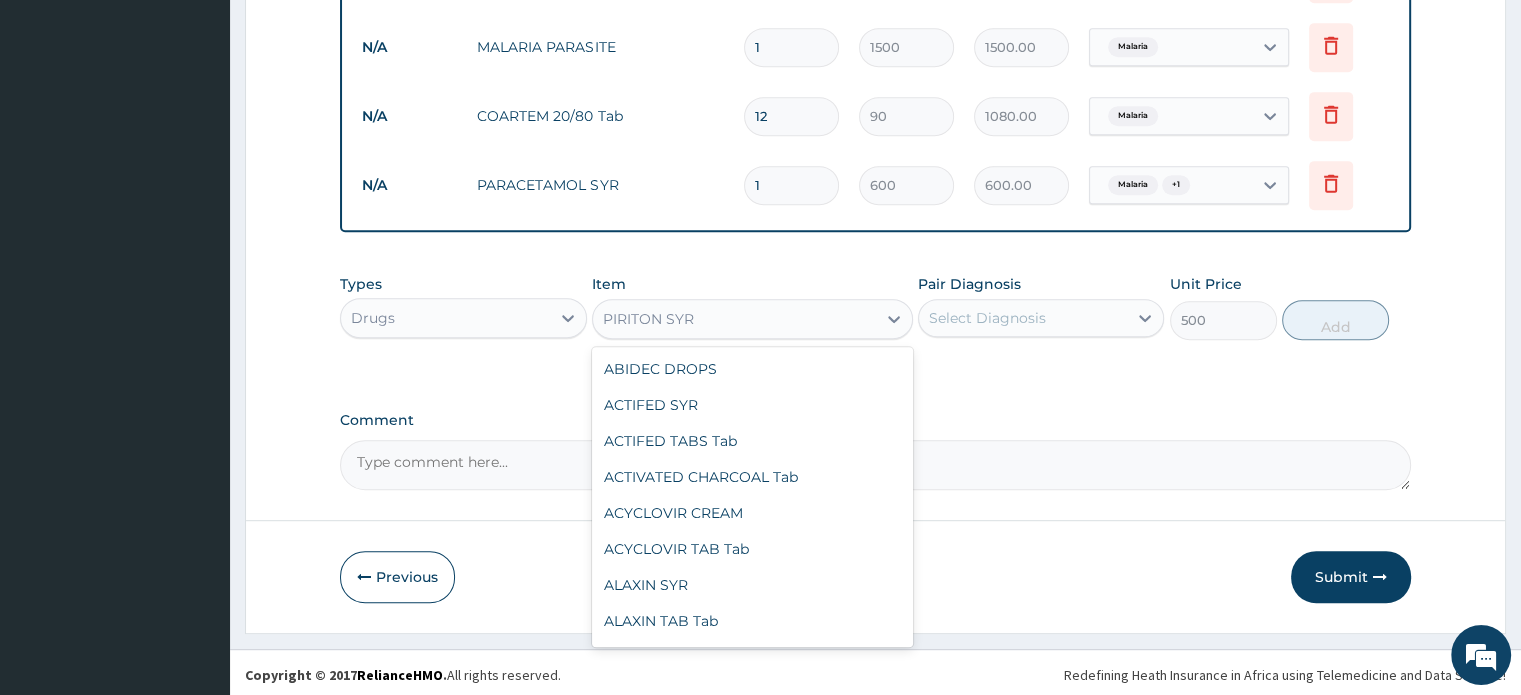 click on "PIRITON SYR" at bounding box center (734, 319) 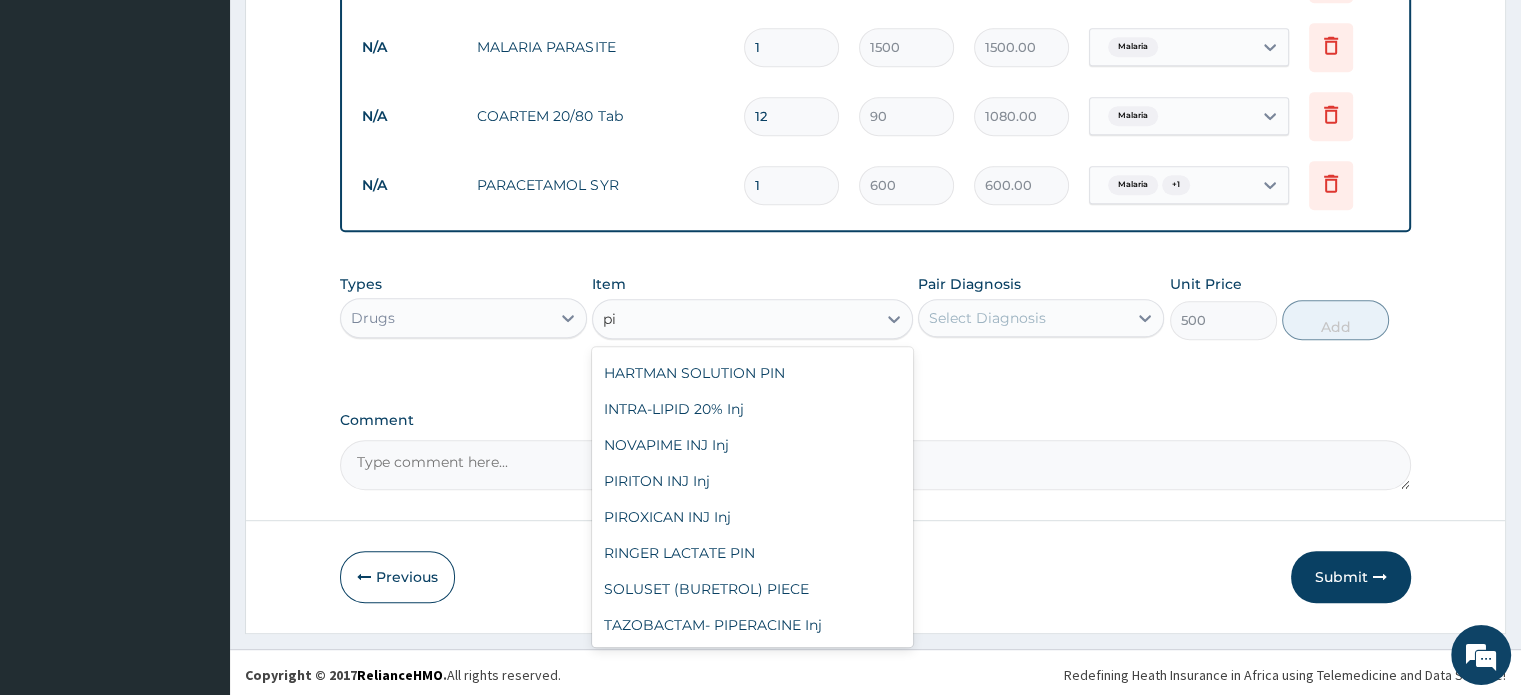 scroll, scrollTop: 760, scrollLeft: 0, axis: vertical 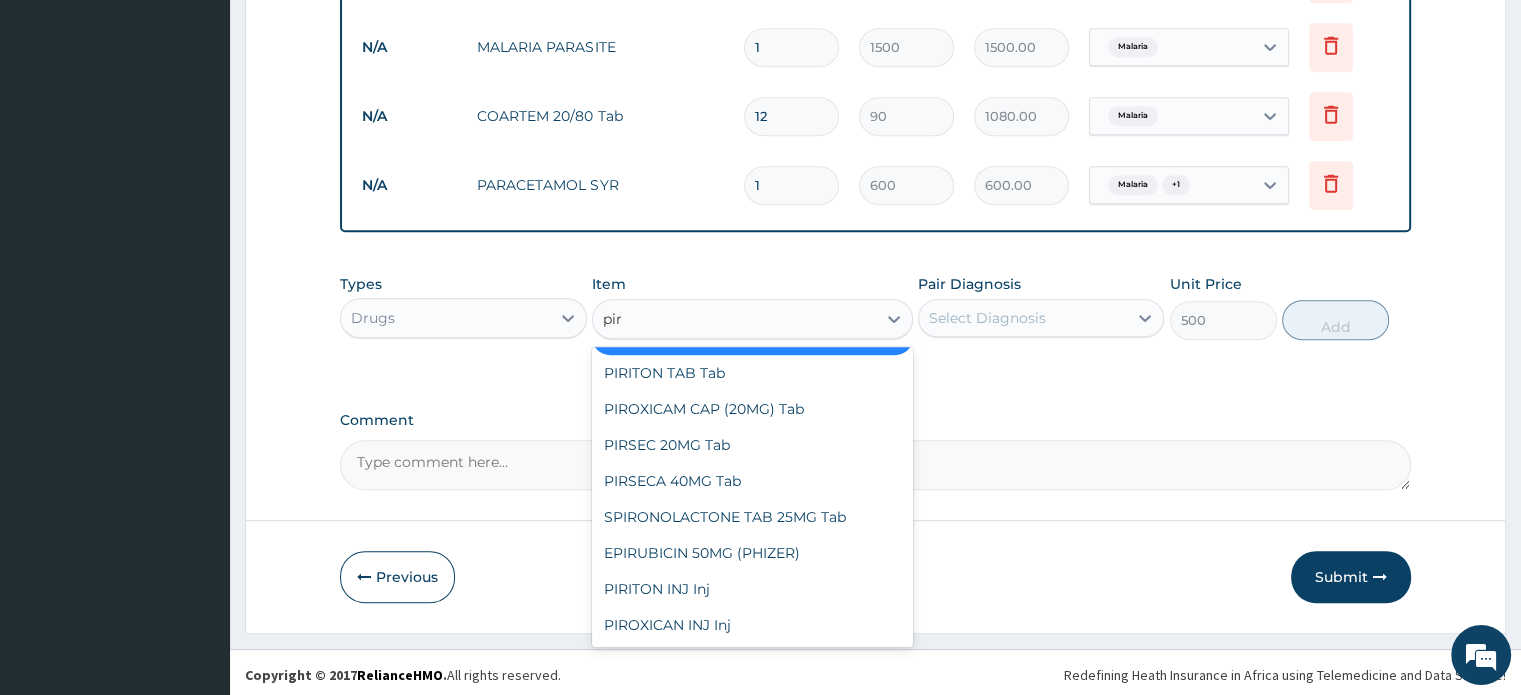 type on "piri" 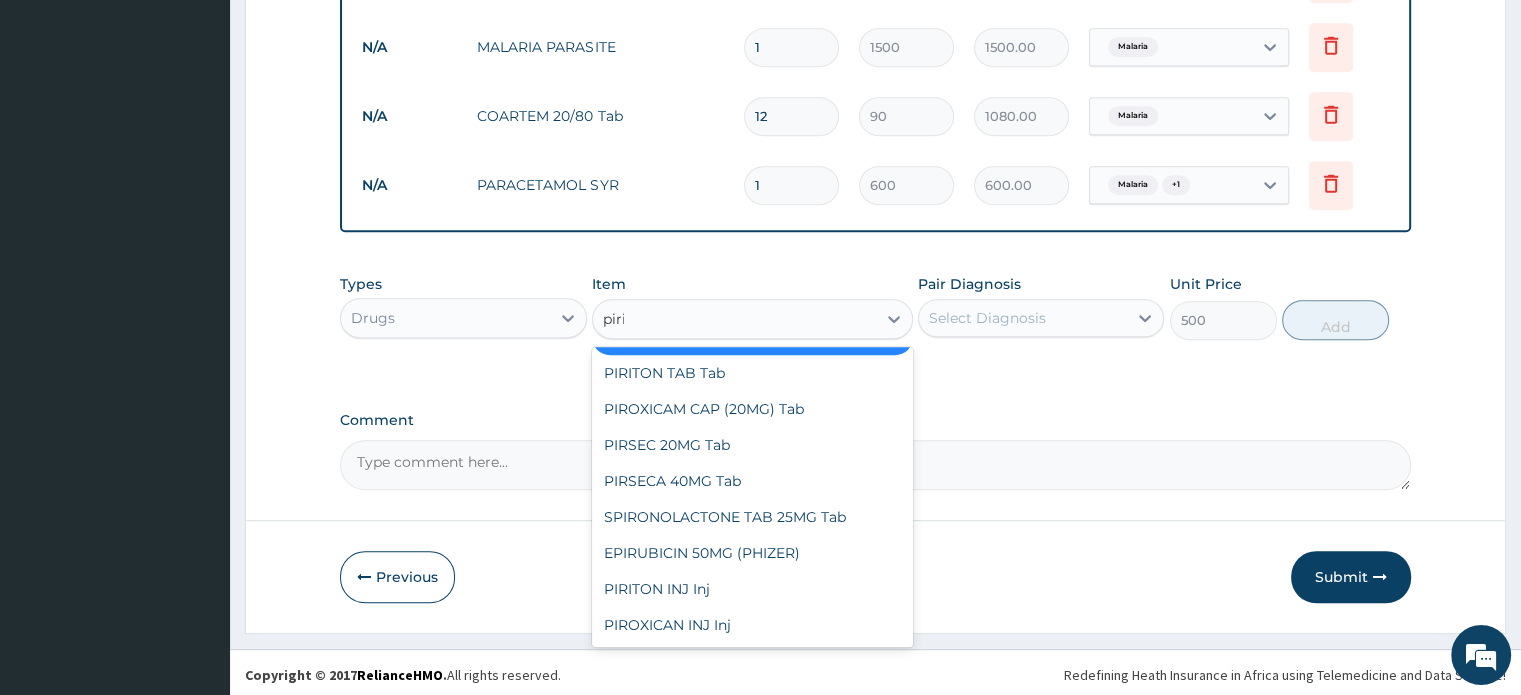 scroll, scrollTop: 0, scrollLeft: 0, axis: both 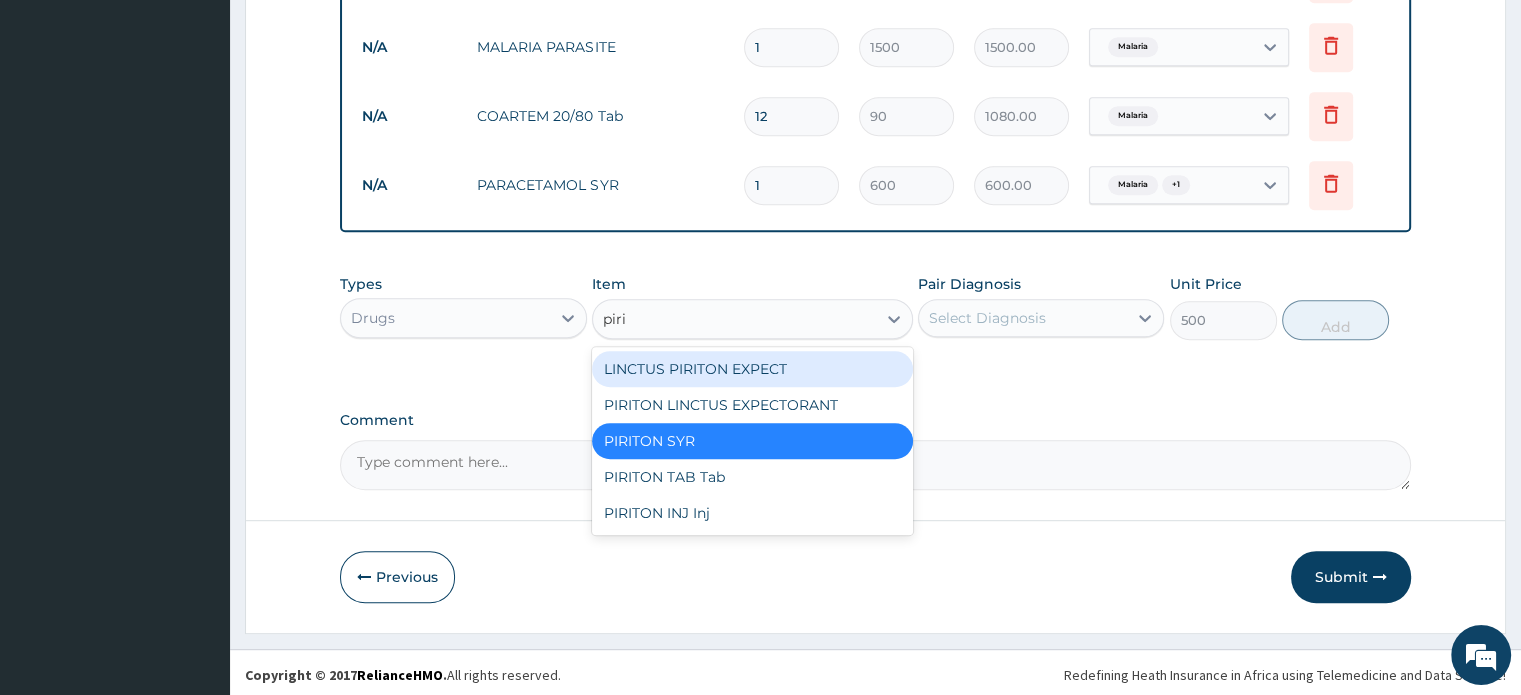 click on "LINCTUS PIRITON EXPECT" at bounding box center [752, 369] 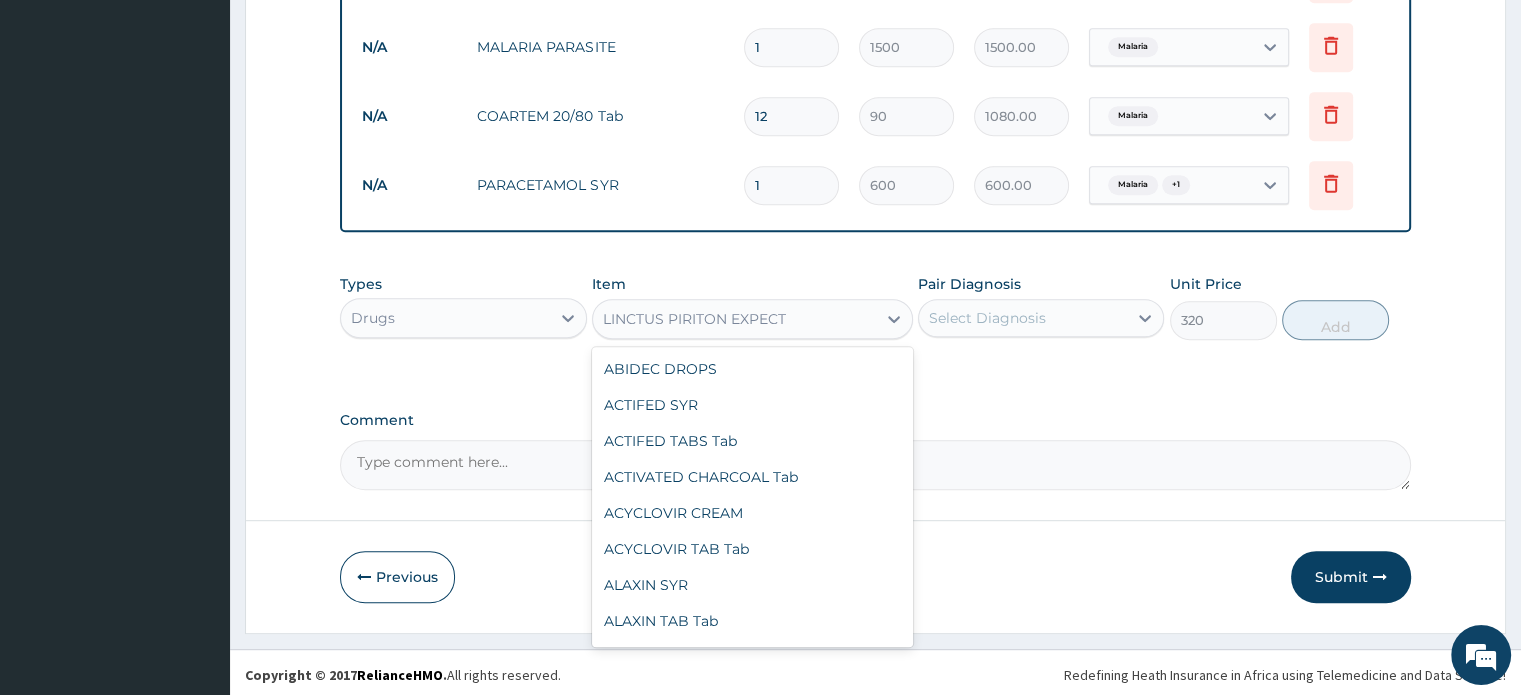 click on "LINCTUS PIRITON EXPECT" at bounding box center [694, 319] 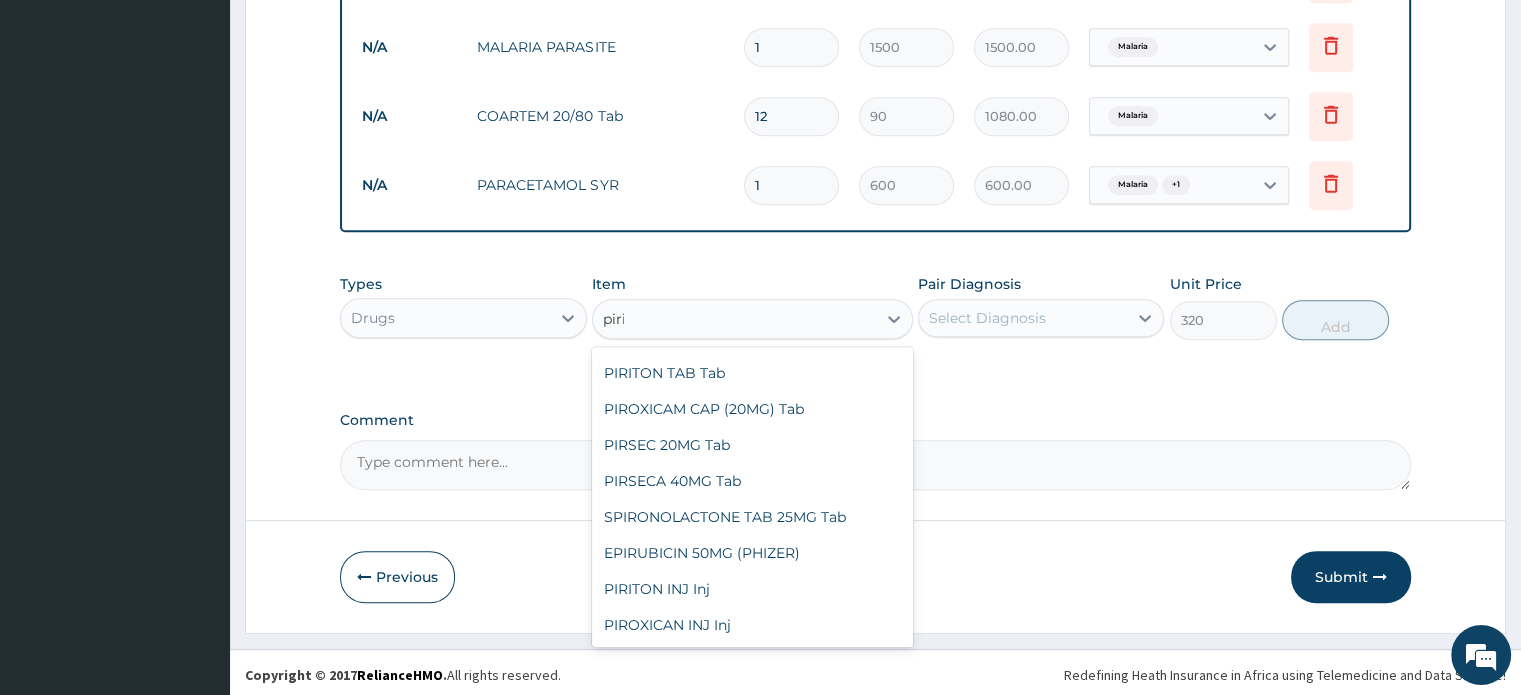 scroll, scrollTop: 0, scrollLeft: 0, axis: both 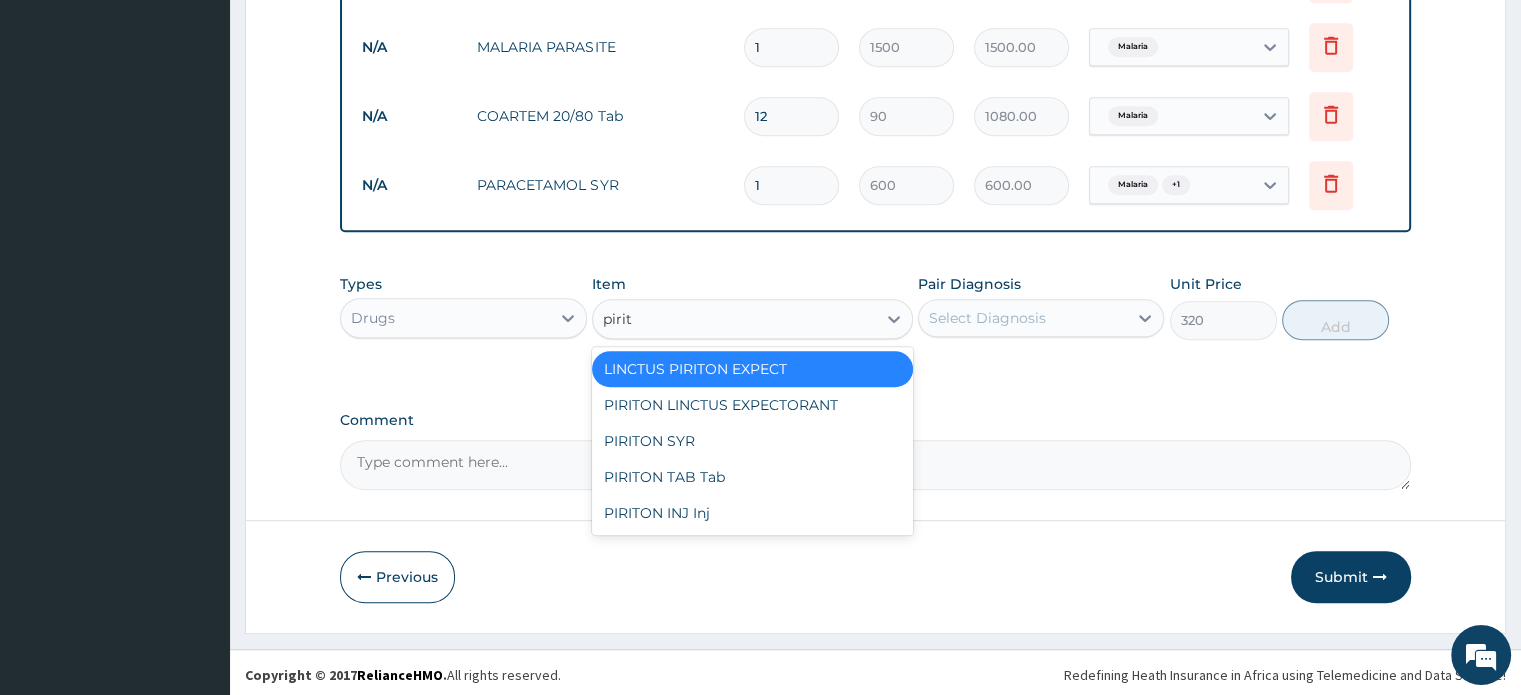 type on "pirito" 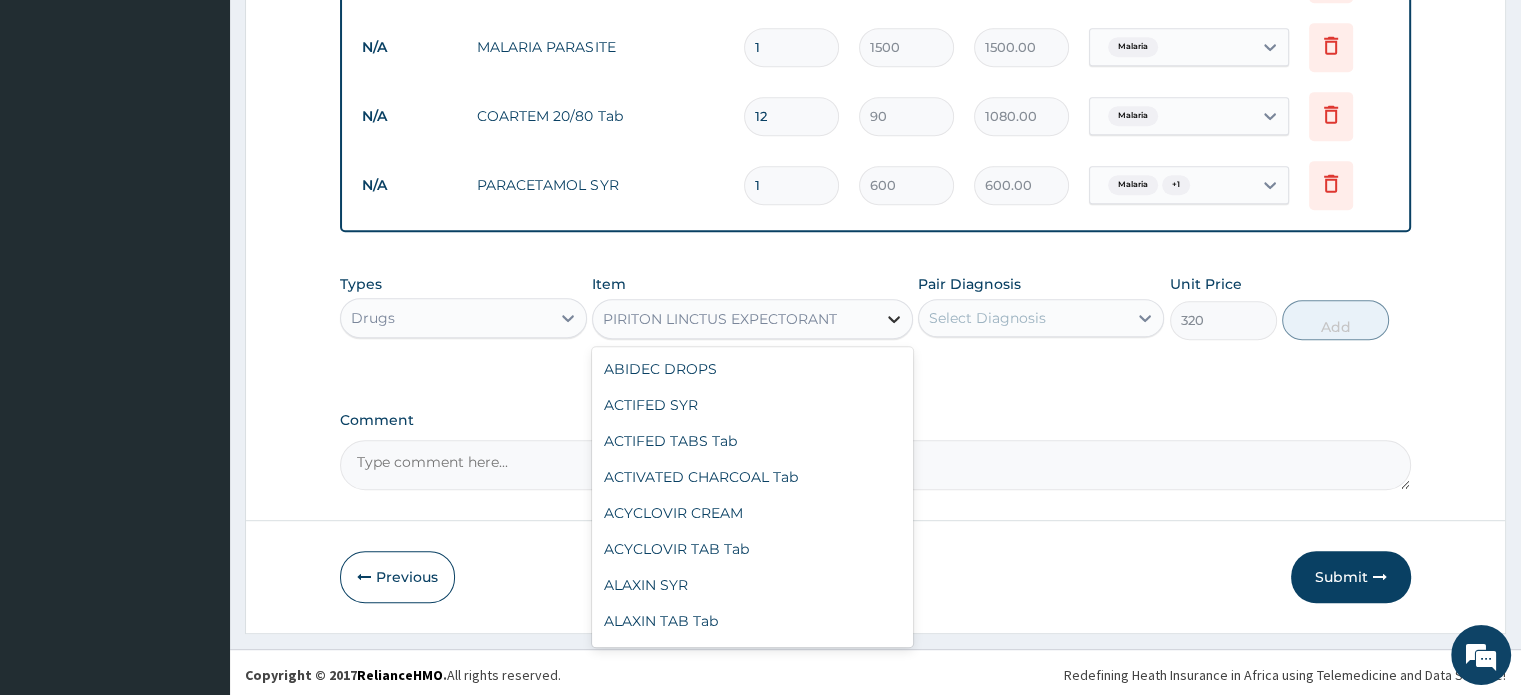 click at bounding box center (894, 319) 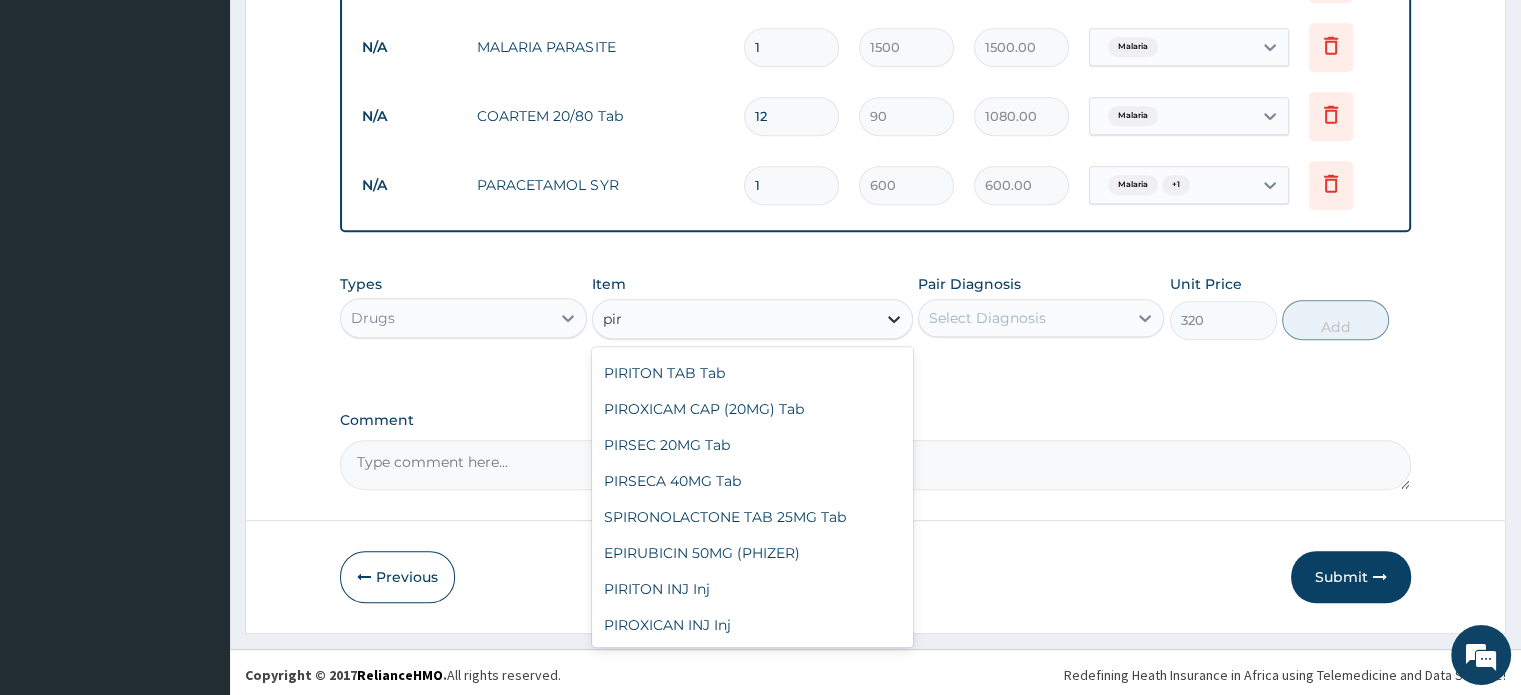 scroll, scrollTop: 0, scrollLeft: 0, axis: both 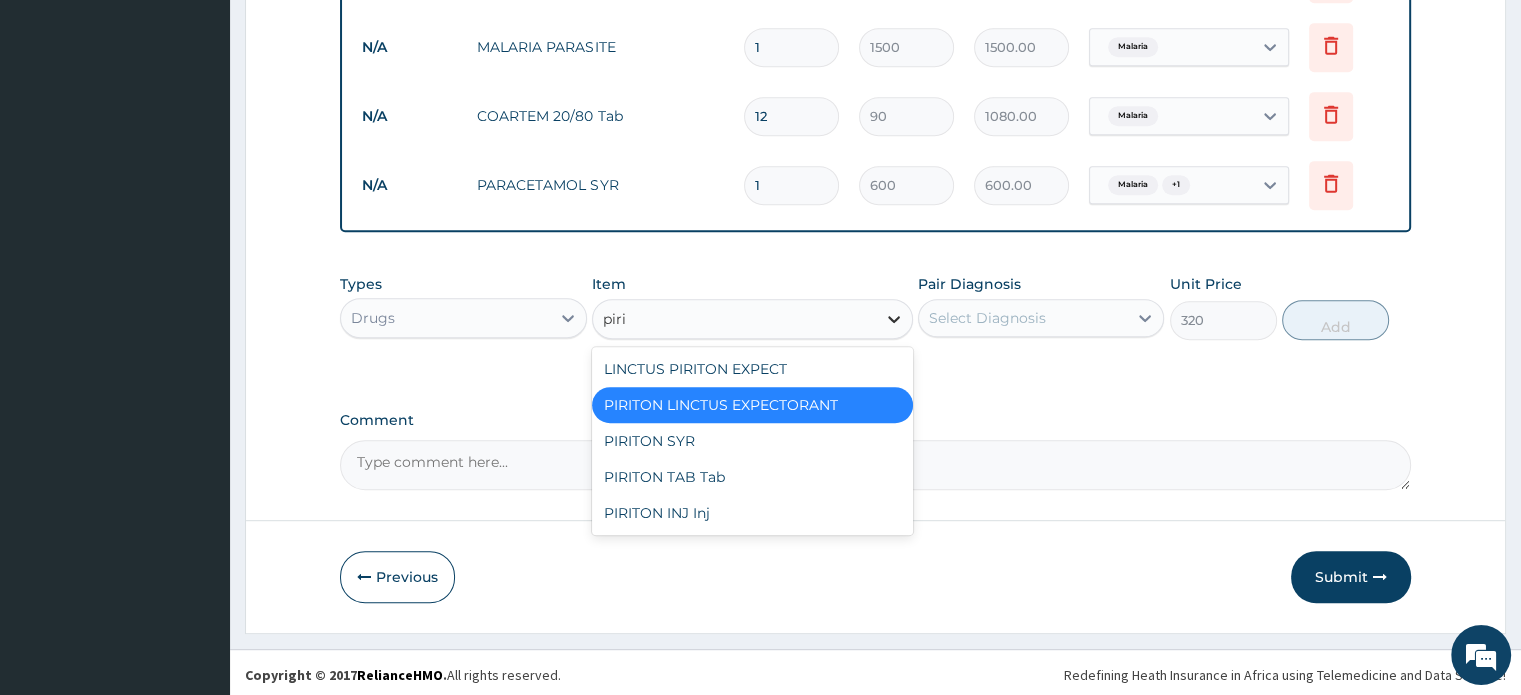 type on "pirit" 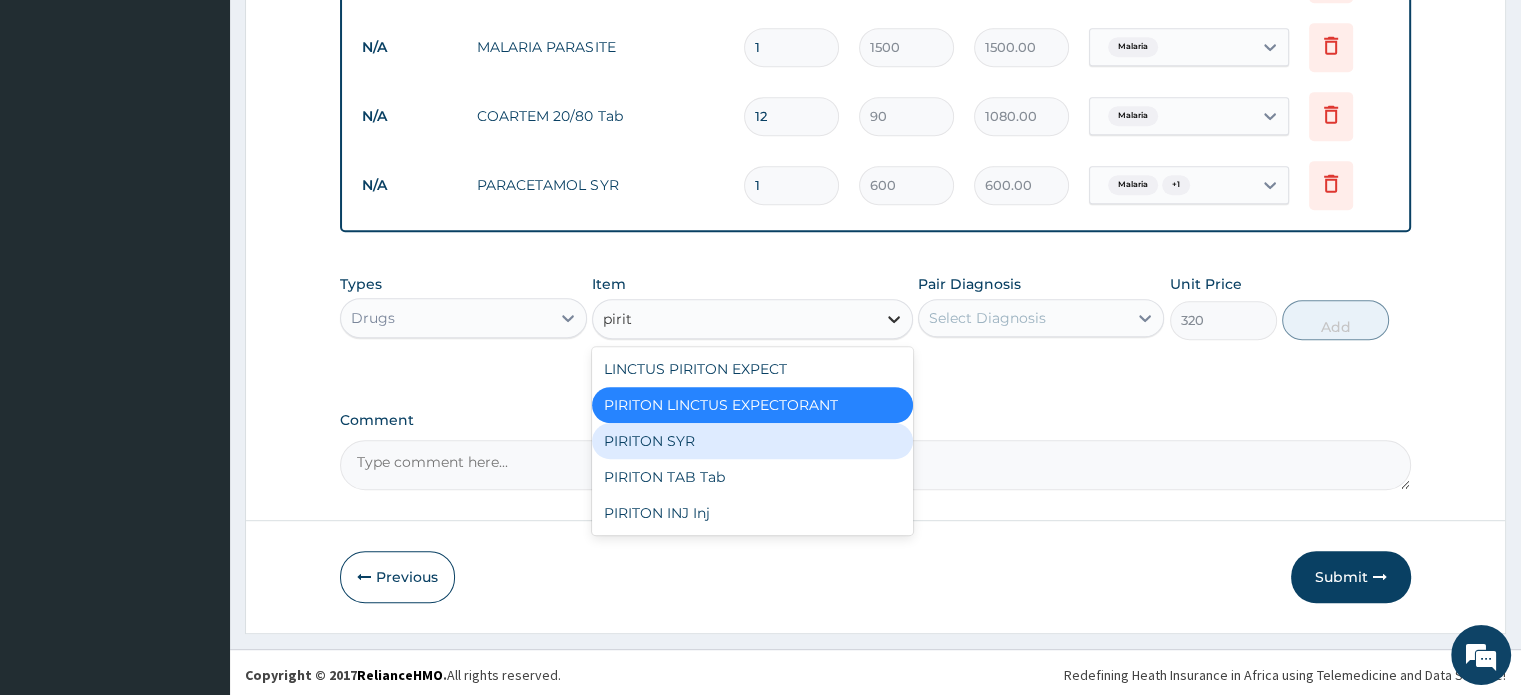 type 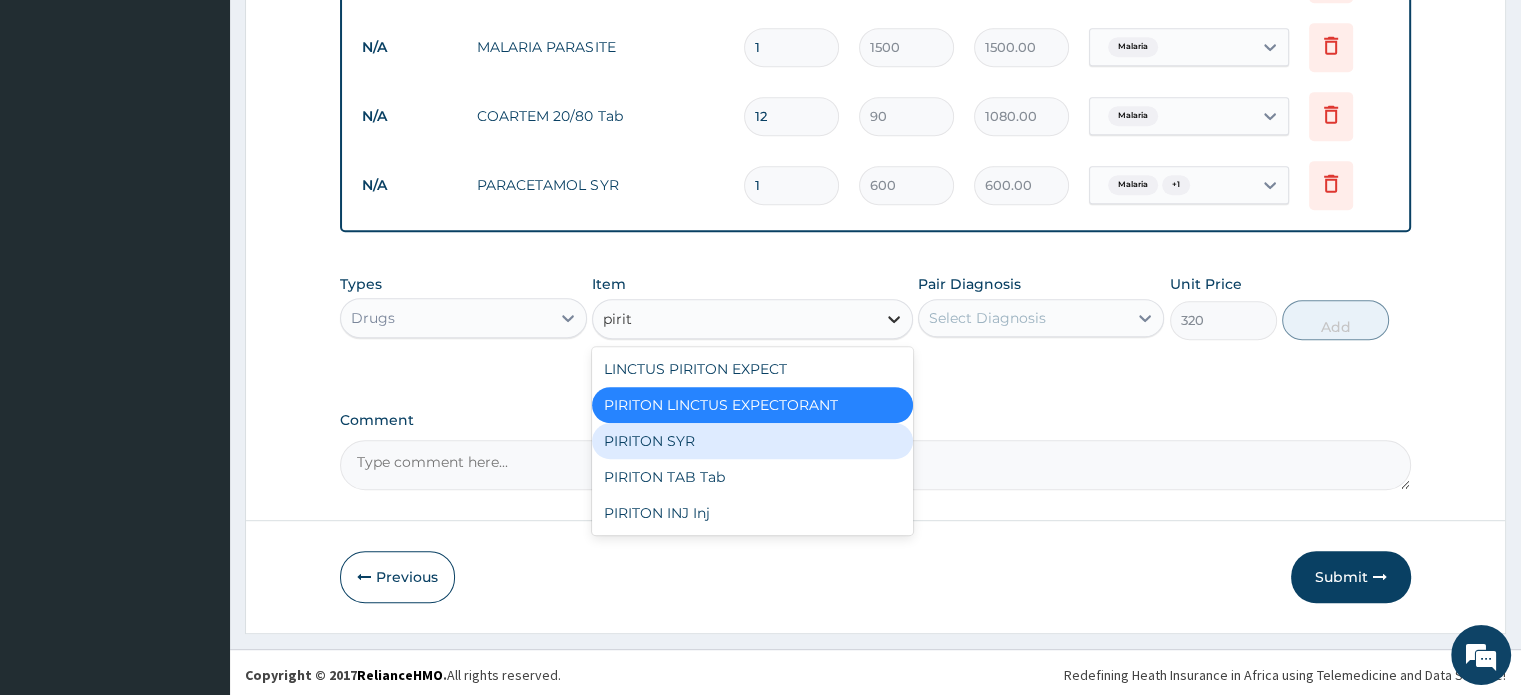 type on "500" 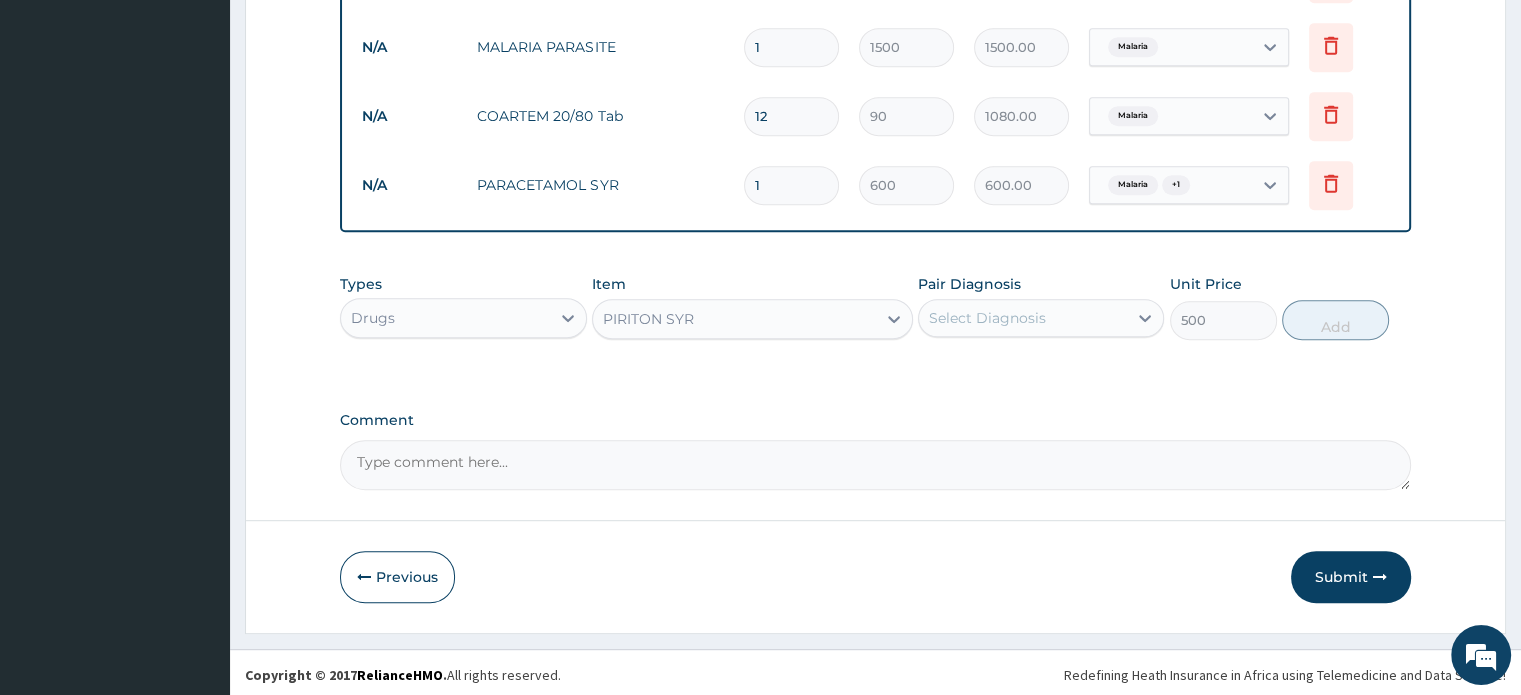 click on "Pair Diagnosis Select Diagnosis" at bounding box center [1041, 307] 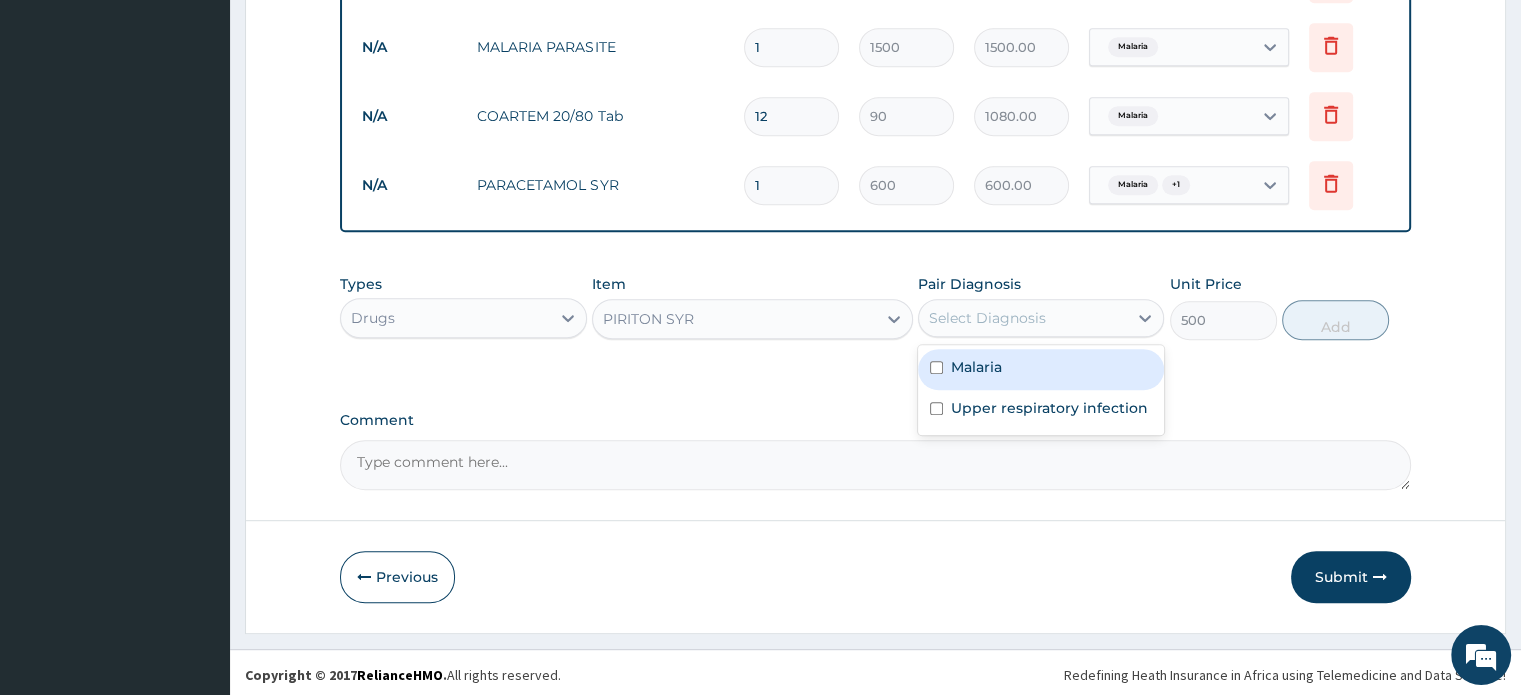 click on "Select Diagnosis" at bounding box center (1023, 318) 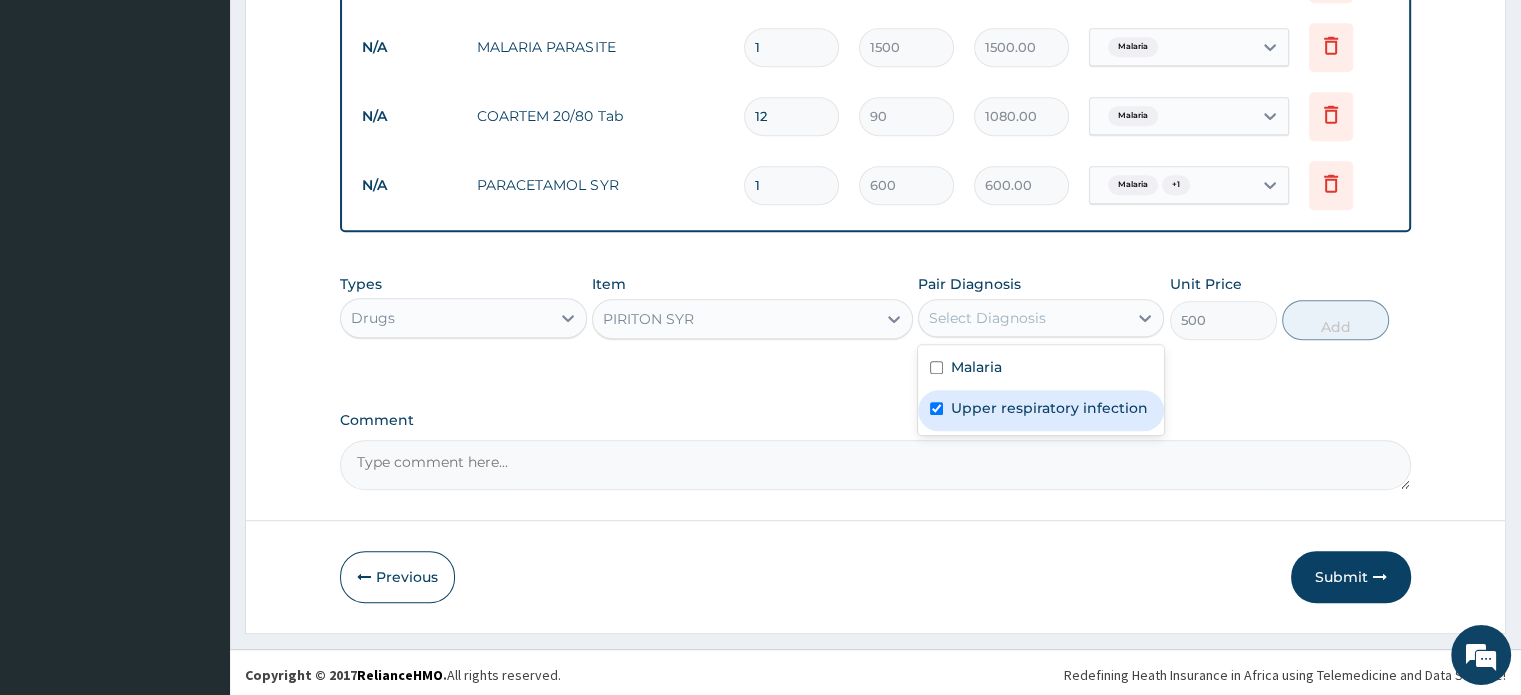 checkbox on "true" 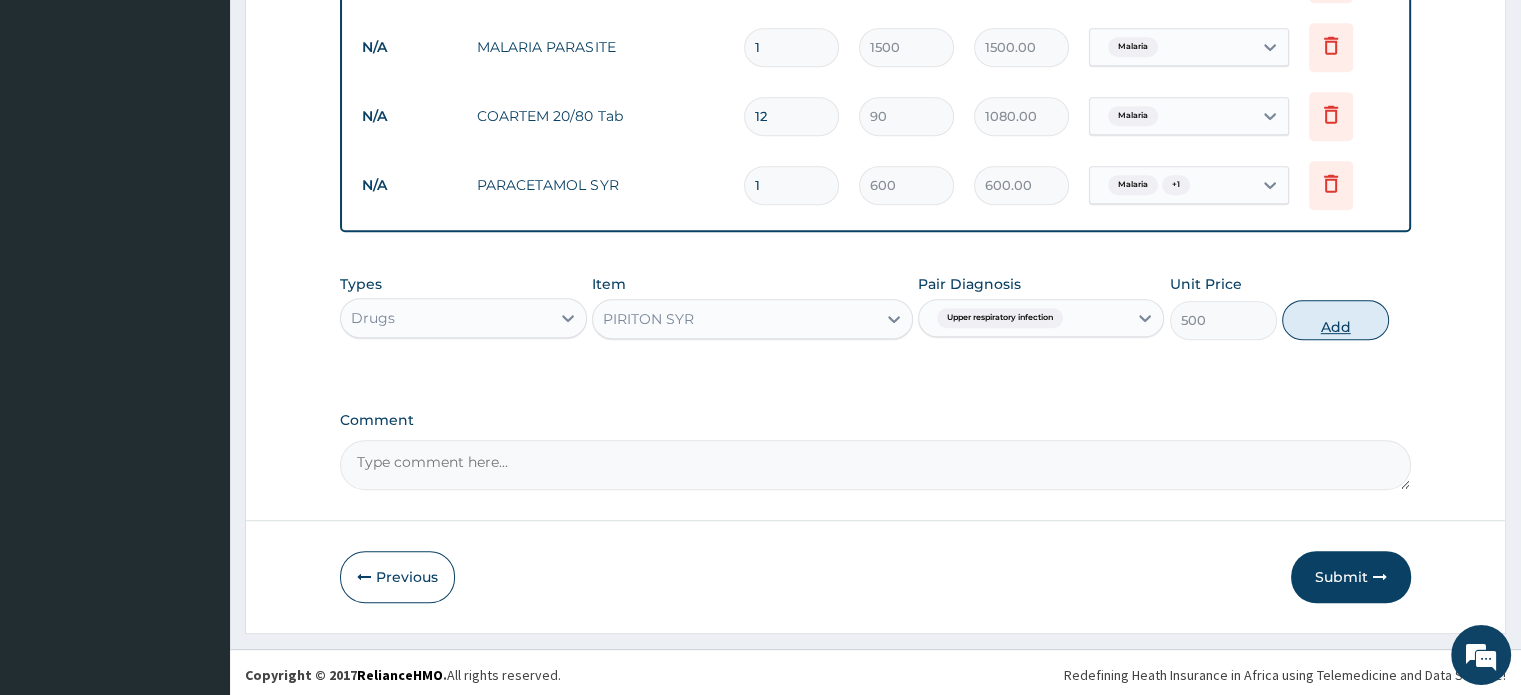 click on "Add" at bounding box center (1335, 320) 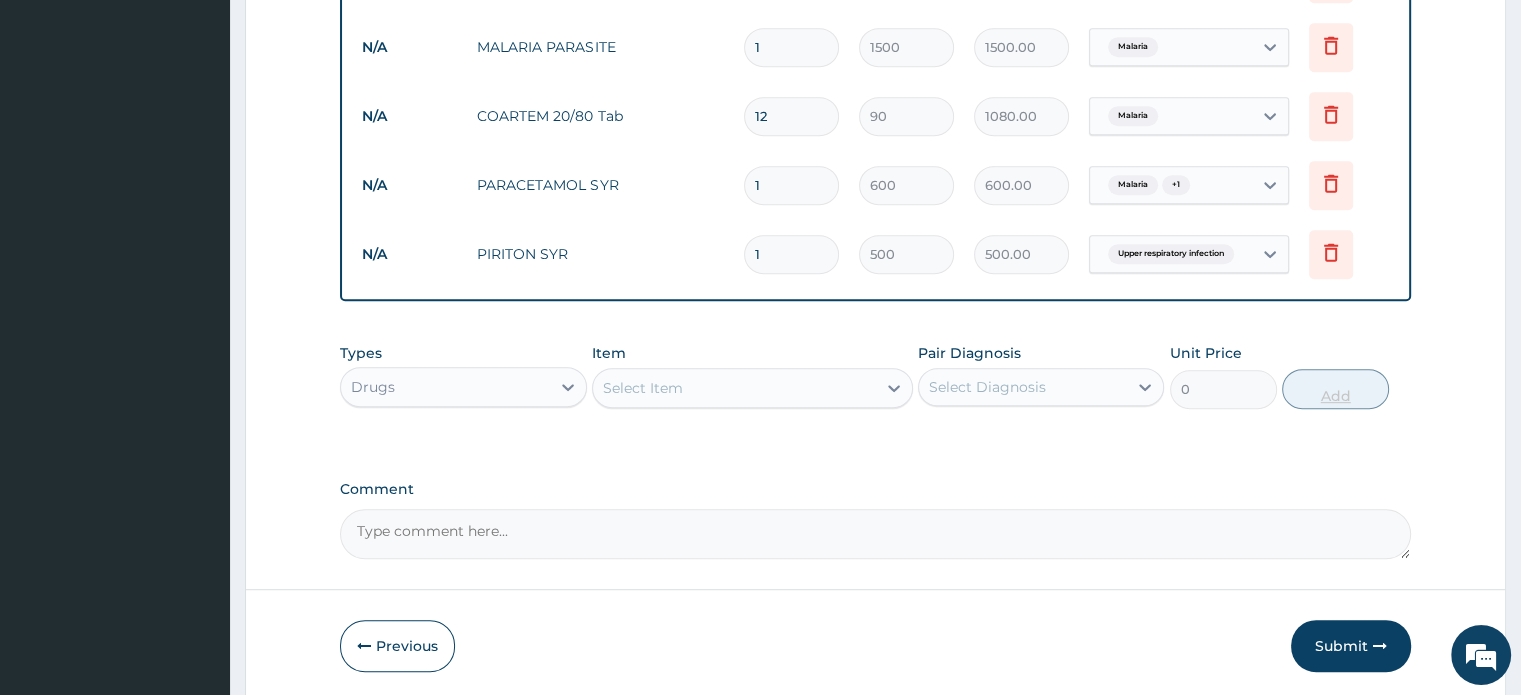scroll, scrollTop: 1061, scrollLeft: 0, axis: vertical 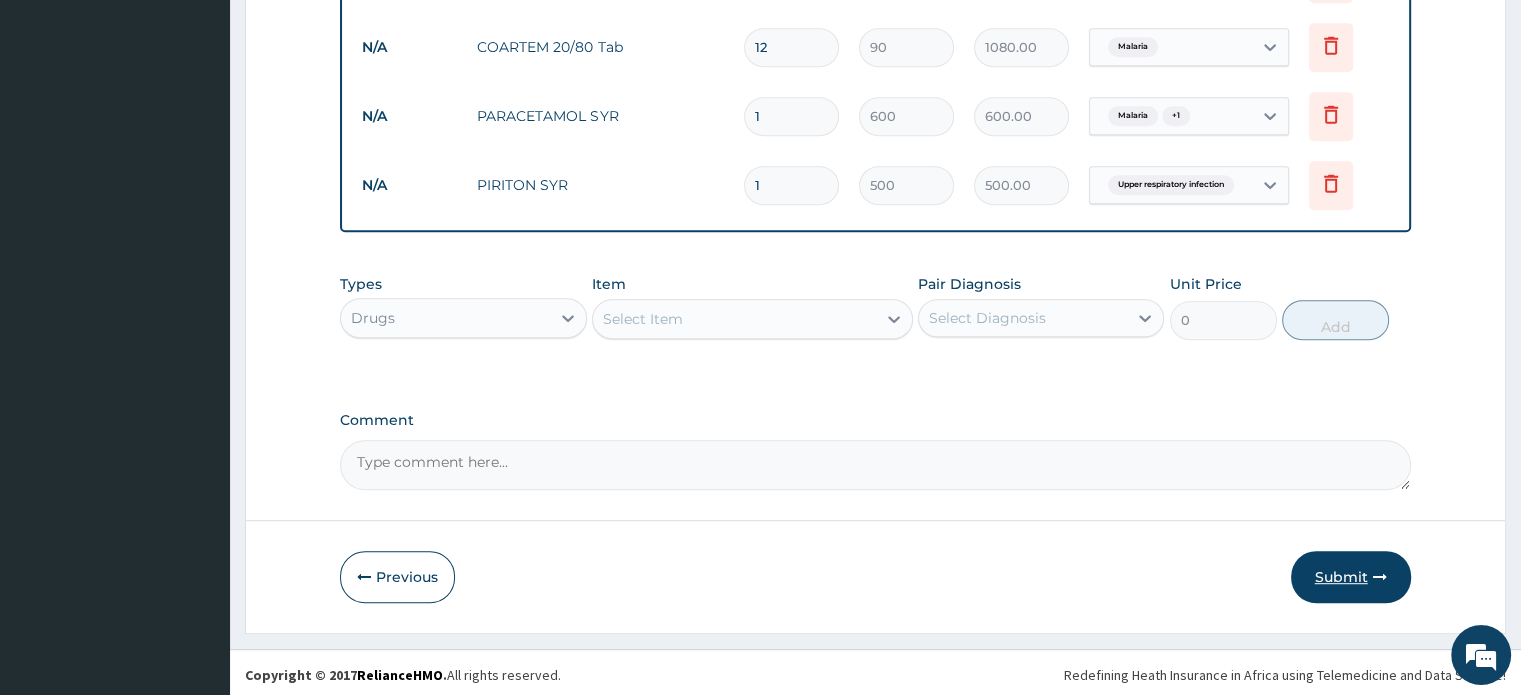 click on "Submit" at bounding box center (1351, 577) 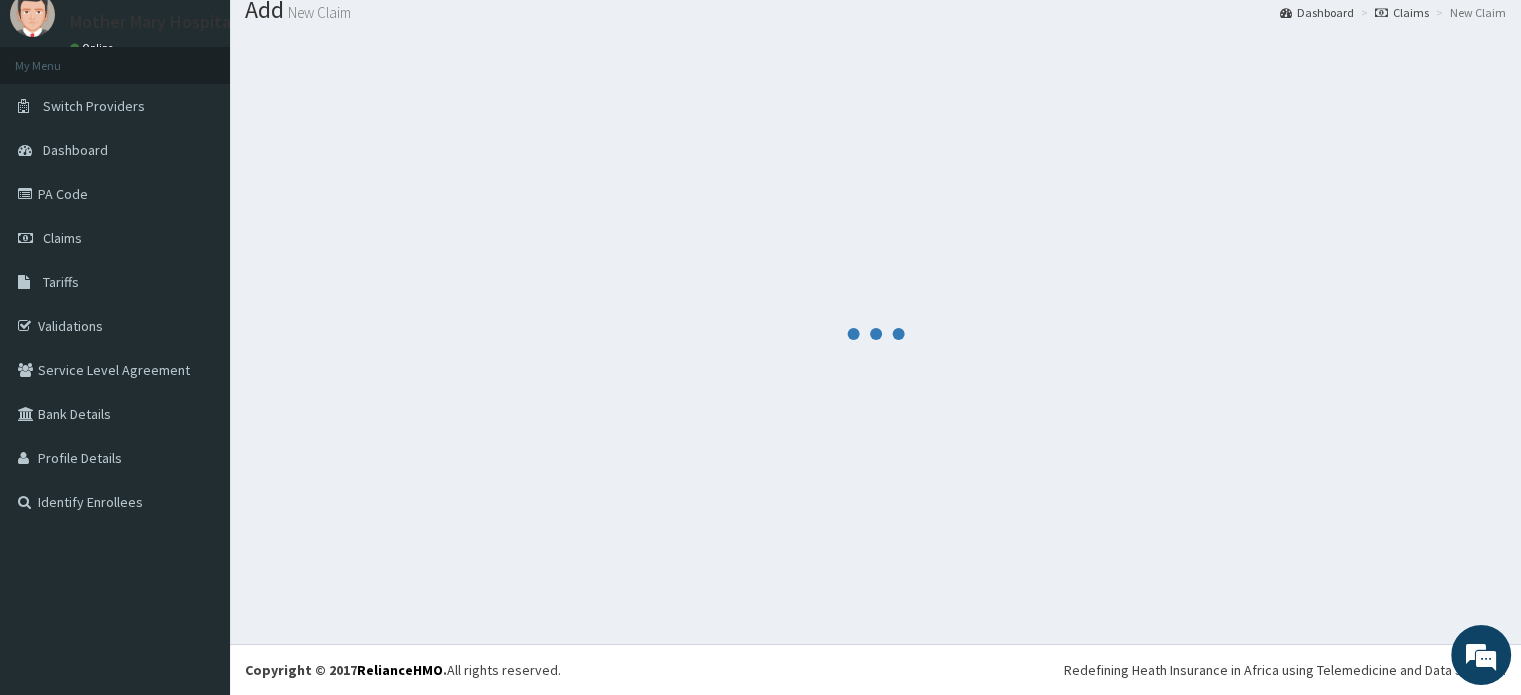 scroll, scrollTop: 1061, scrollLeft: 0, axis: vertical 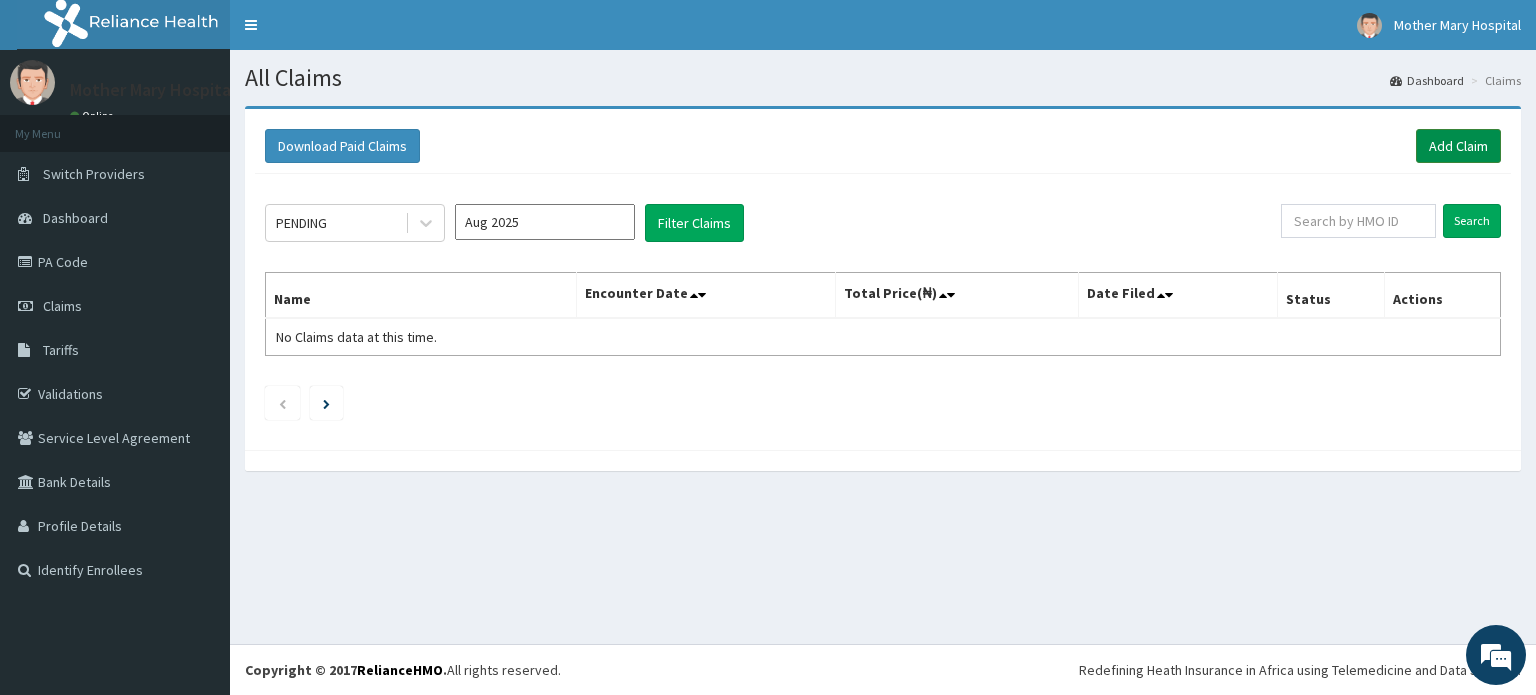 click on "Add Claim" at bounding box center (1458, 146) 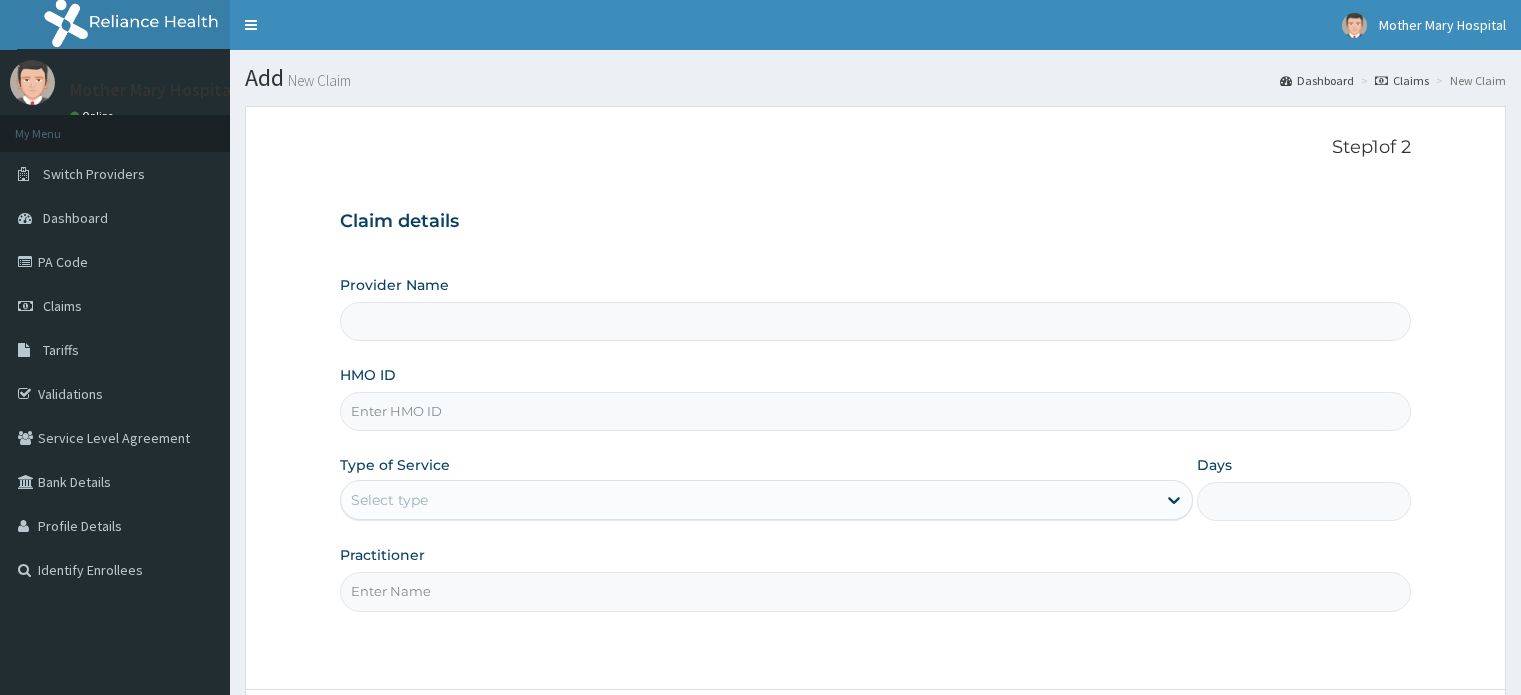 scroll, scrollTop: 0, scrollLeft: 0, axis: both 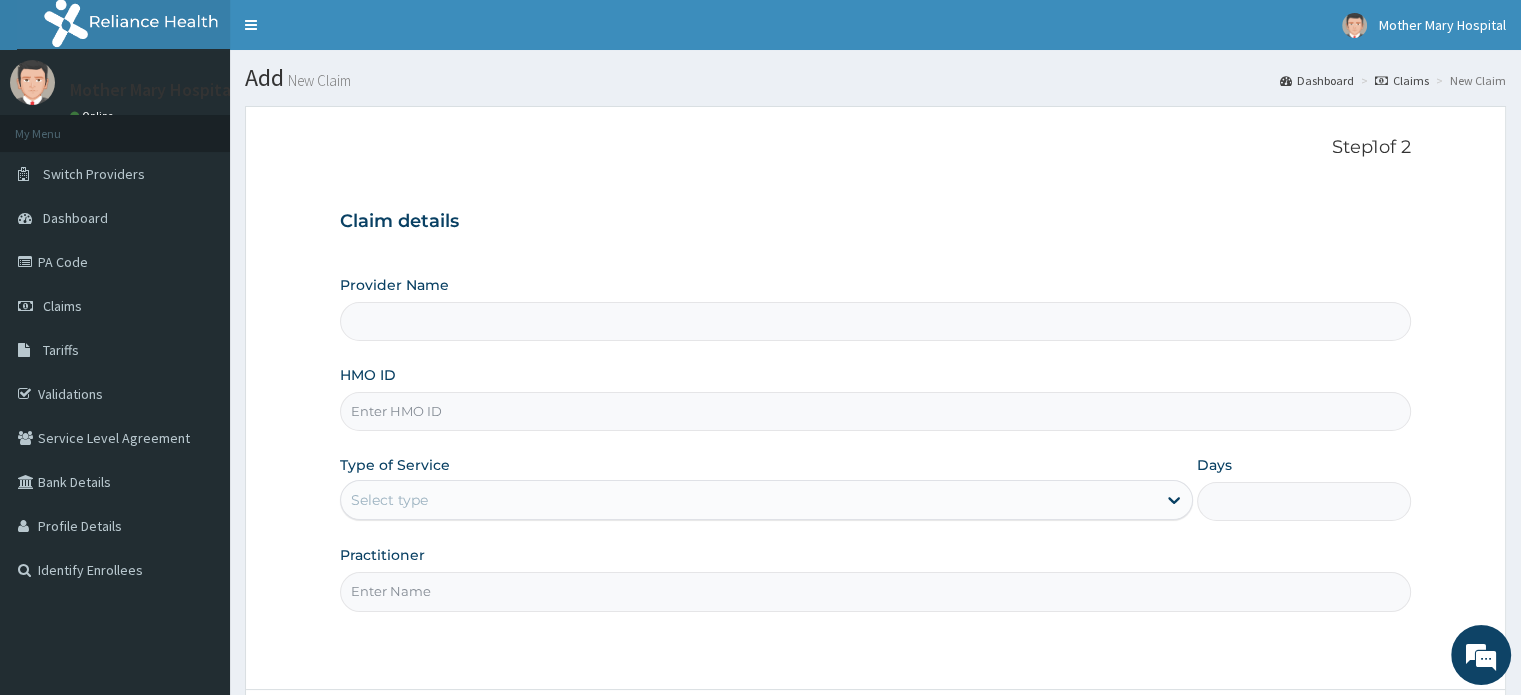 click on "HMO ID" at bounding box center [875, 411] 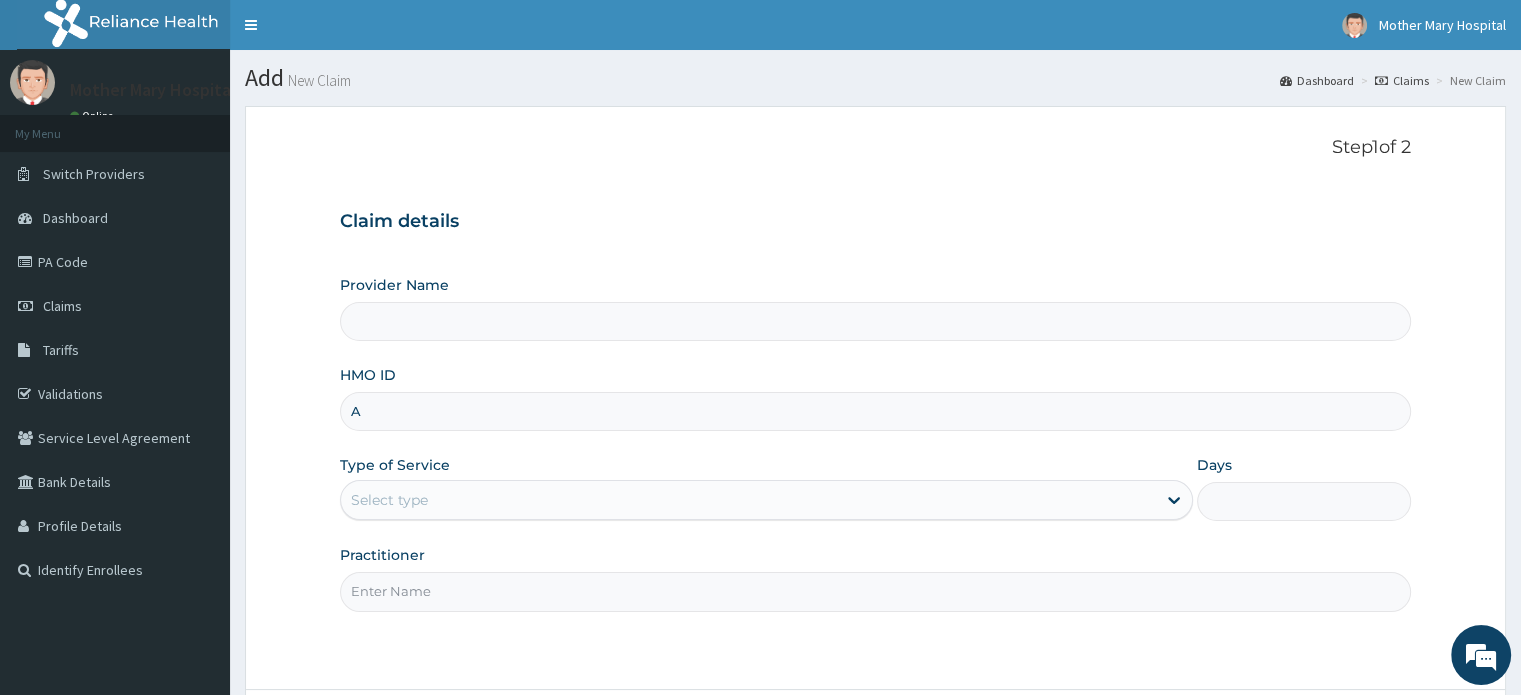 type on "Mother Mary Hospital" 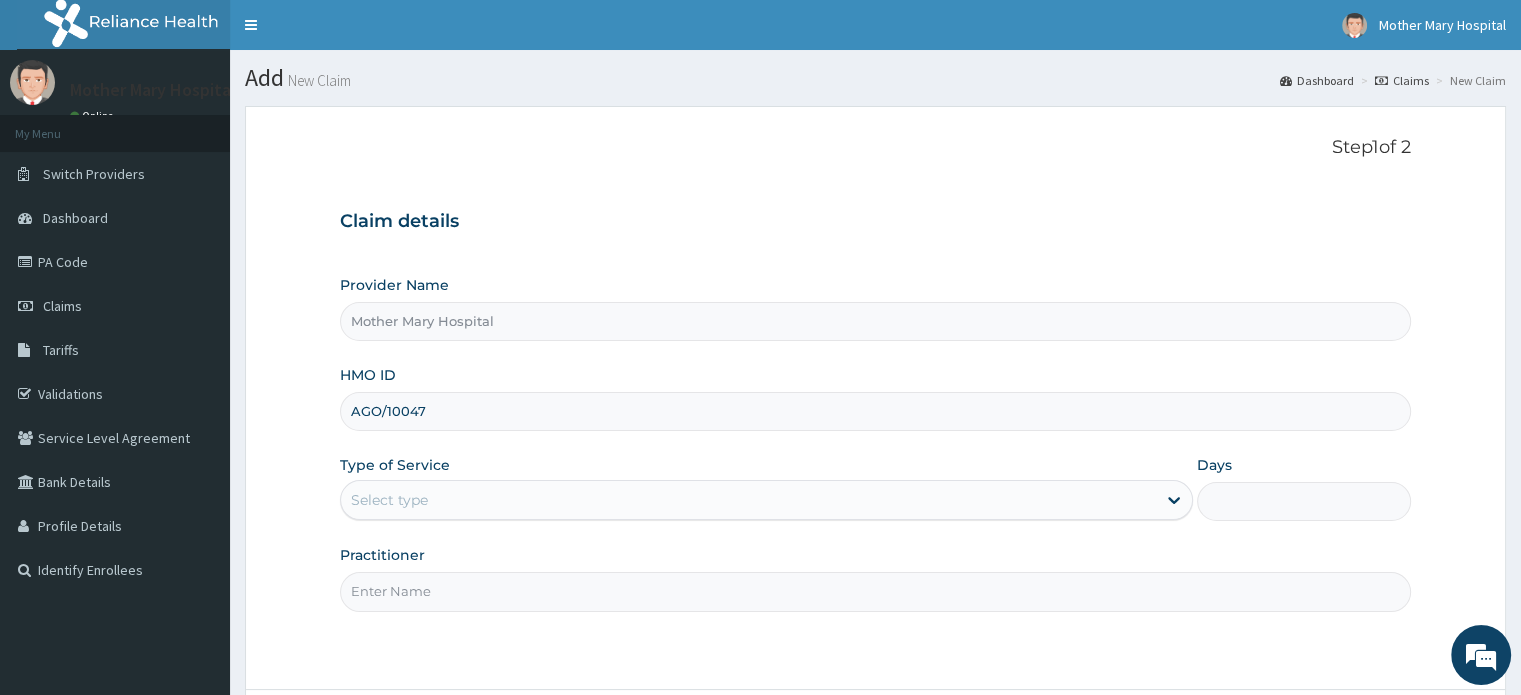 type on "AGO/10047/A" 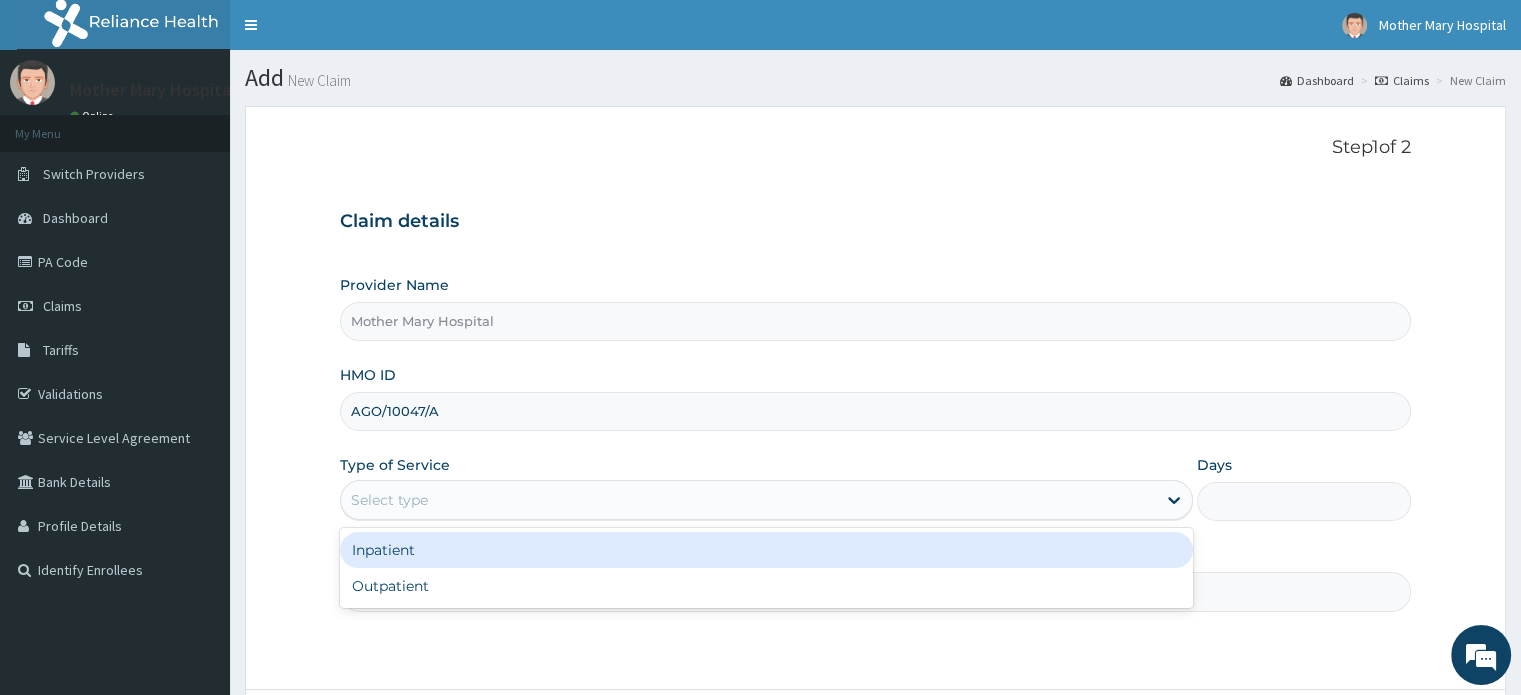 click on "Select type" at bounding box center (766, 500) 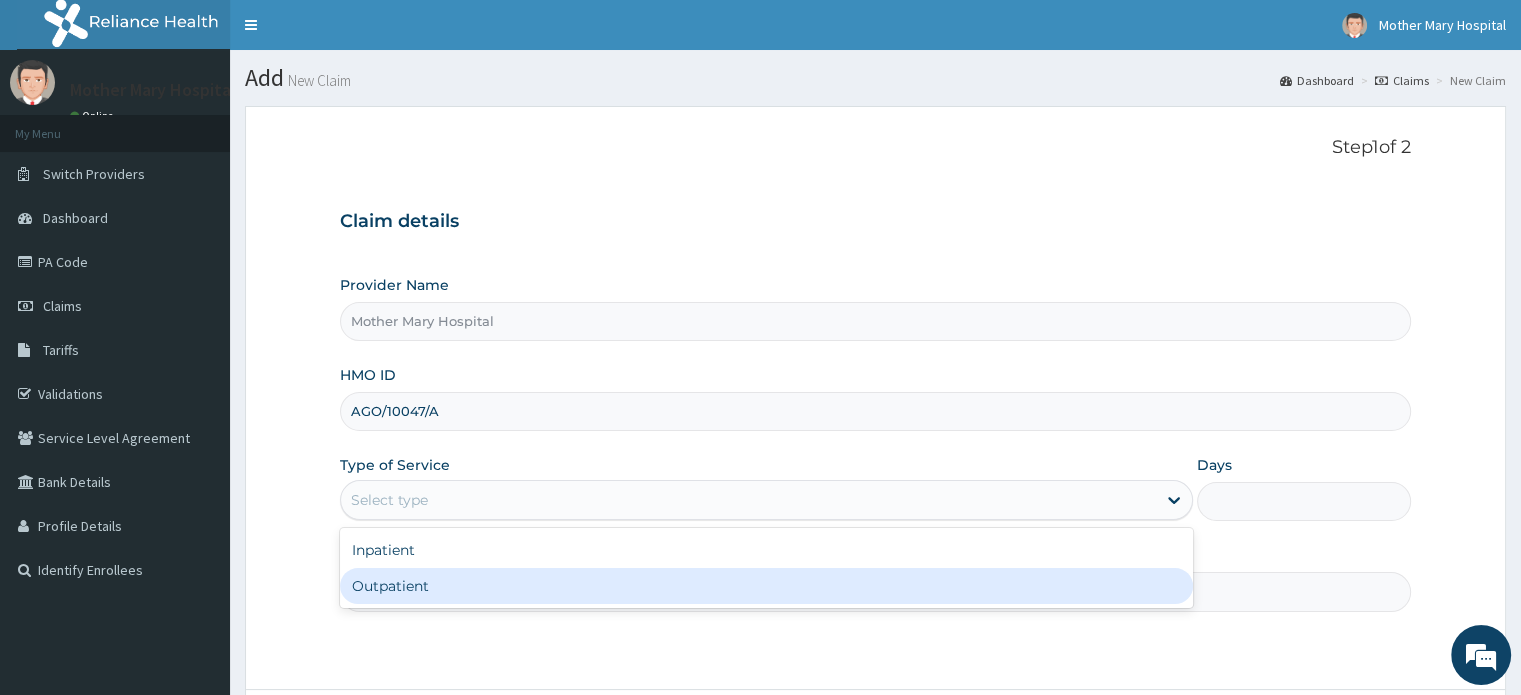 type on "1" 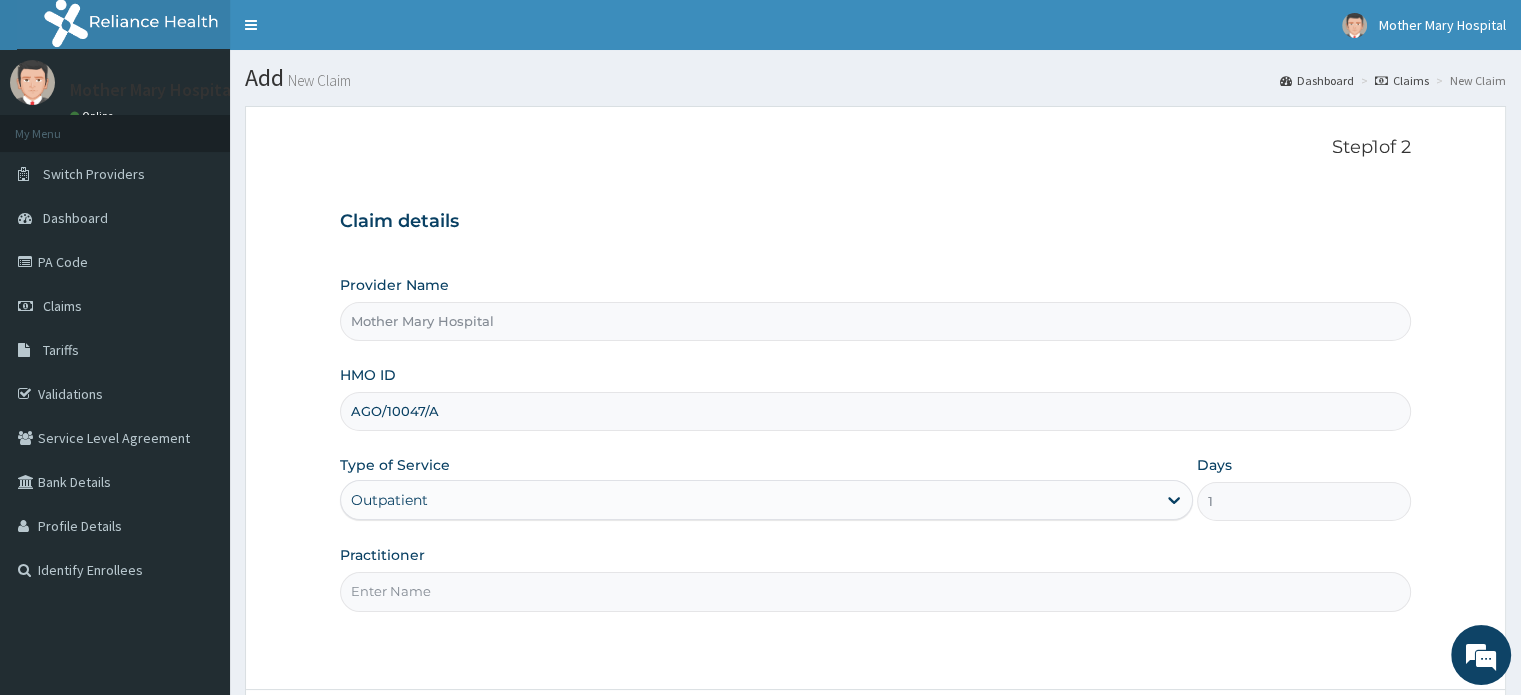 click on "Practitioner" at bounding box center [875, 591] 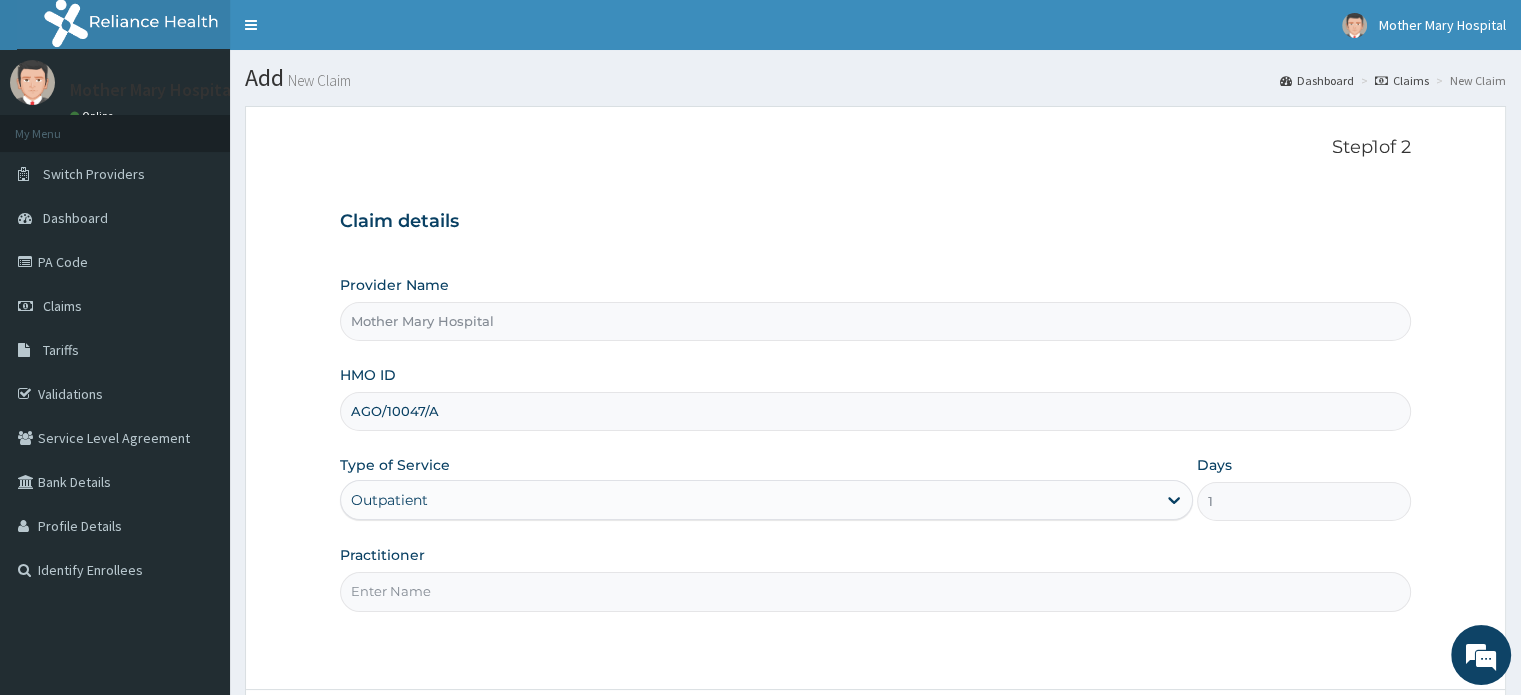 scroll, scrollTop: 0, scrollLeft: 0, axis: both 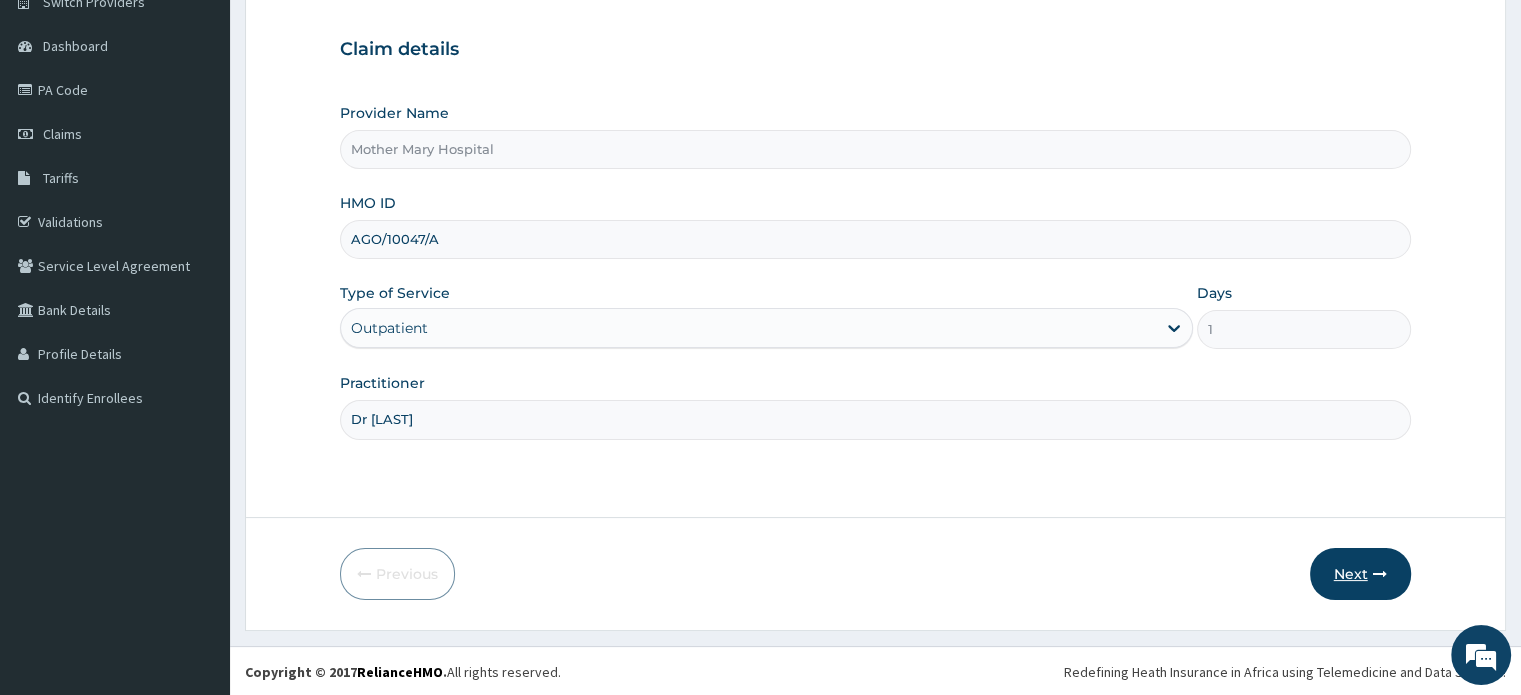 click on "Next" at bounding box center [1360, 574] 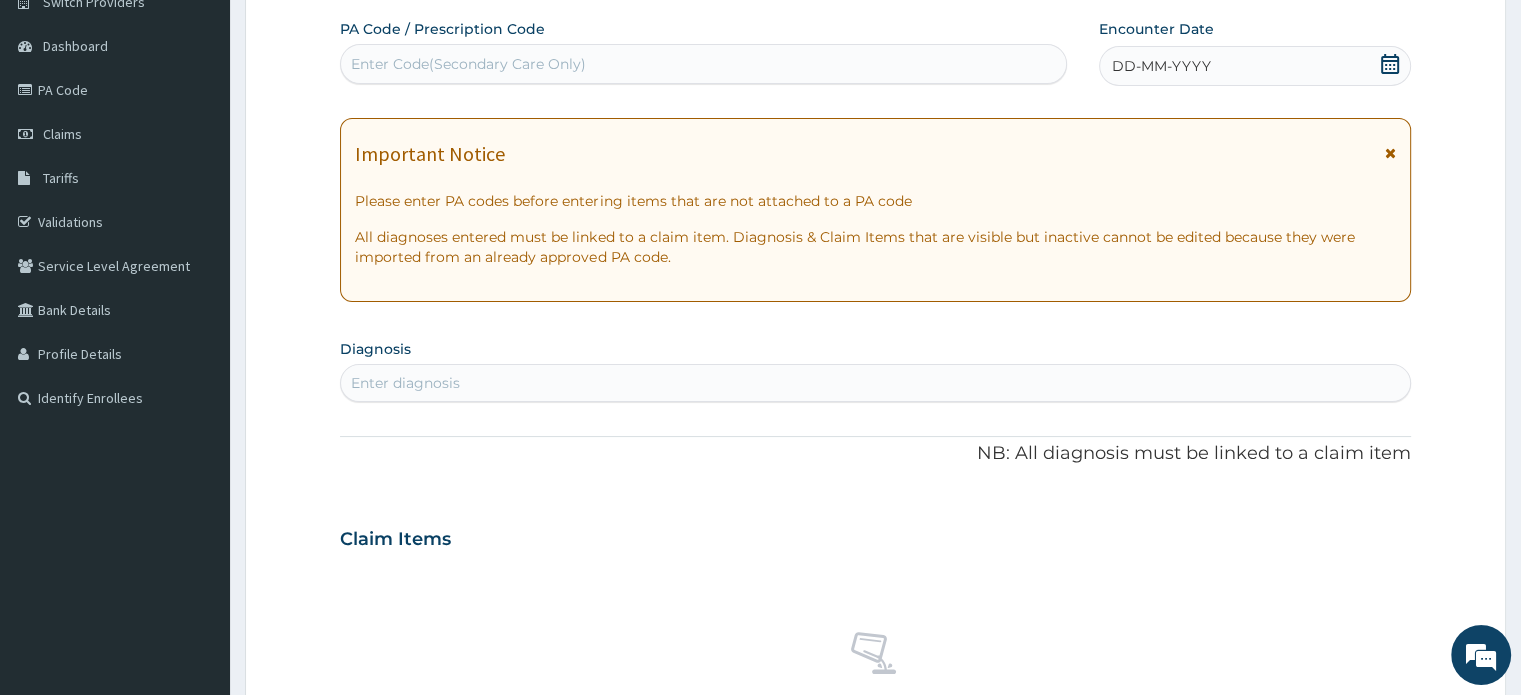 click 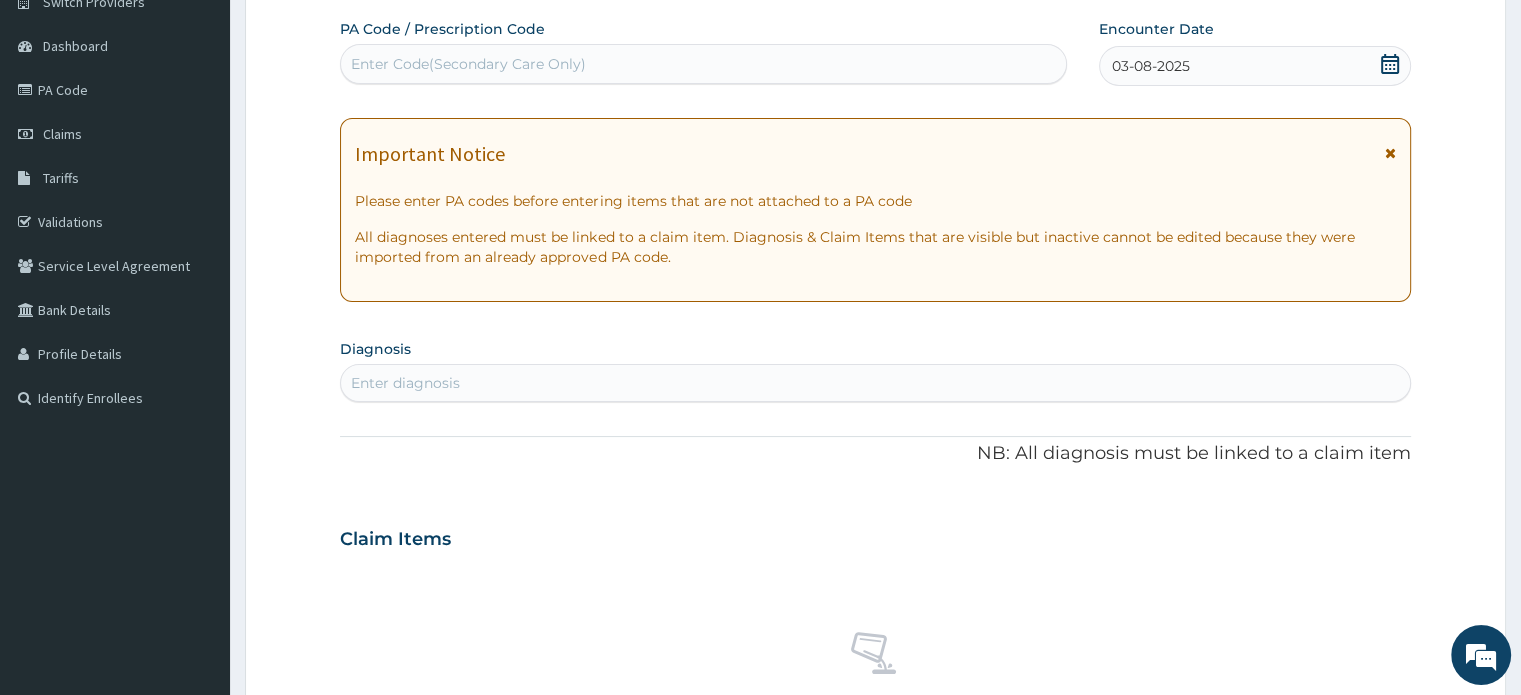 click on "Enter diagnosis" at bounding box center (875, 383) 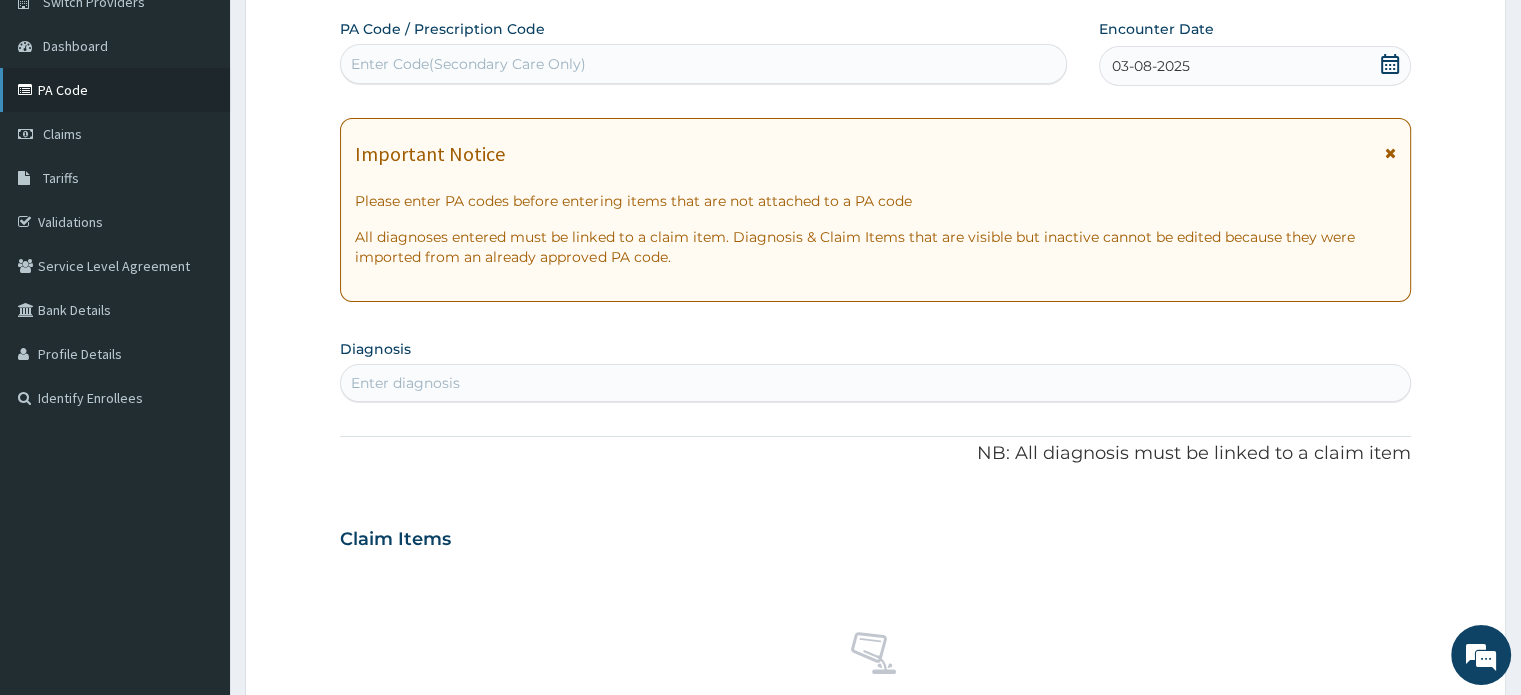 click on "PA Code" at bounding box center (115, 90) 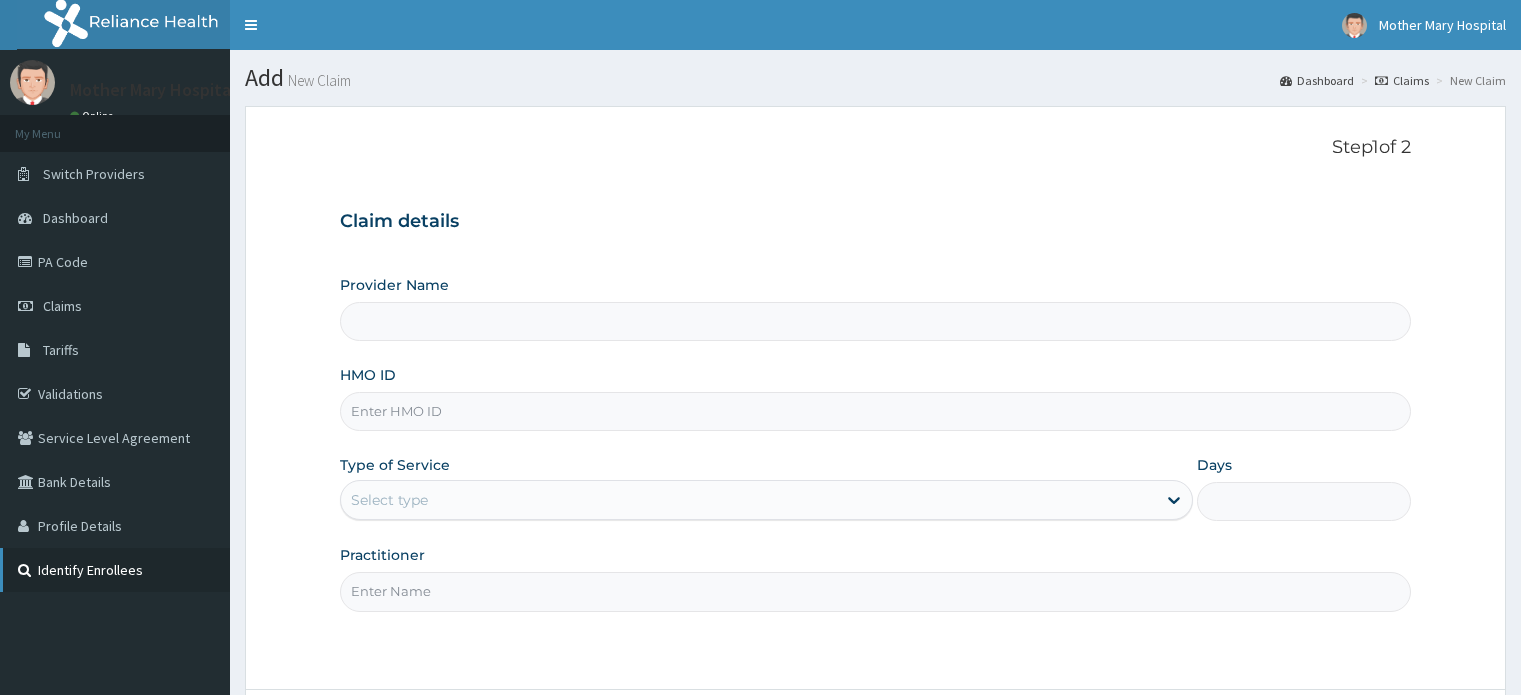 scroll, scrollTop: 0, scrollLeft: 0, axis: both 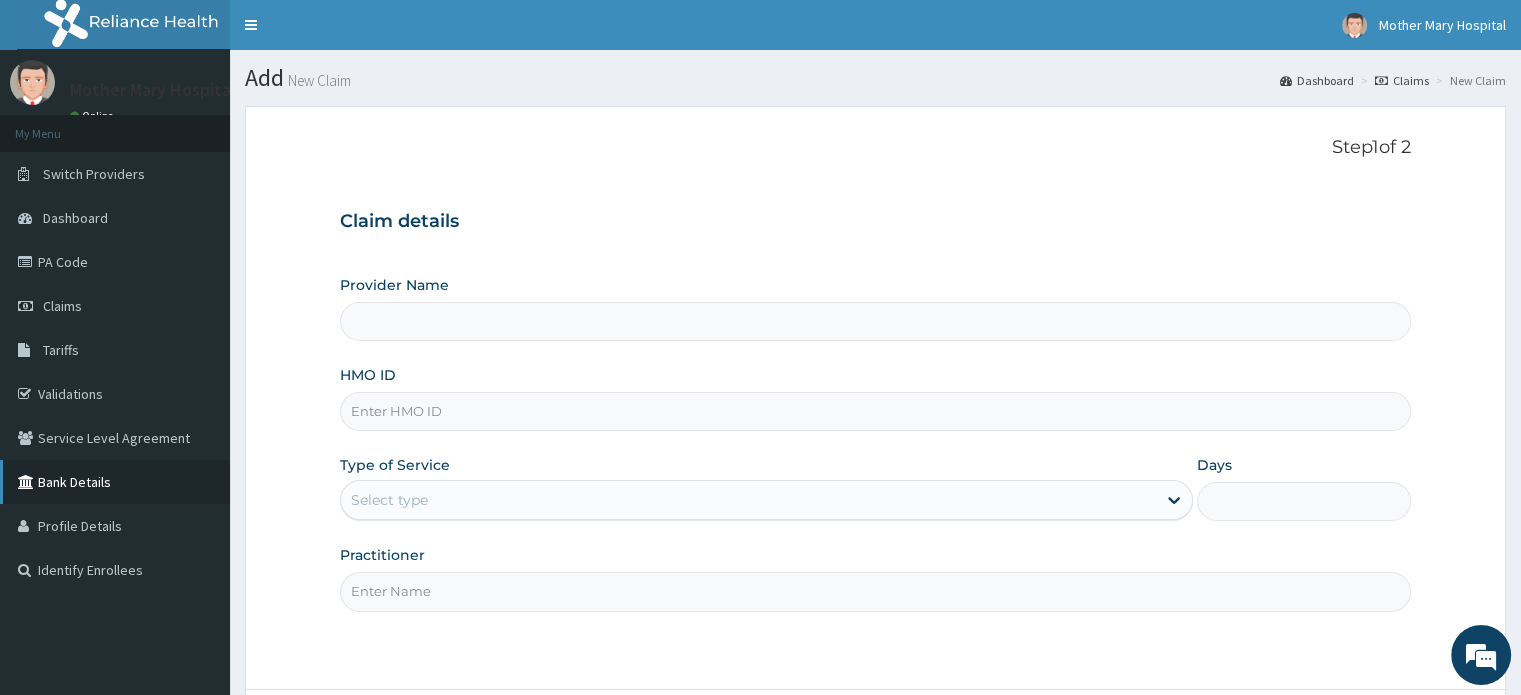 type on "Mother Mary Hospital" 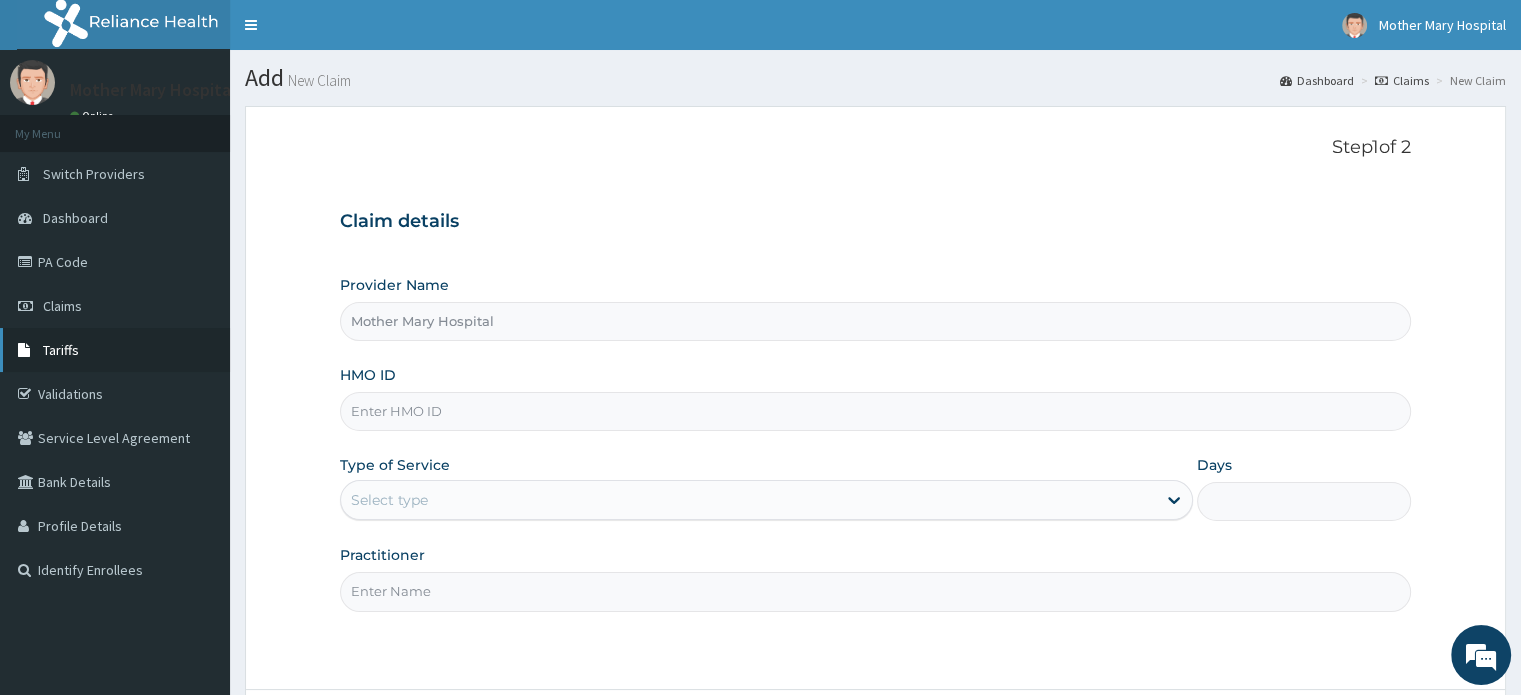 click on "Tariffs" at bounding box center (61, 350) 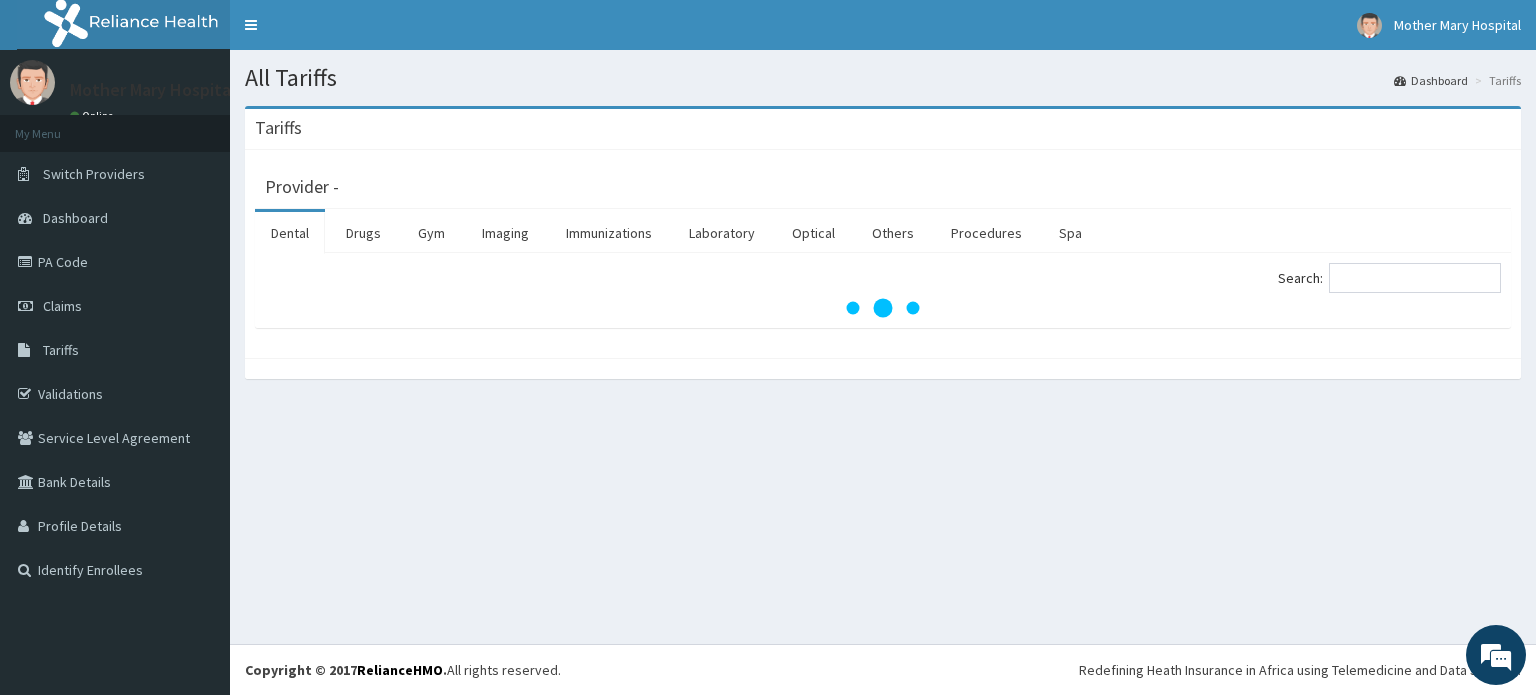 scroll, scrollTop: 0, scrollLeft: 0, axis: both 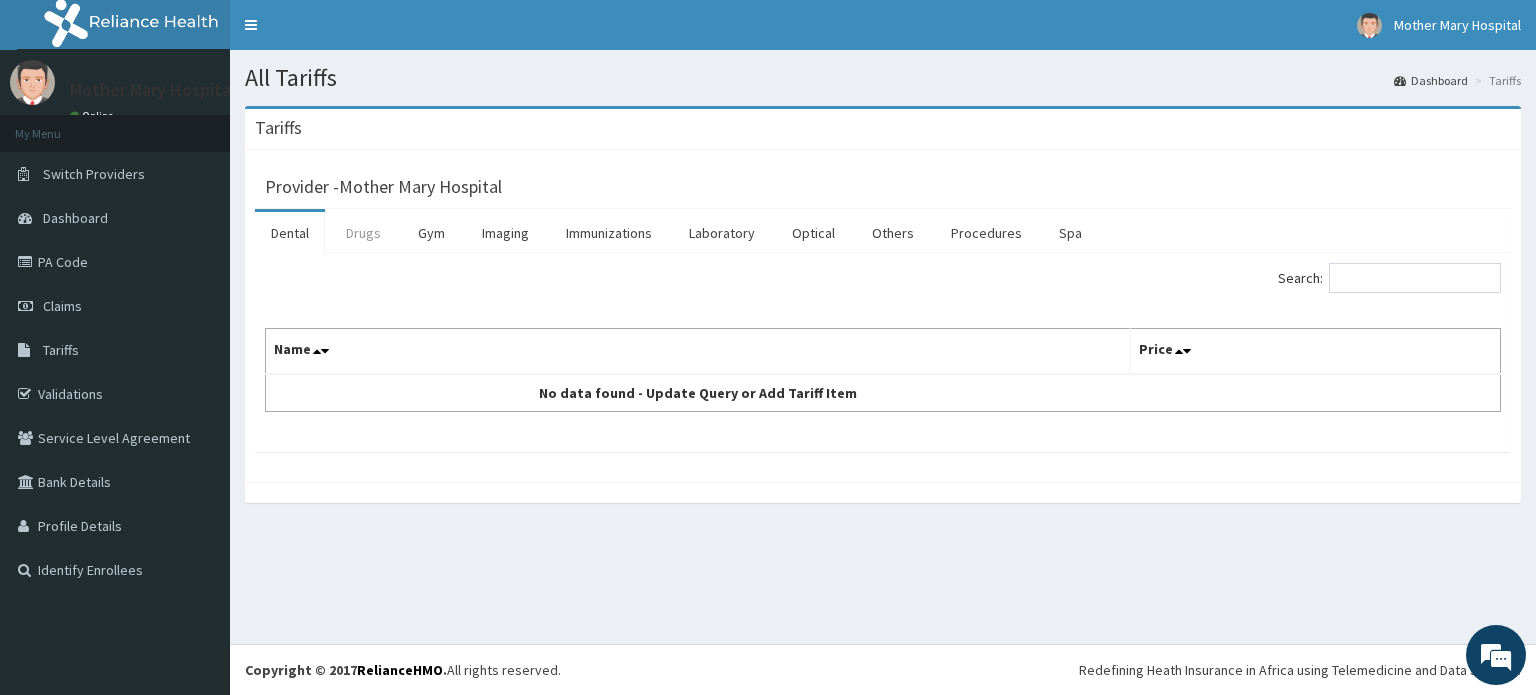 click on "Drugs" at bounding box center (363, 233) 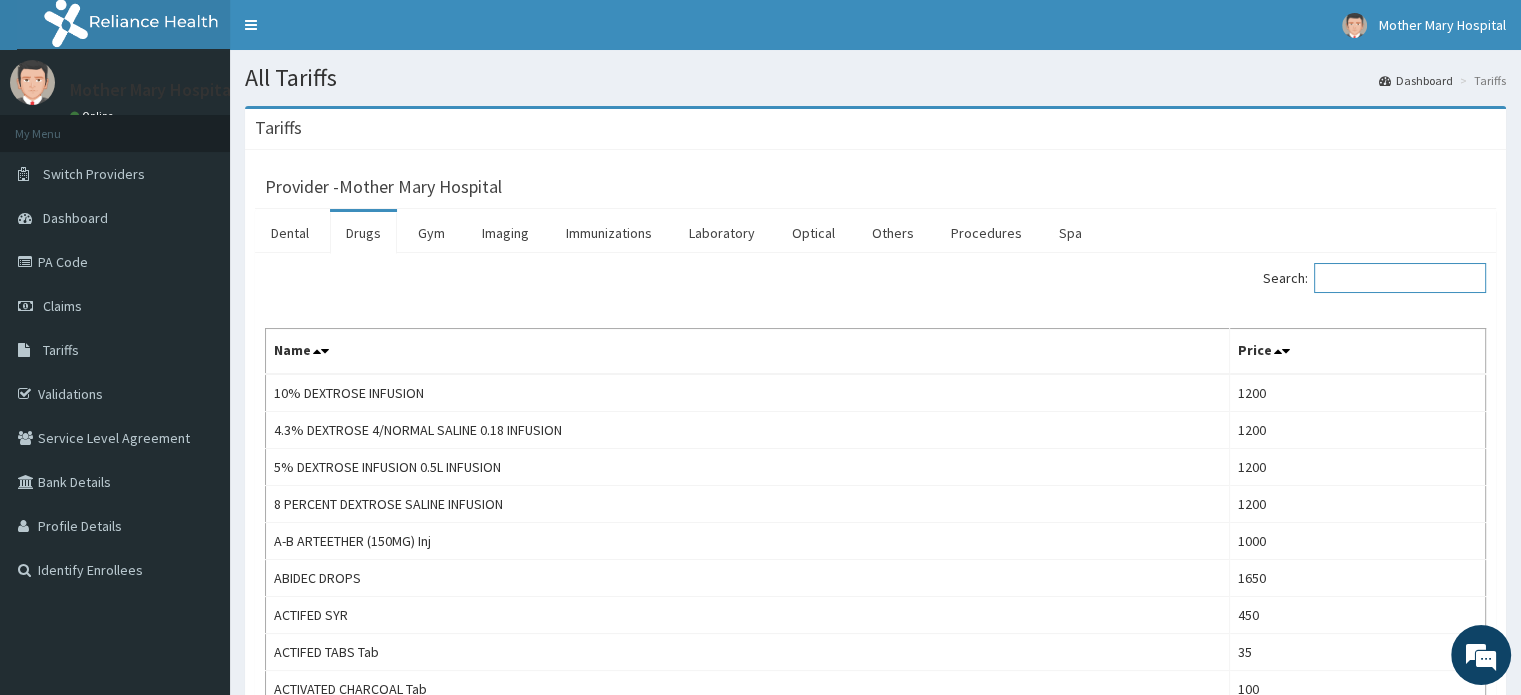 click on "Search:" at bounding box center (1400, 278) 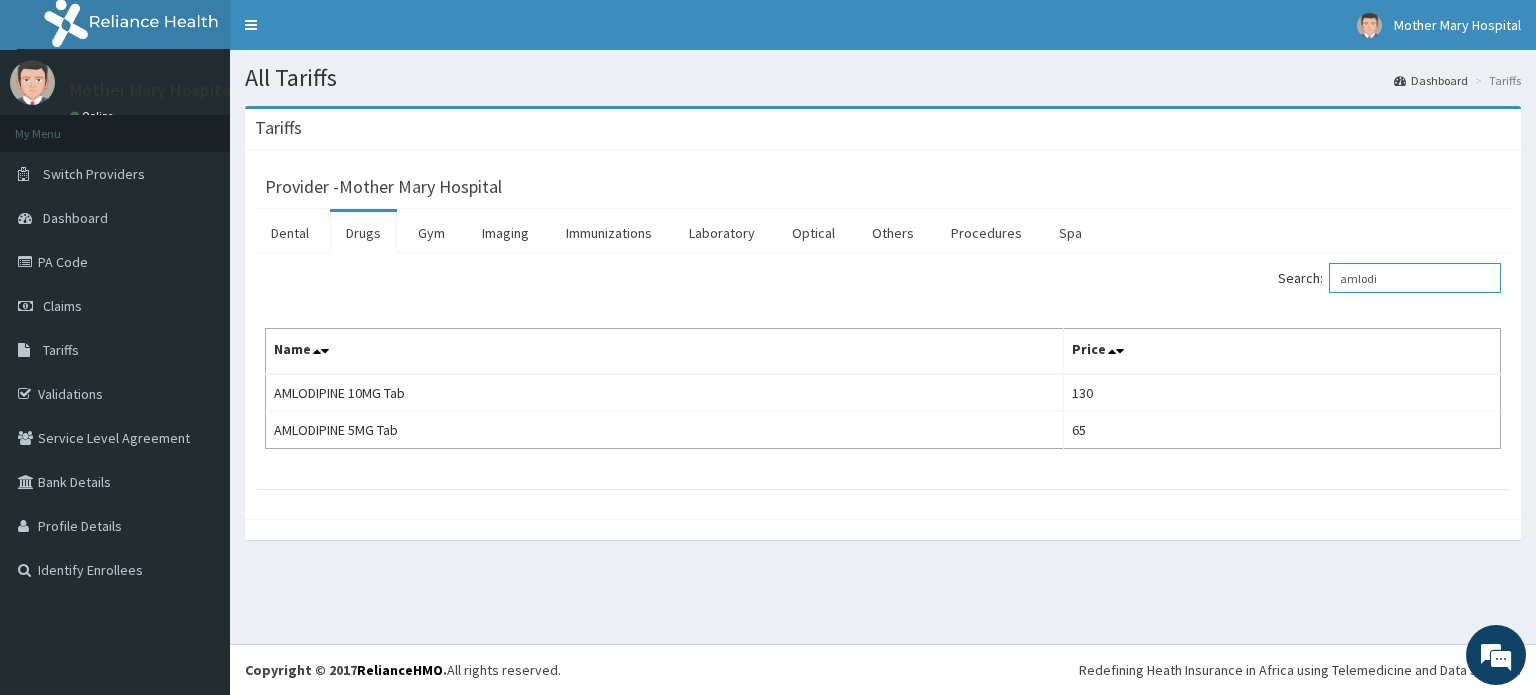 scroll, scrollTop: 0, scrollLeft: 0, axis: both 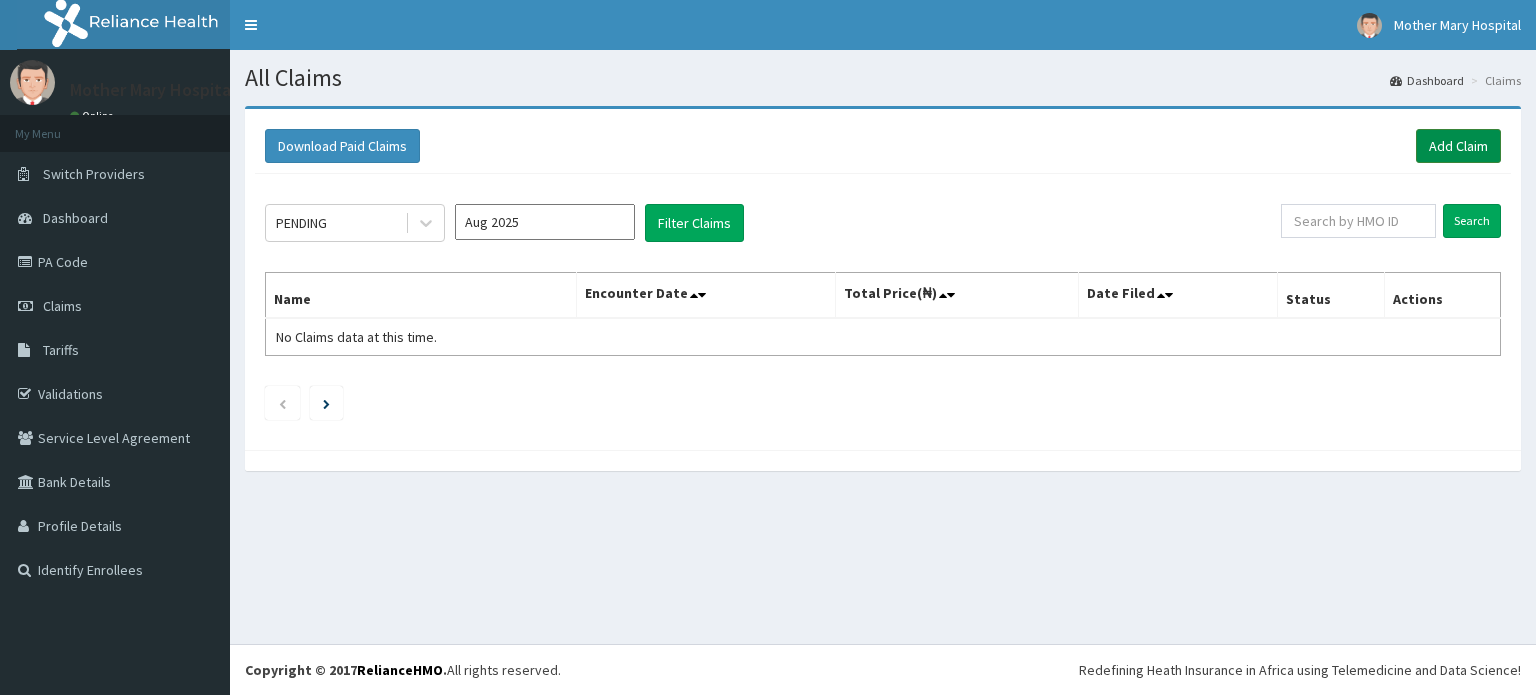 click on "Add Claim" at bounding box center [1458, 146] 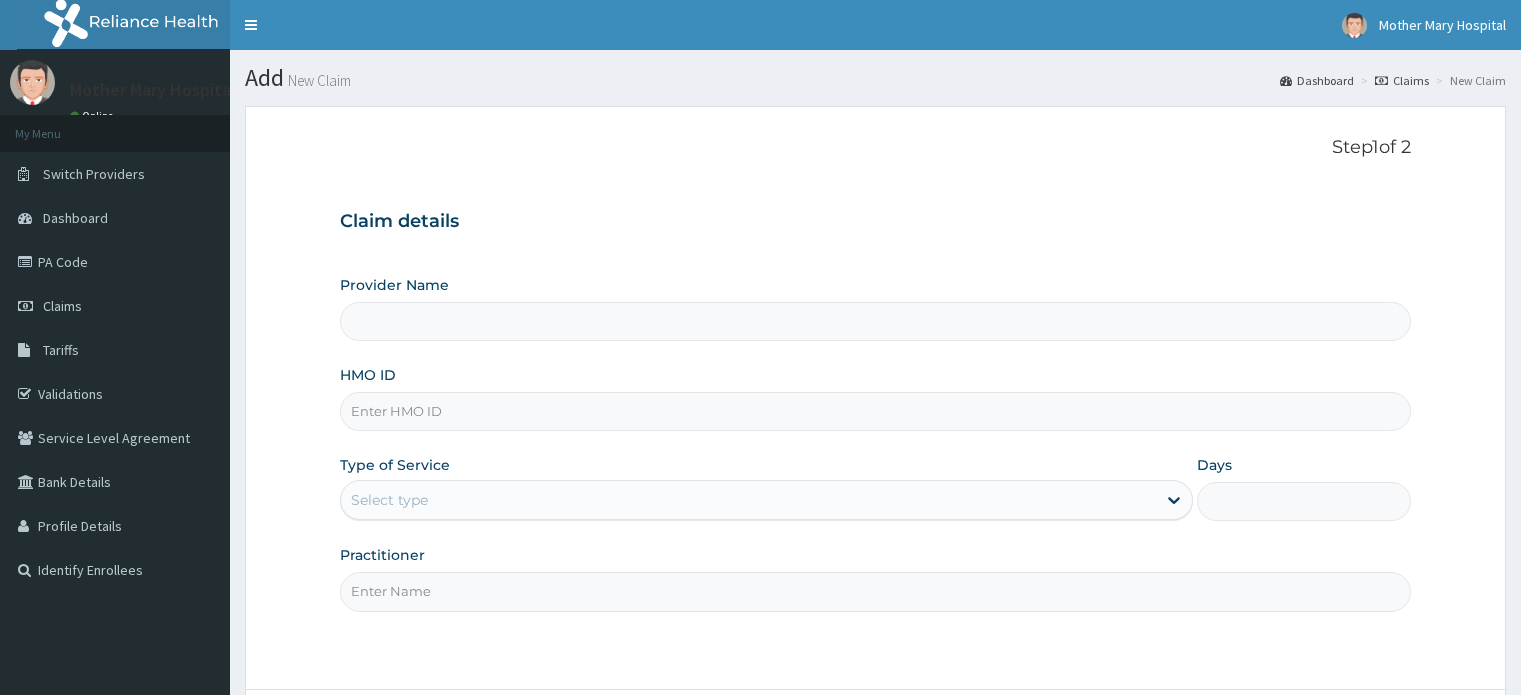 scroll, scrollTop: 0, scrollLeft: 0, axis: both 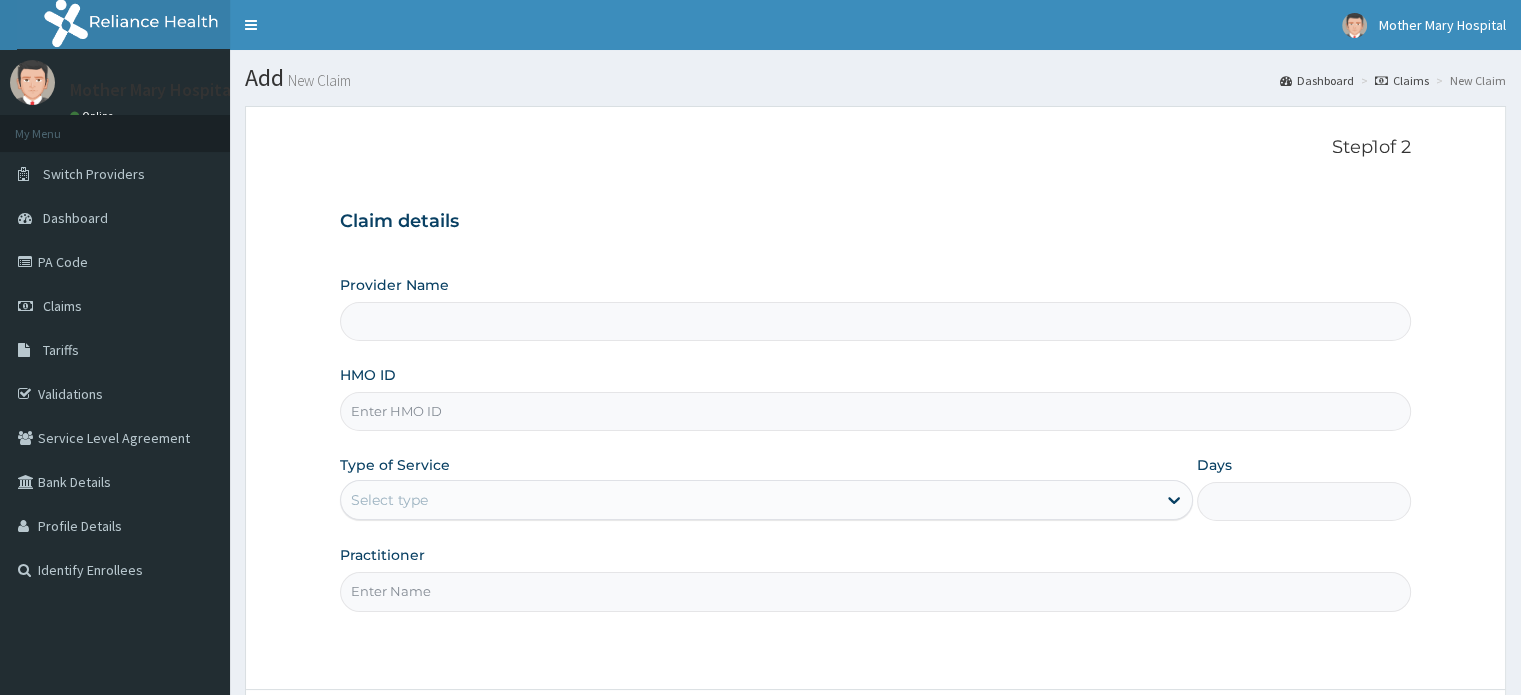 click on "HMO ID" at bounding box center (875, 411) 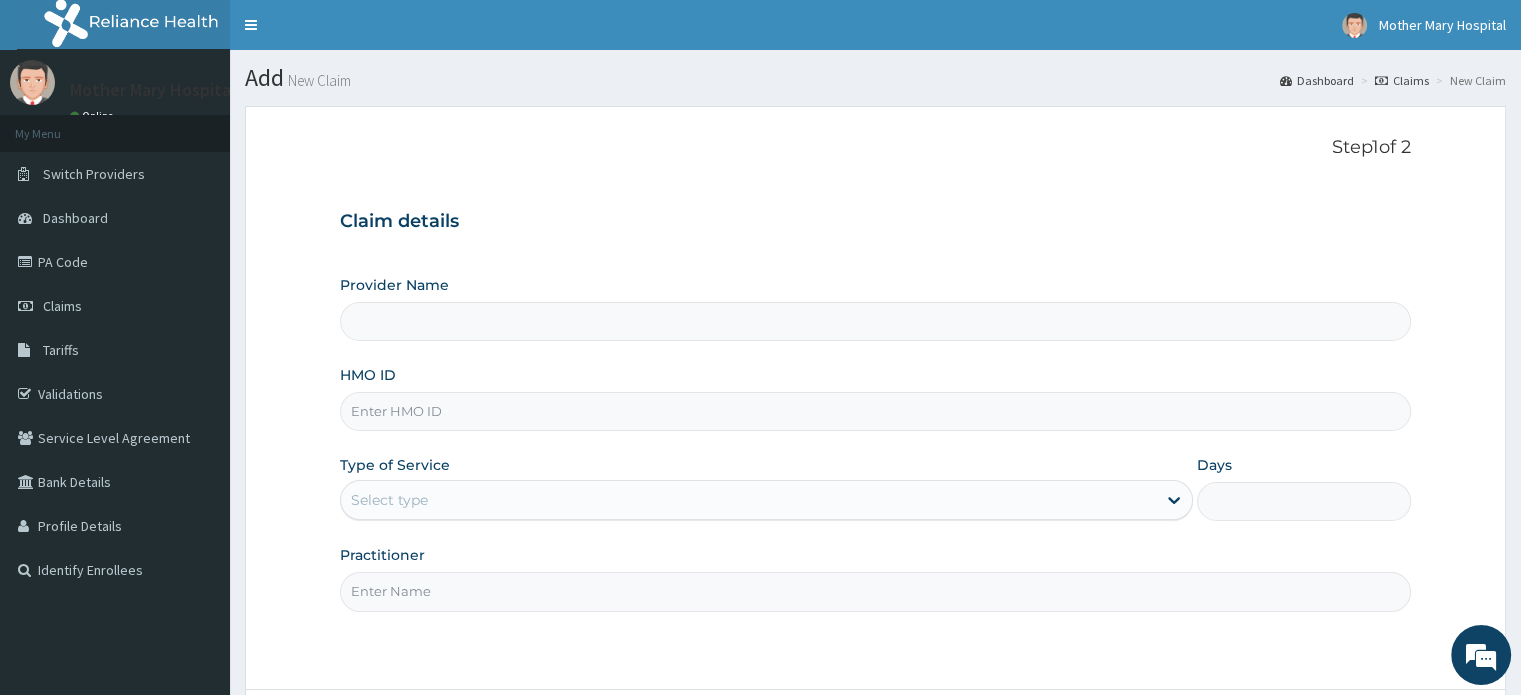 type on "Mother Mary Hospital" 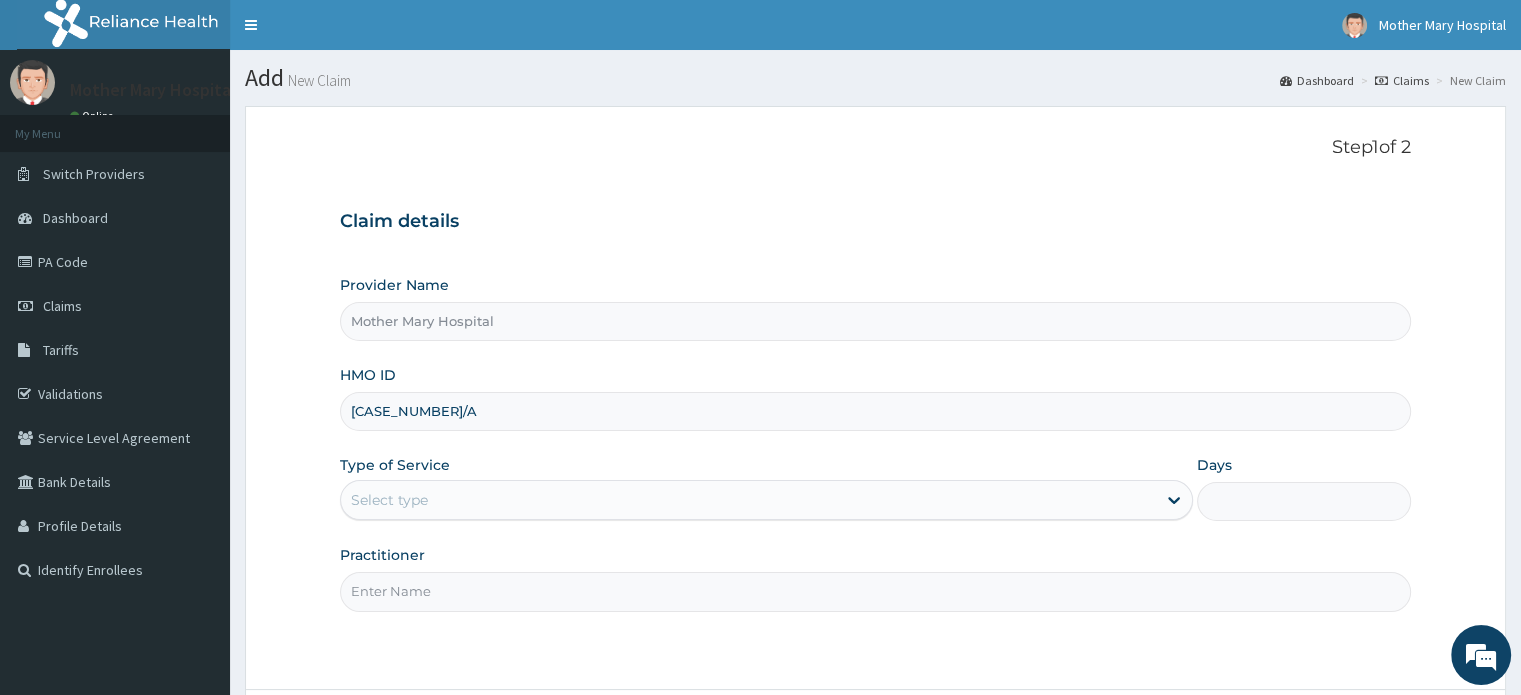 scroll, scrollTop: 0, scrollLeft: 0, axis: both 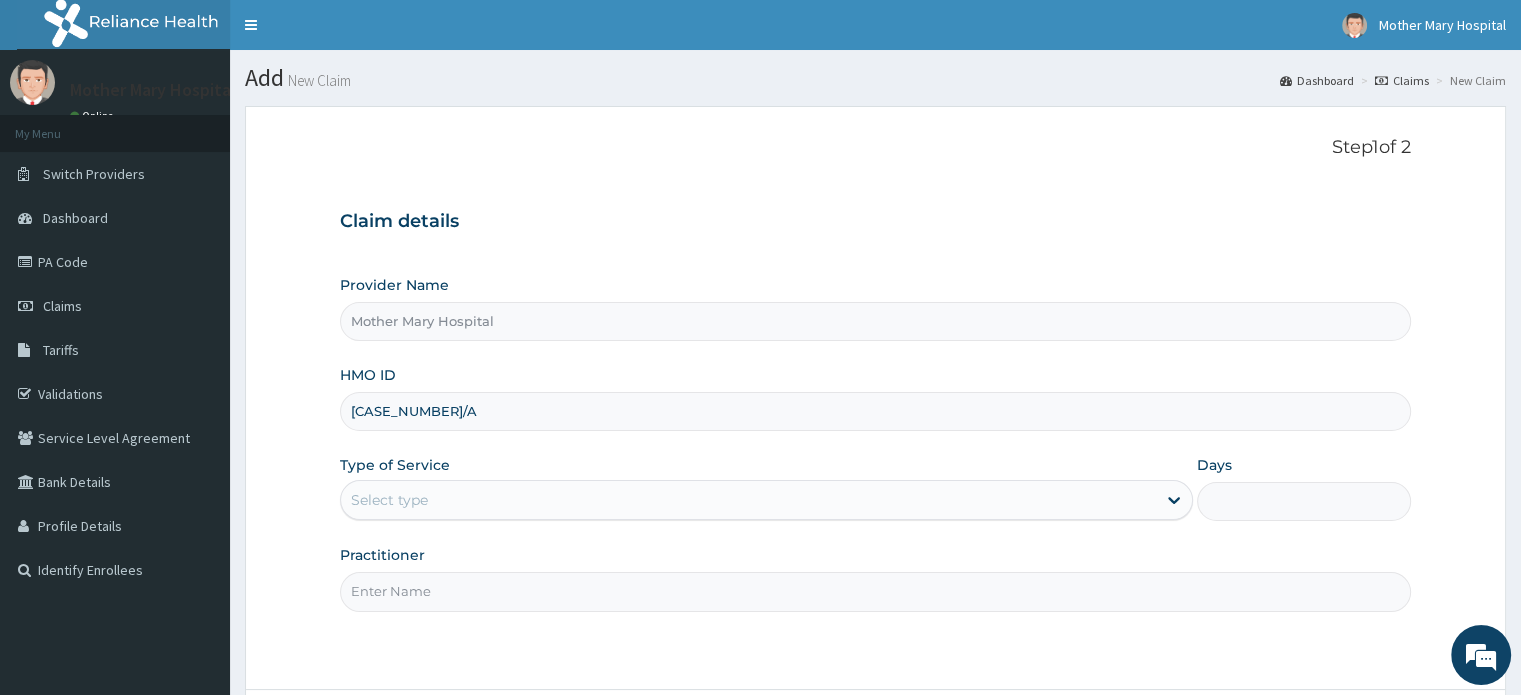 type on "NSS/10028/A" 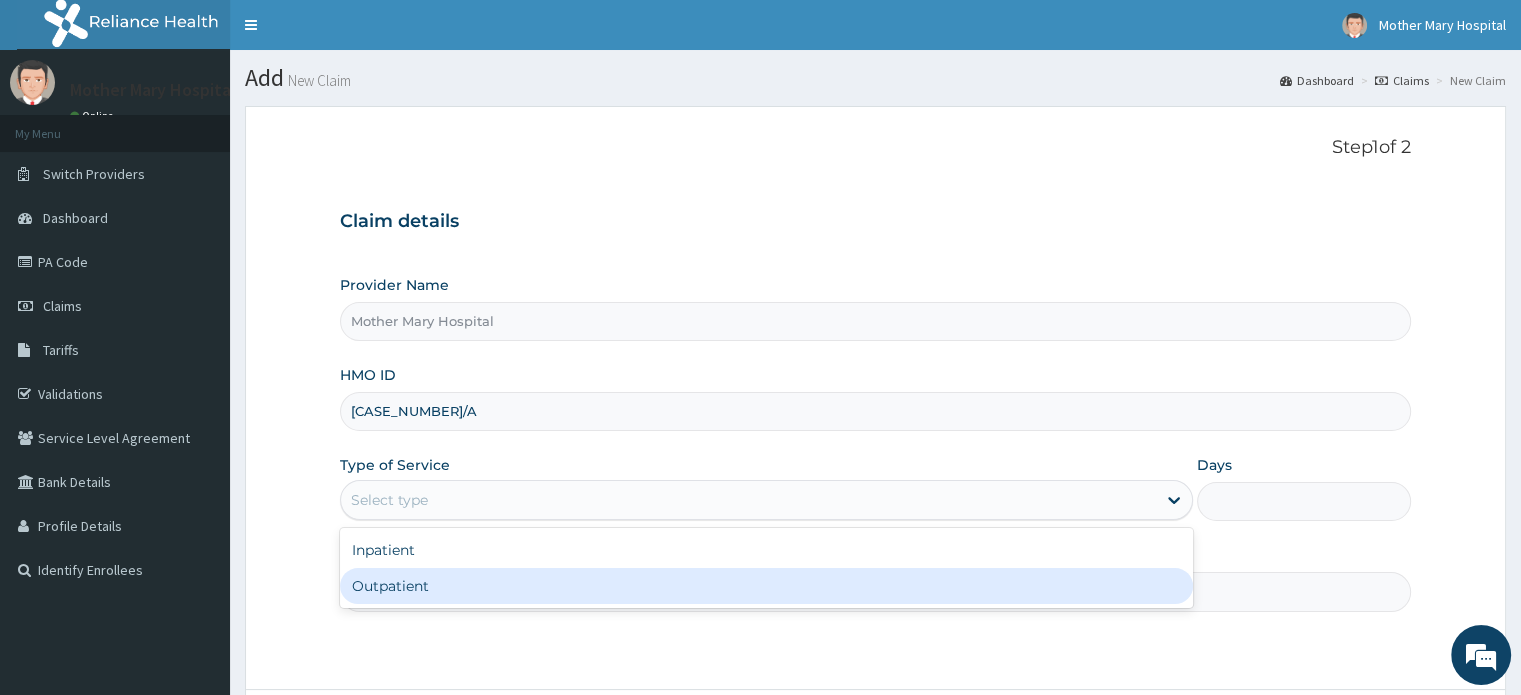 click on "Outpatient" at bounding box center [766, 586] 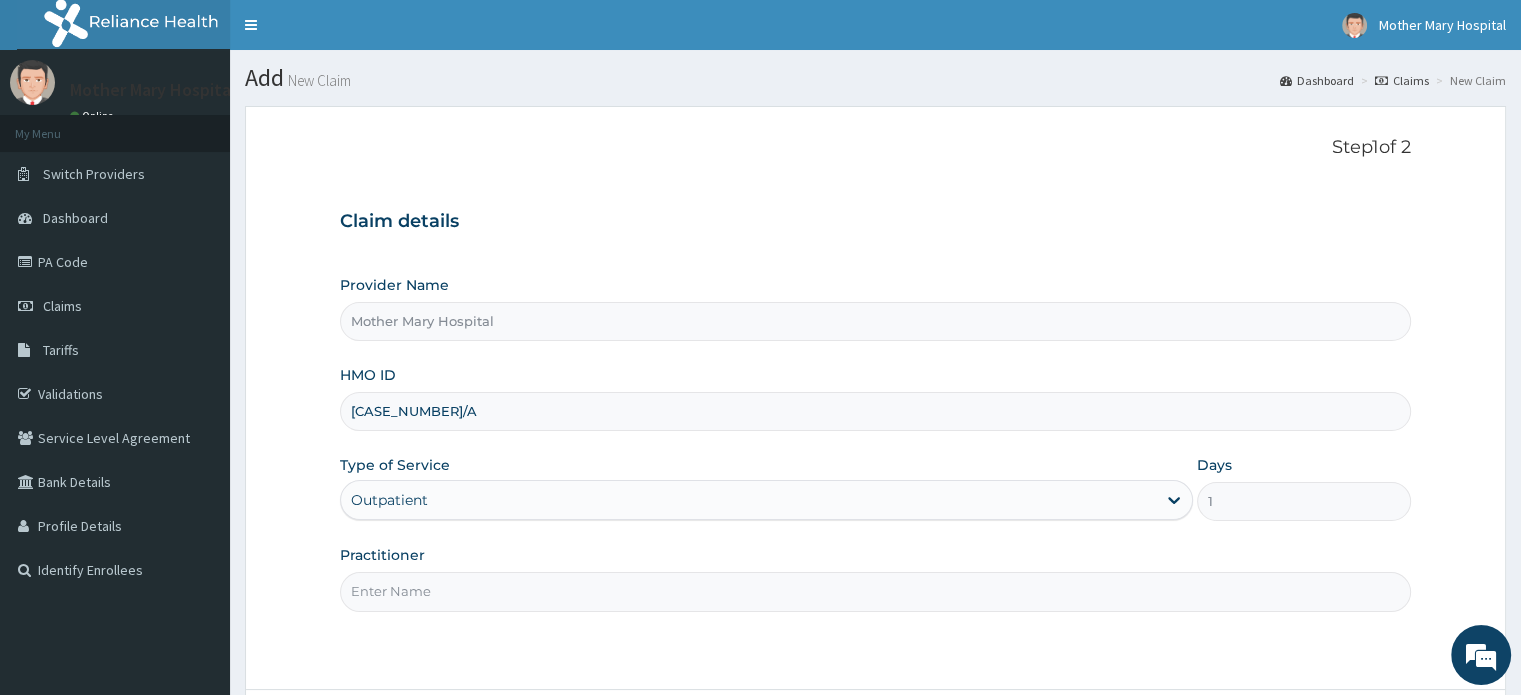 click on "Practitioner" at bounding box center (875, 591) 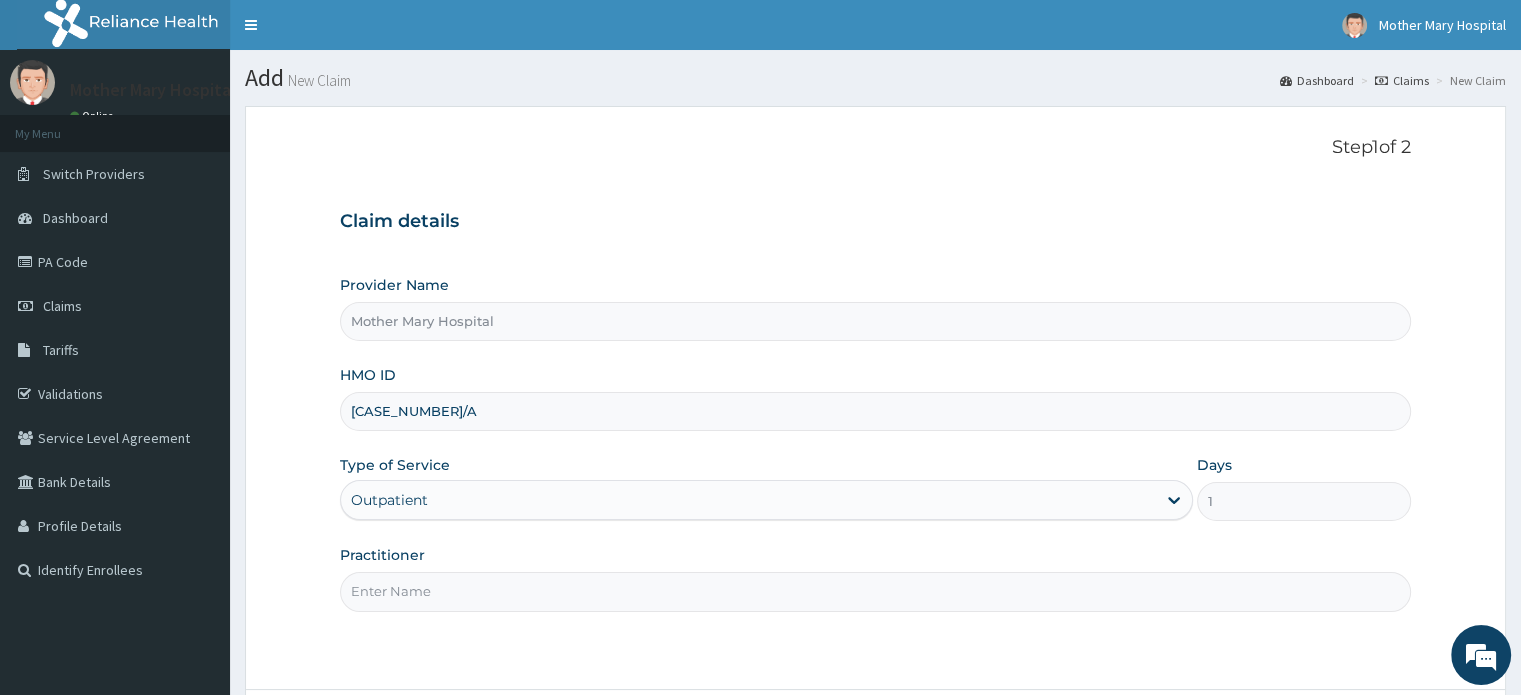 type on "Dr Wuyi" 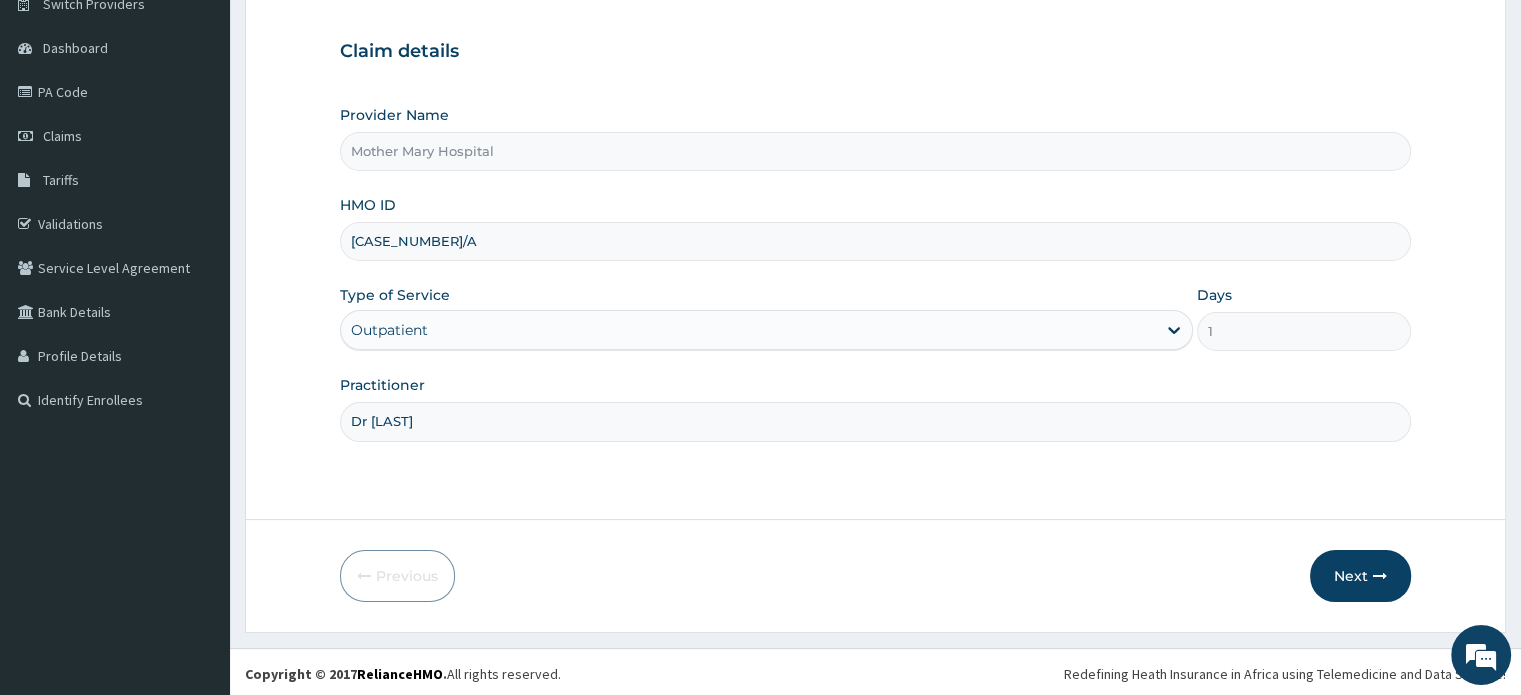 scroll, scrollTop: 172, scrollLeft: 0, axis: vertical 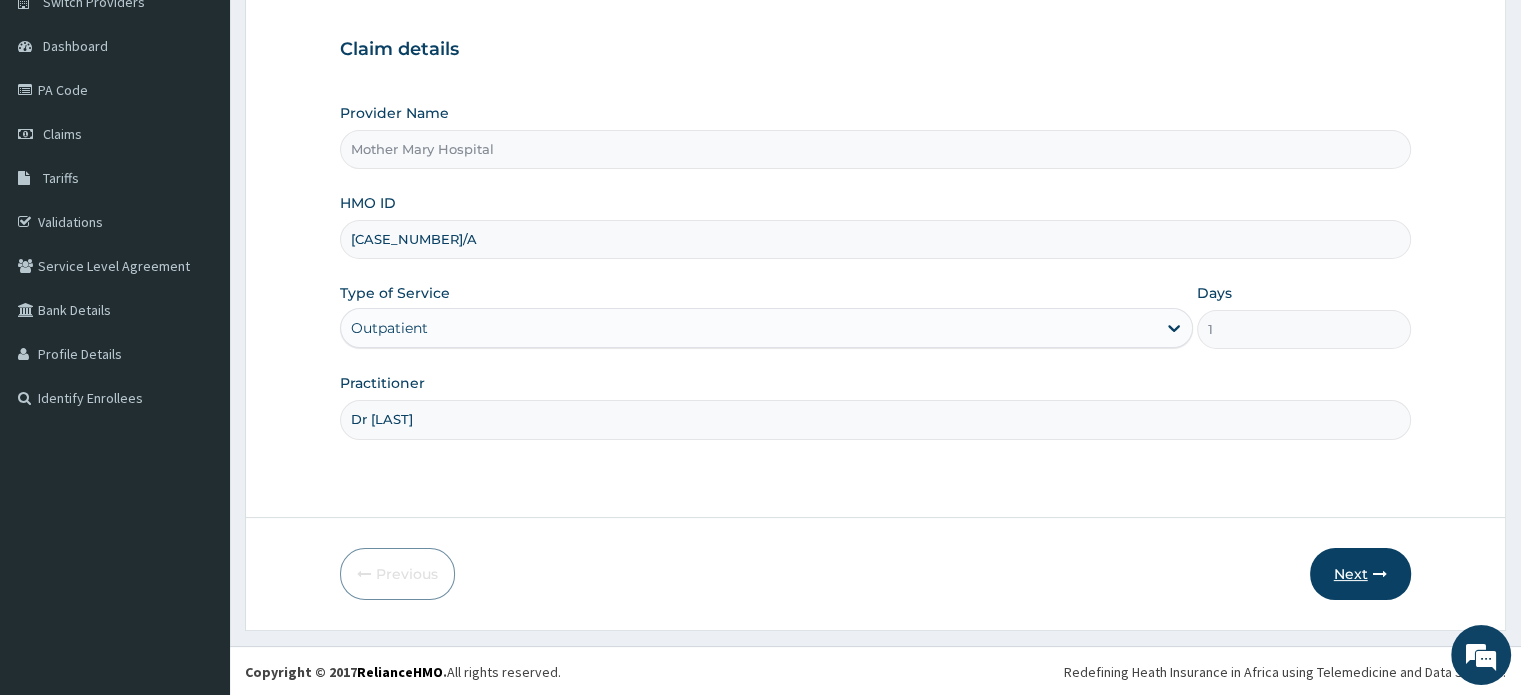 click at bounding box center (1380, 574) 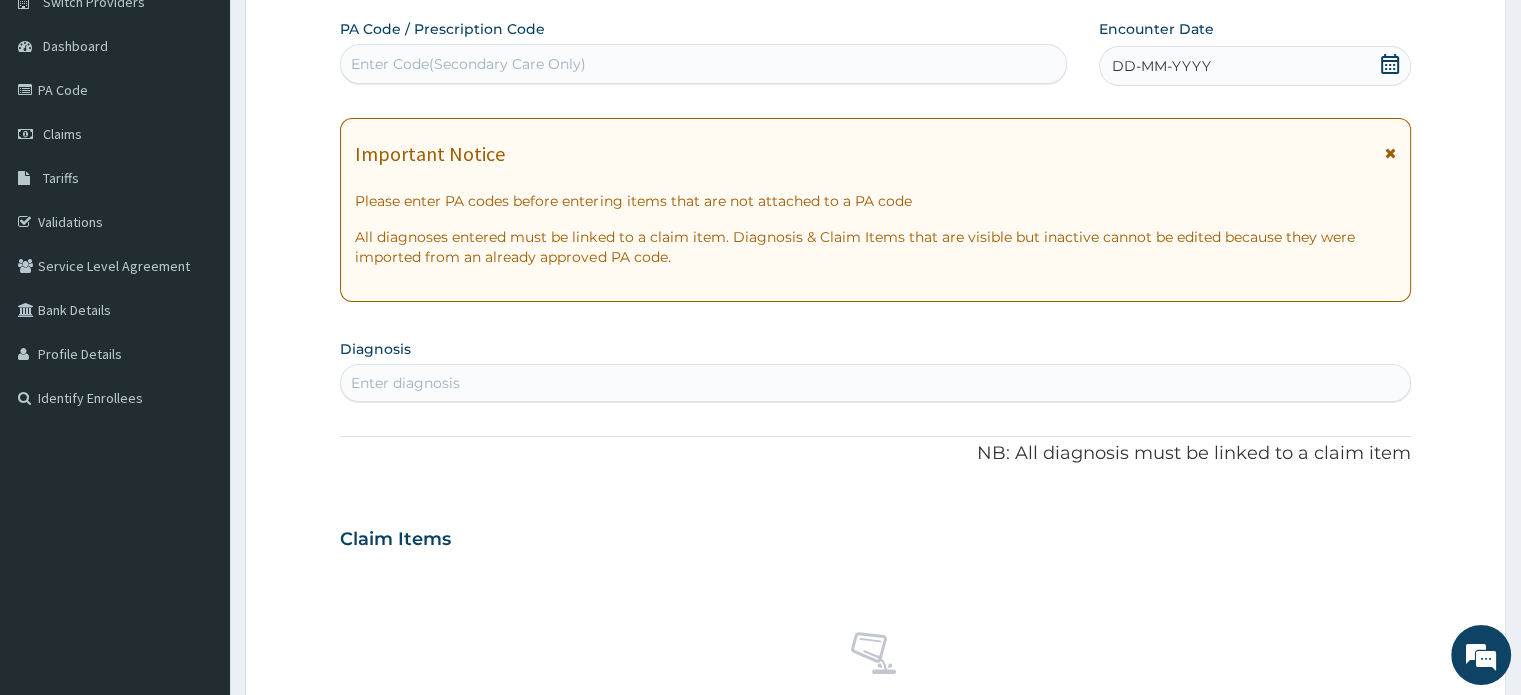click on "Enter Code(Secondary Care Only)" at bounding box center (703, 64) 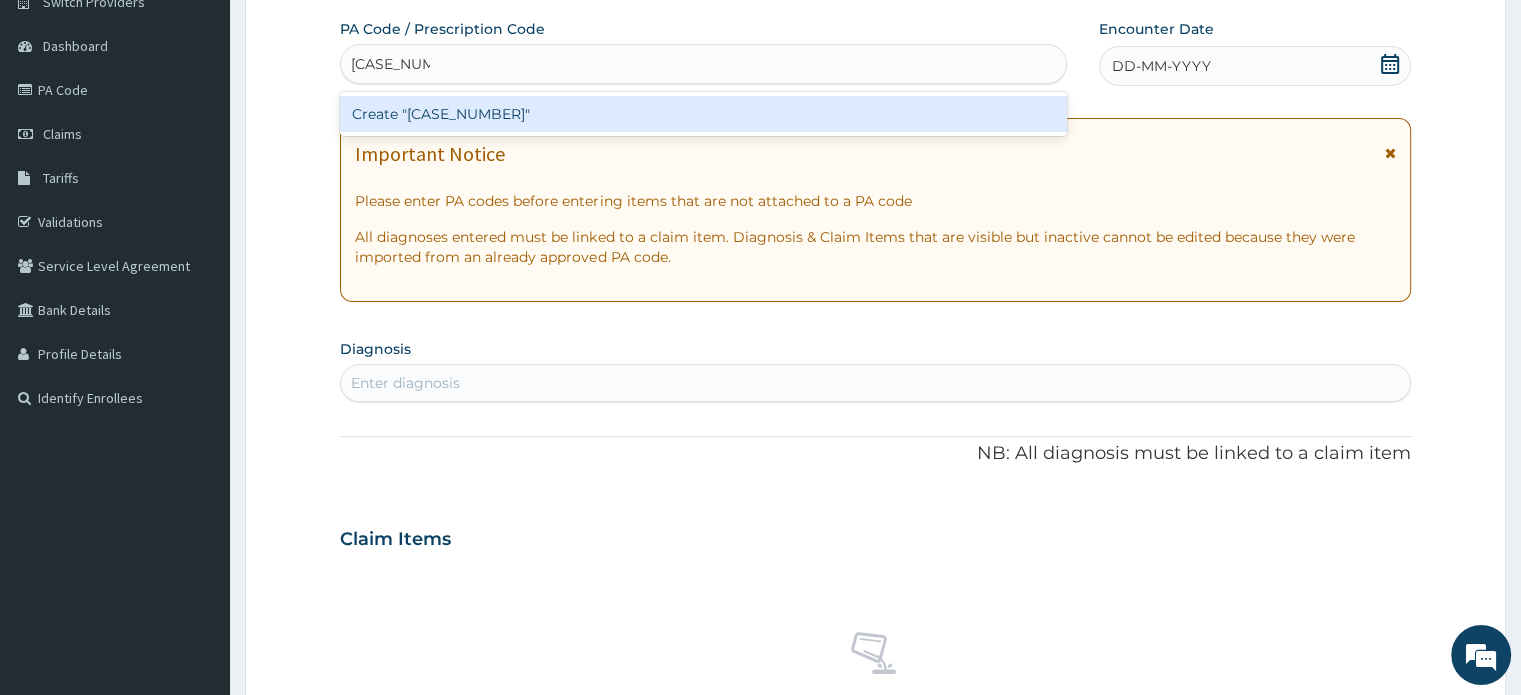 type 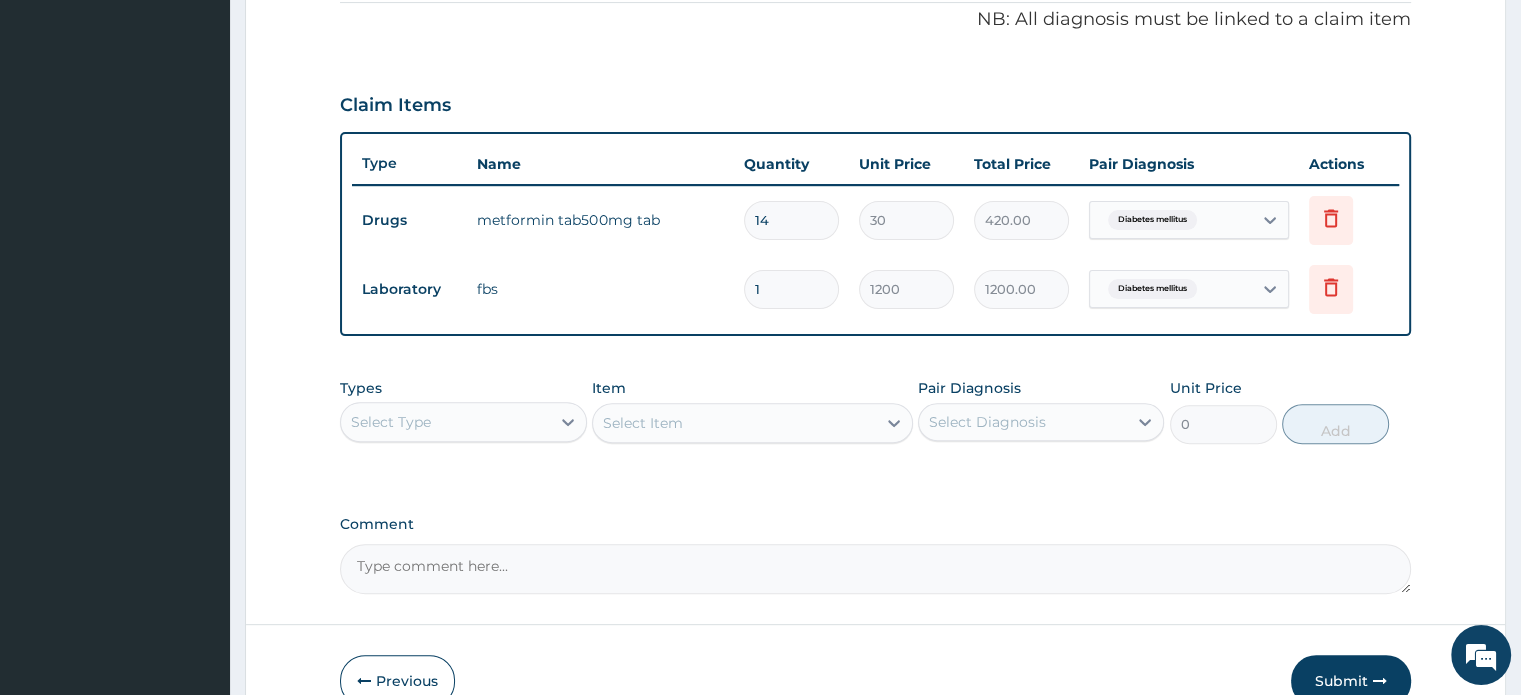 scroll, scrollTop: 612, scrollLeft: 0, axis: vertical 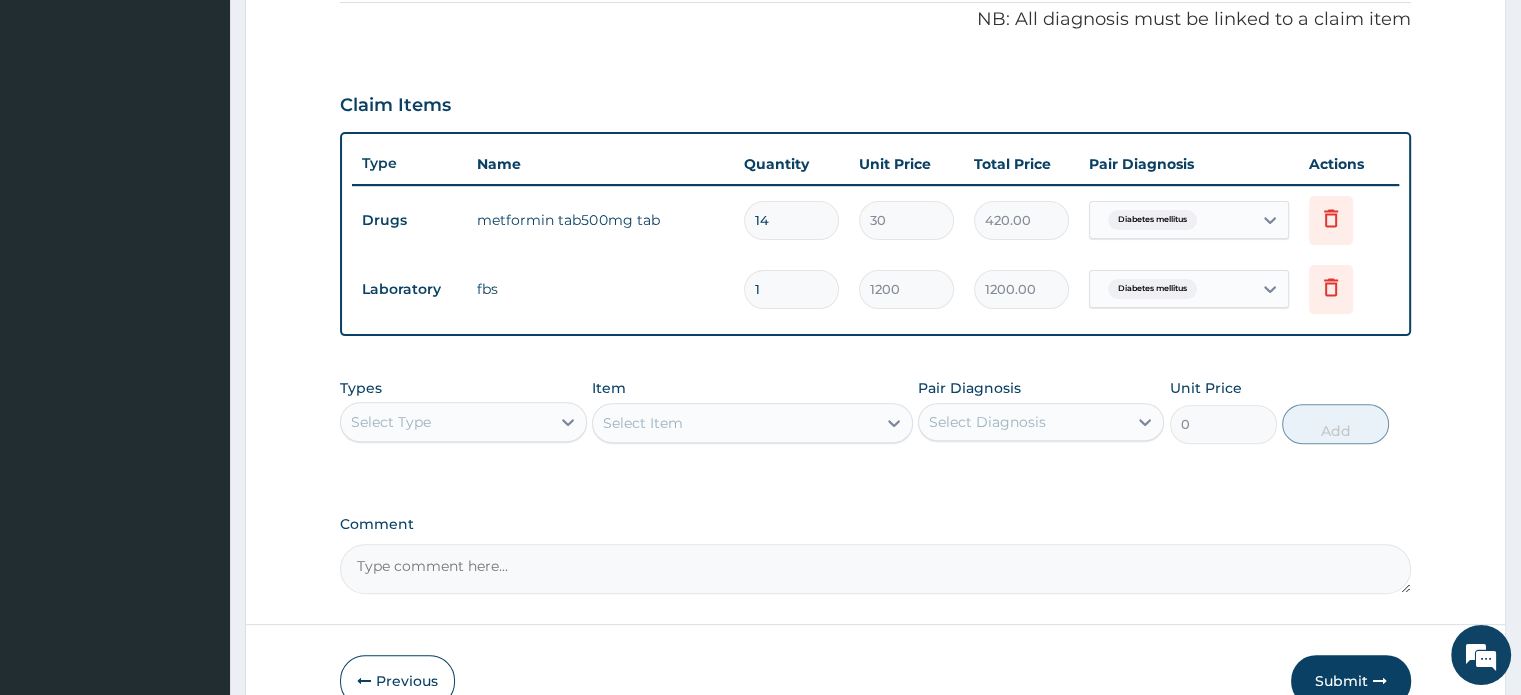 click on "Select Type" at bounding box center (445, 422) 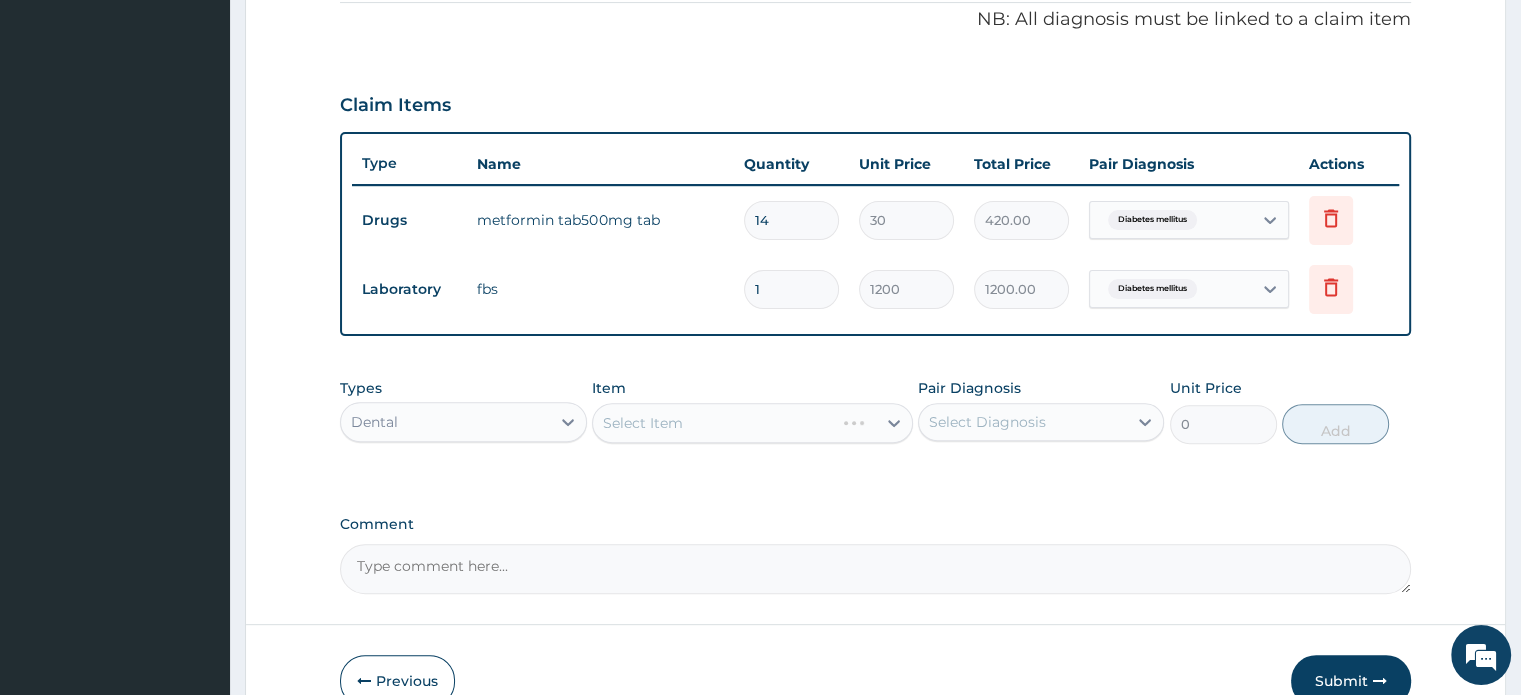 click on "Dental" at bounding box center [445, 422] 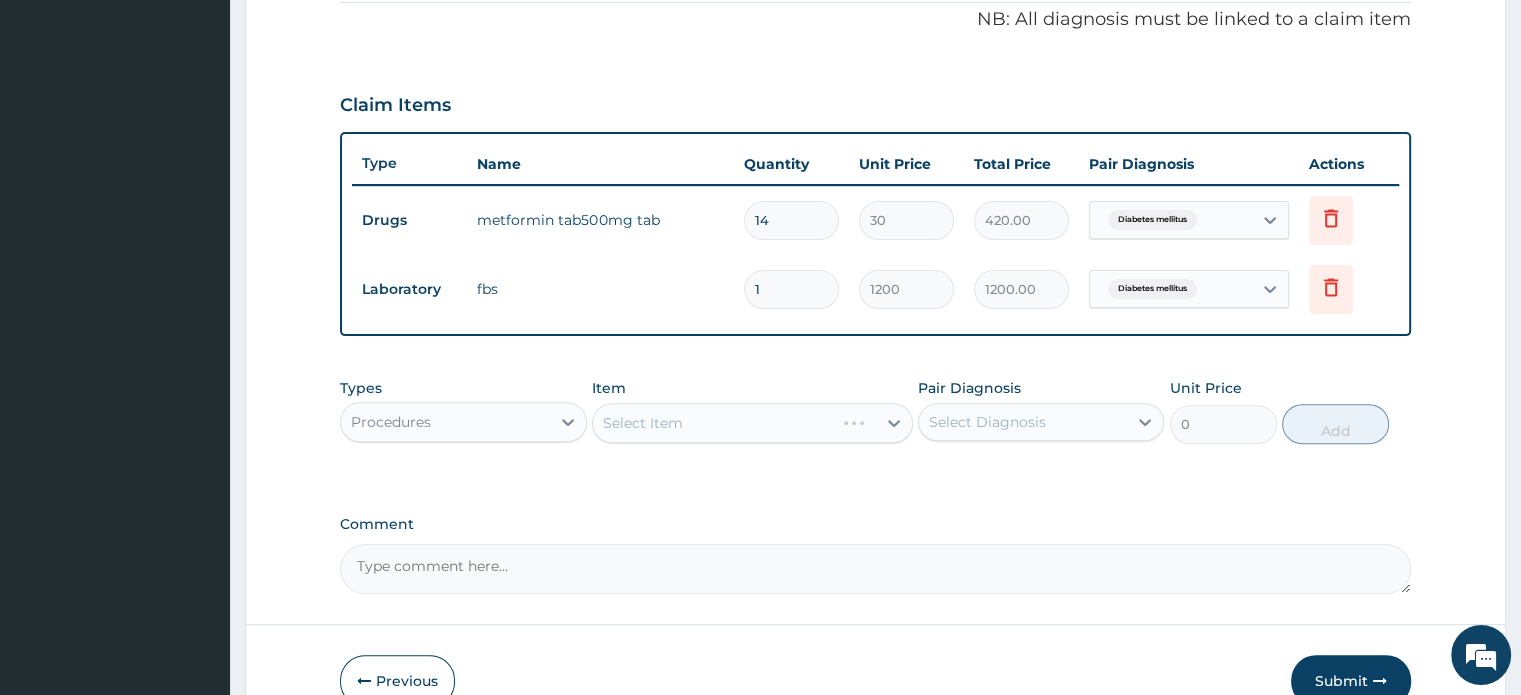 click on "Select Item" at bounding box center [752, 423] 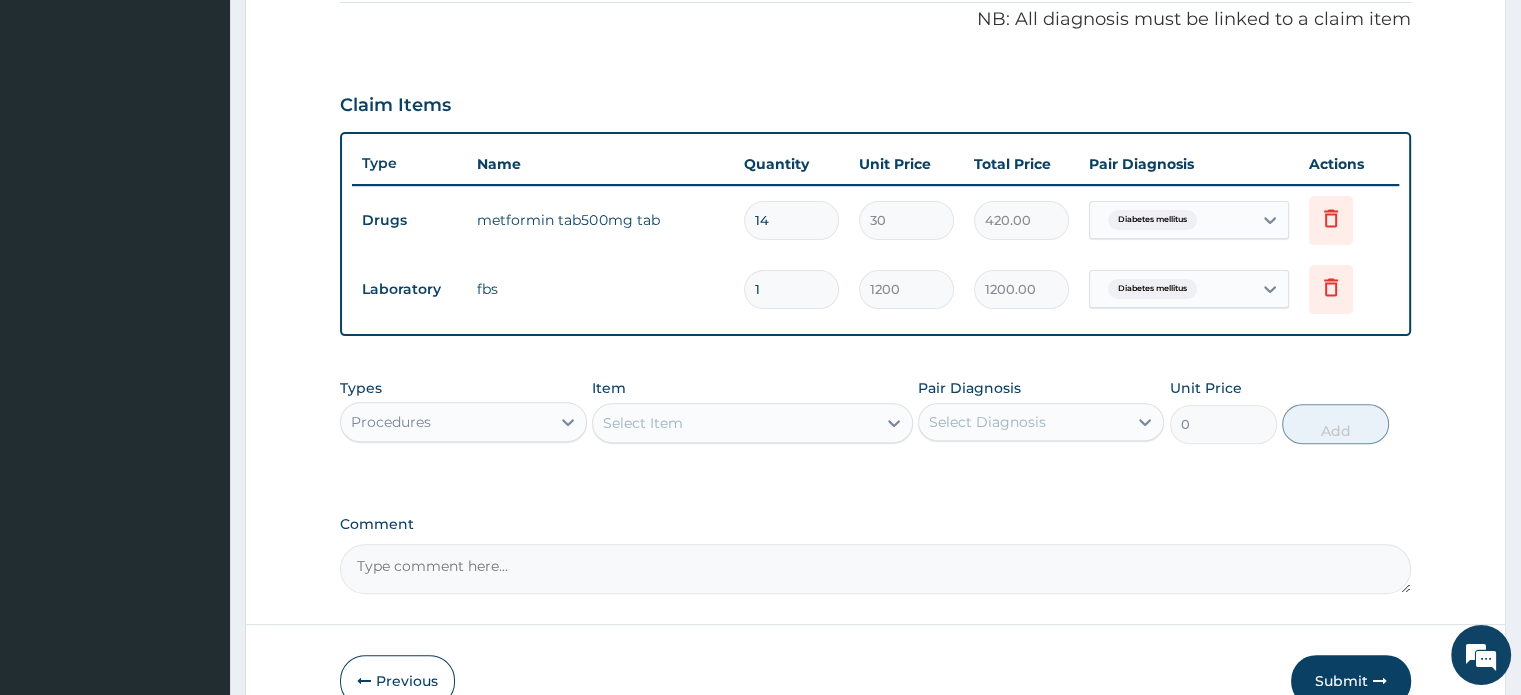 click on "Select Item" at bounding box center [752, 423] 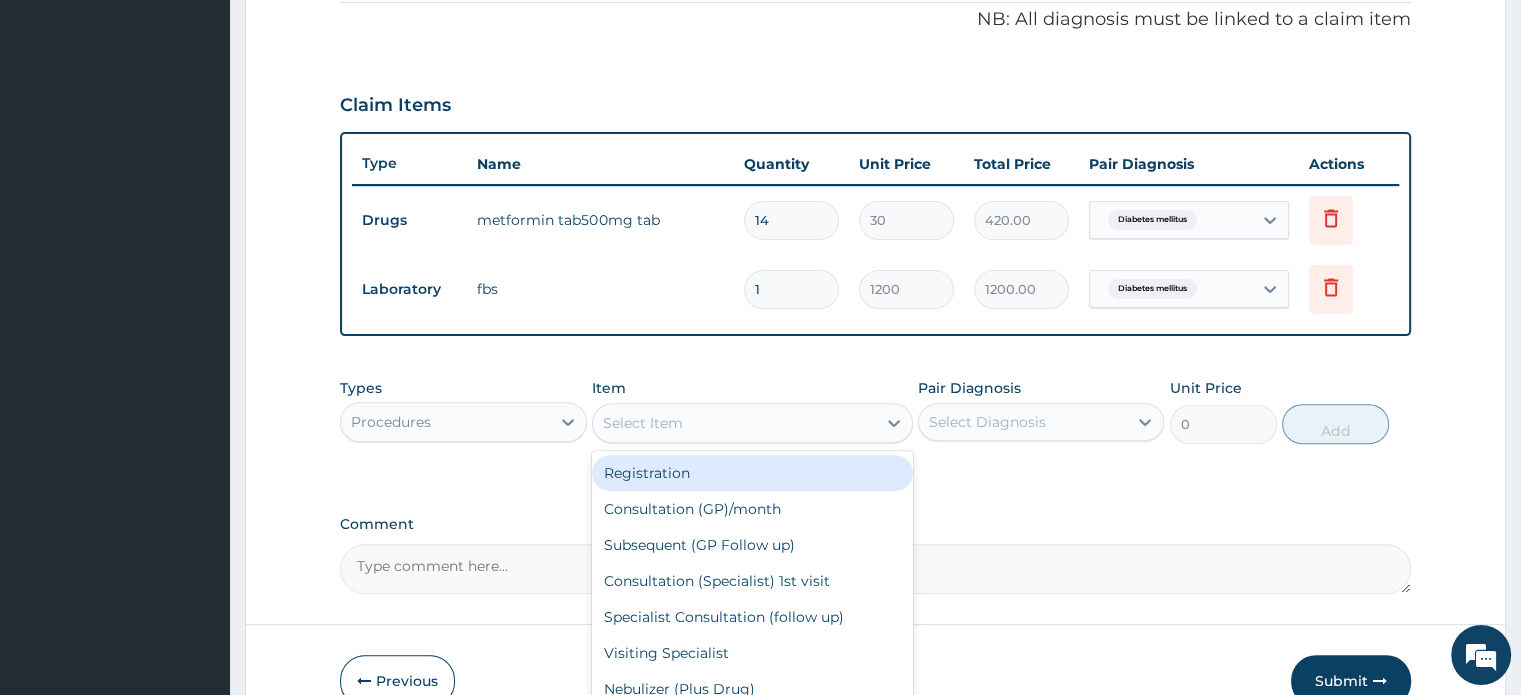 click on "Select Item" at bounding box center [734, 423] 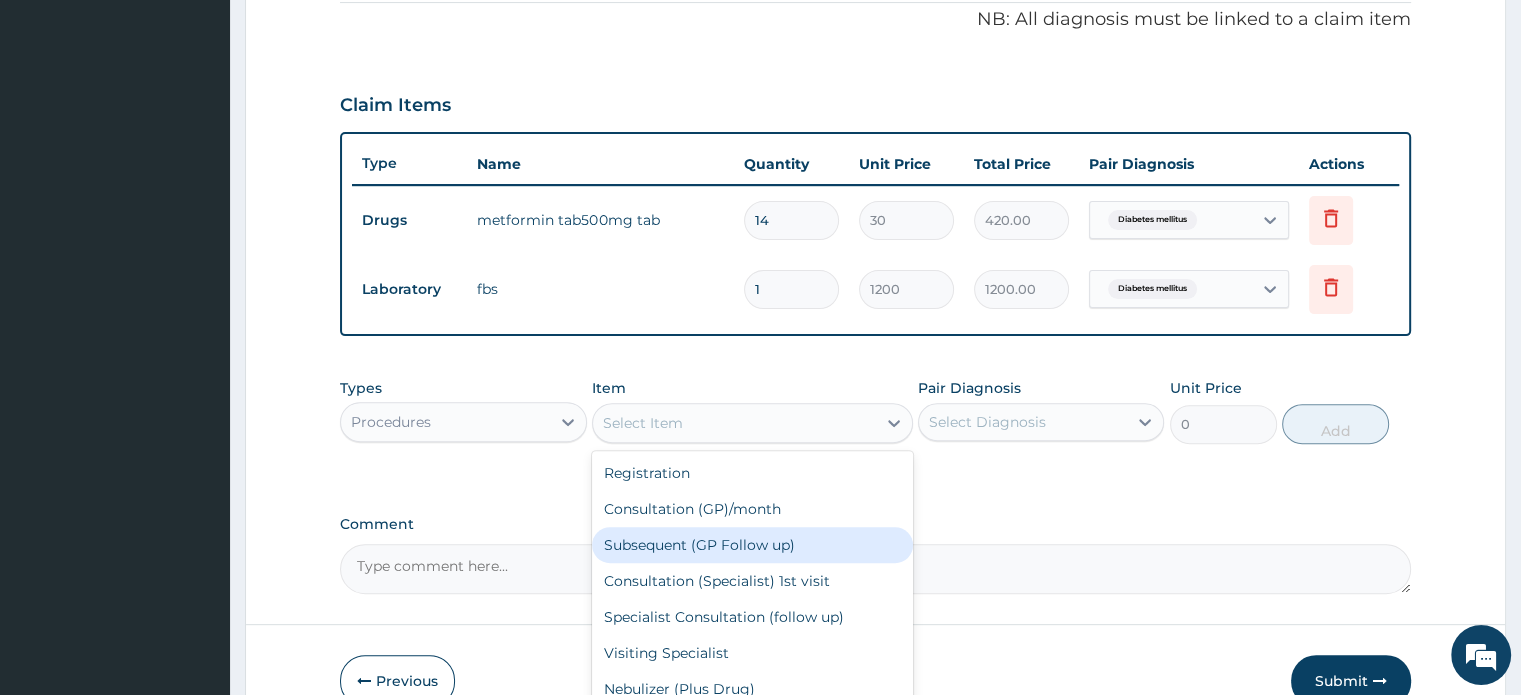 type on "1000" 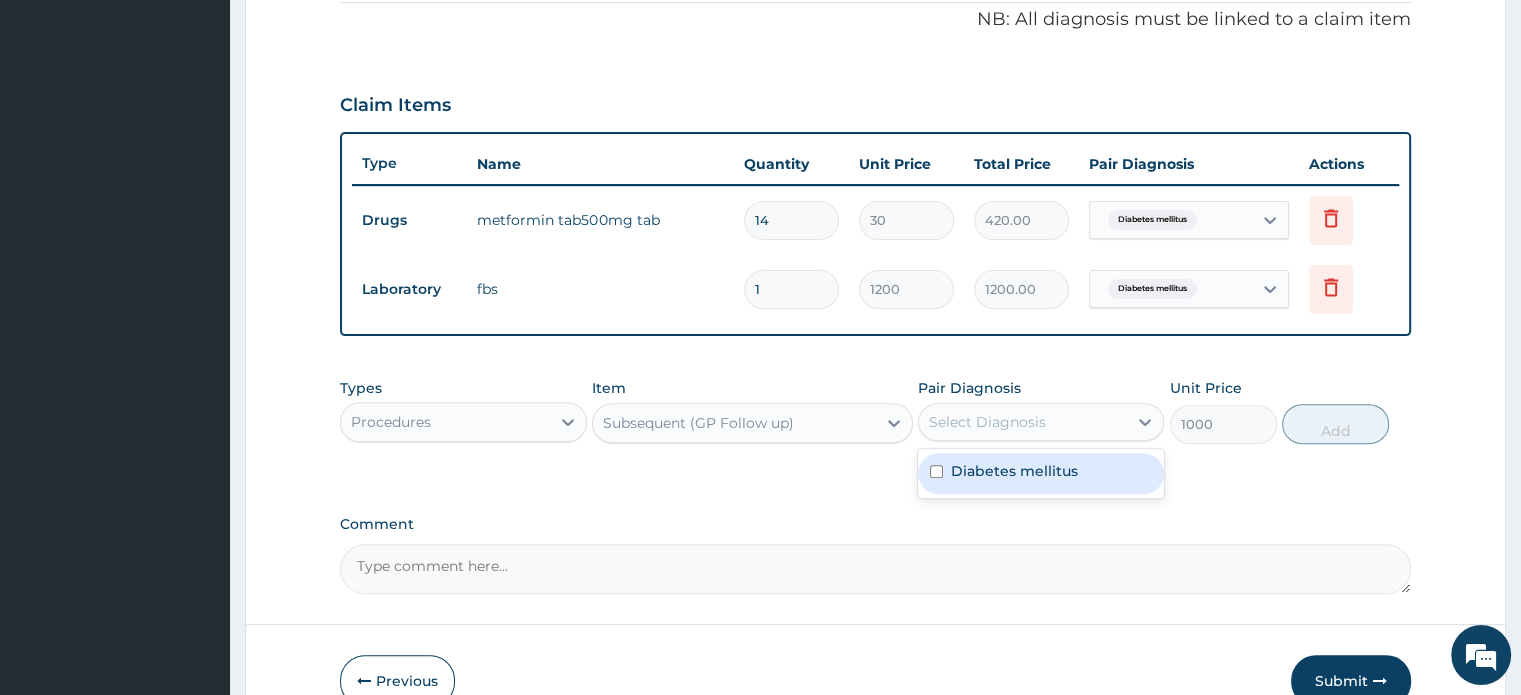 click on "Select Diagnosis" at bounding box center [1023, 422] 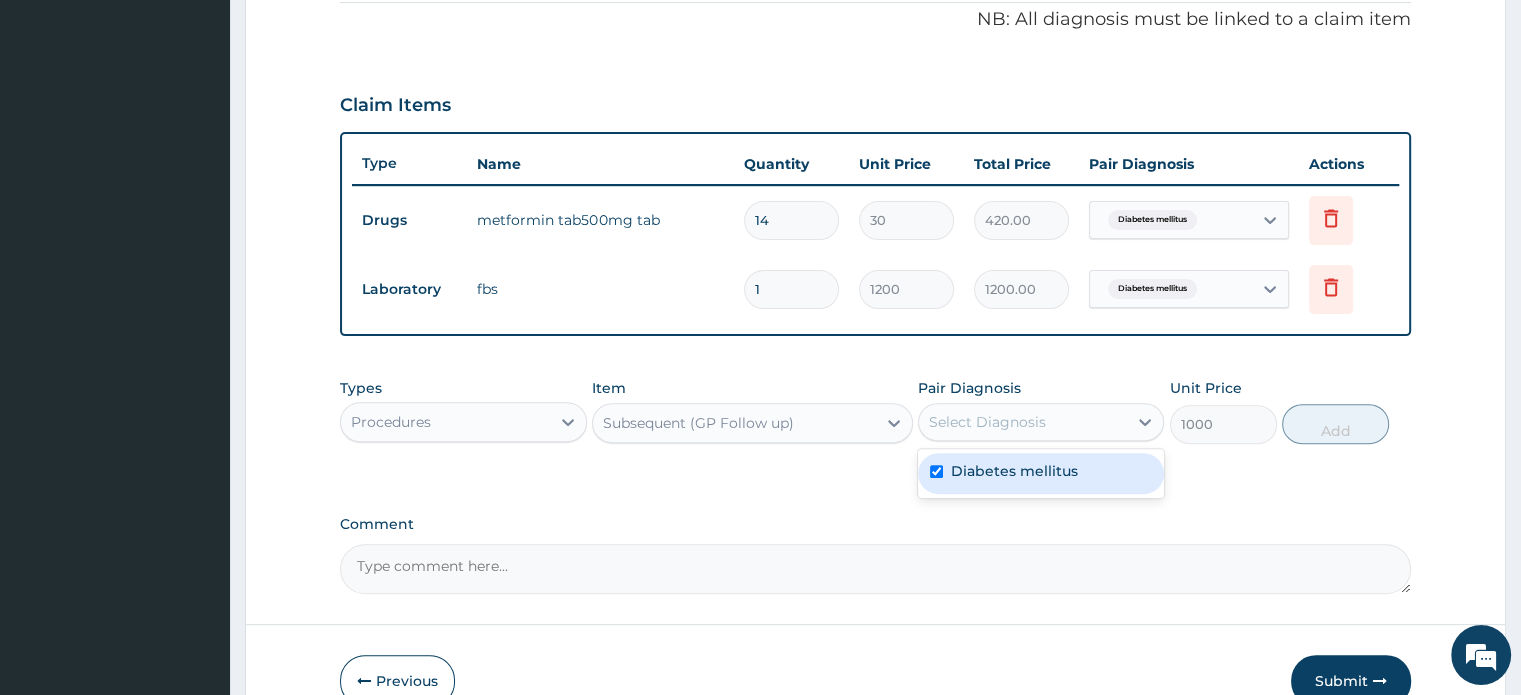 checkbox on "true" 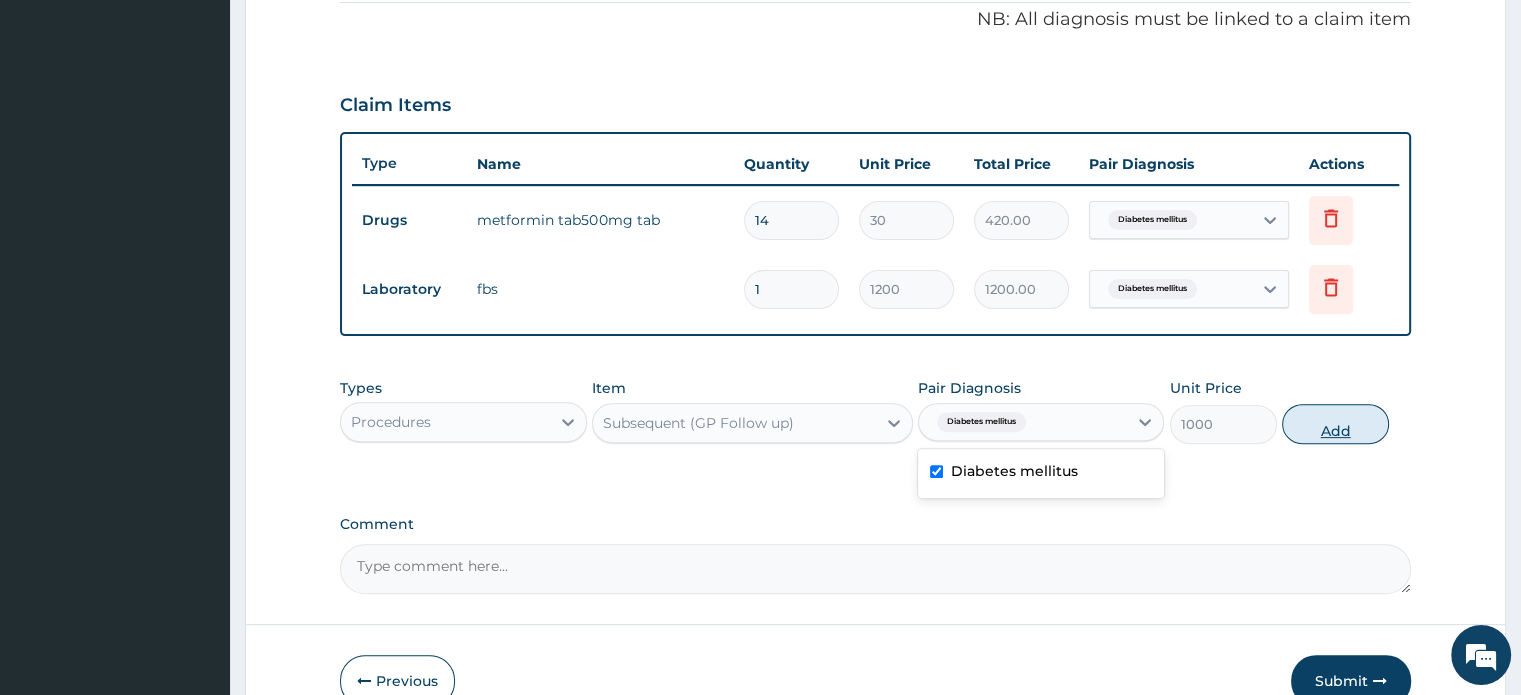 click on "Add" at bounding box center (1335, 424) 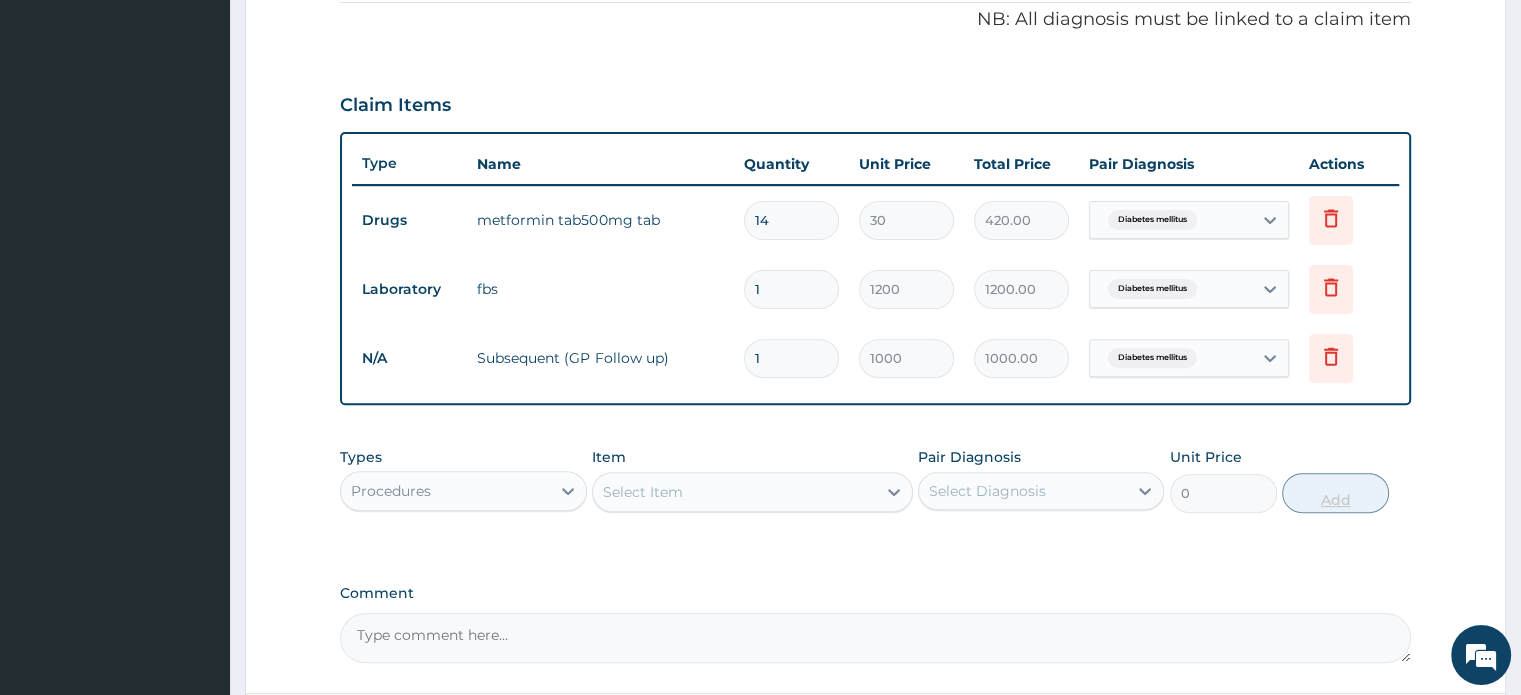 scroll, scrollTop: 786, scrollLeft: 0, axis: vertical 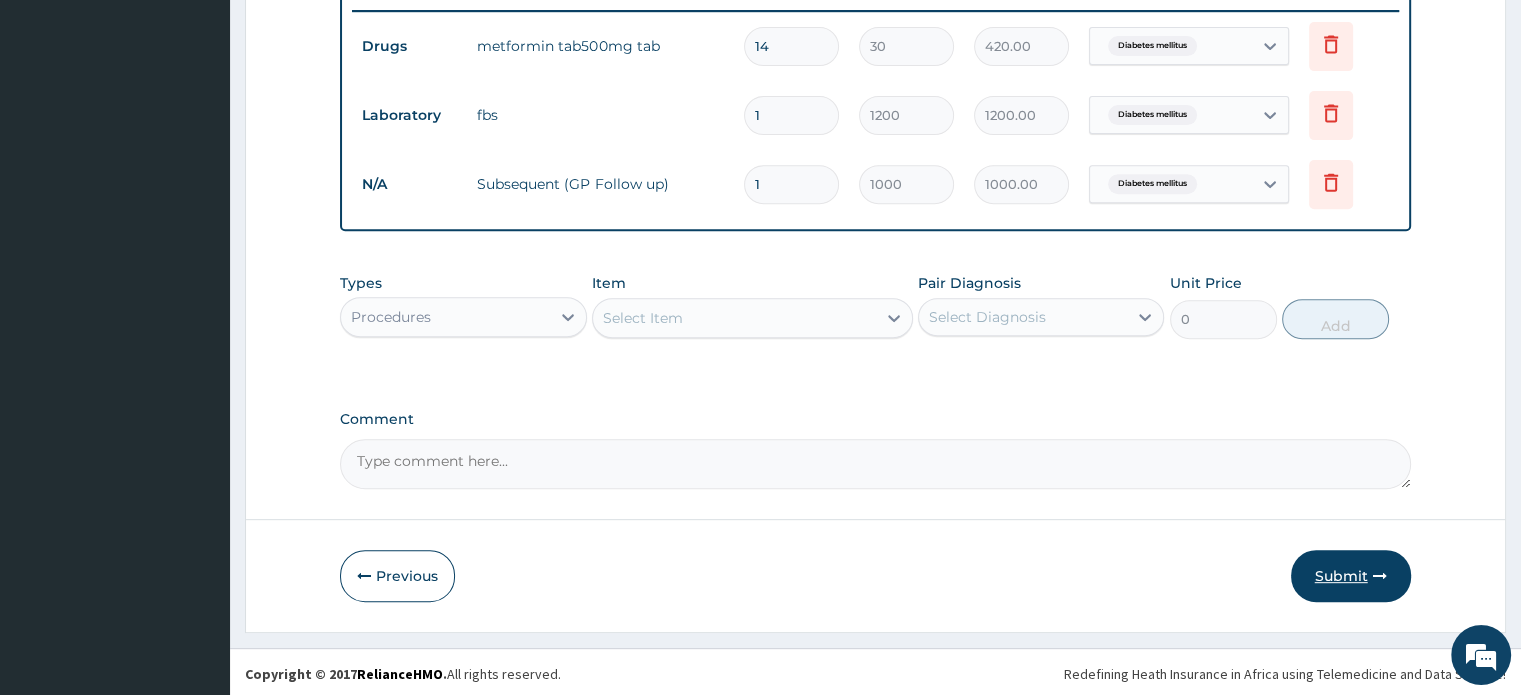 click on "Submit" at bounding box center (1351, 576) 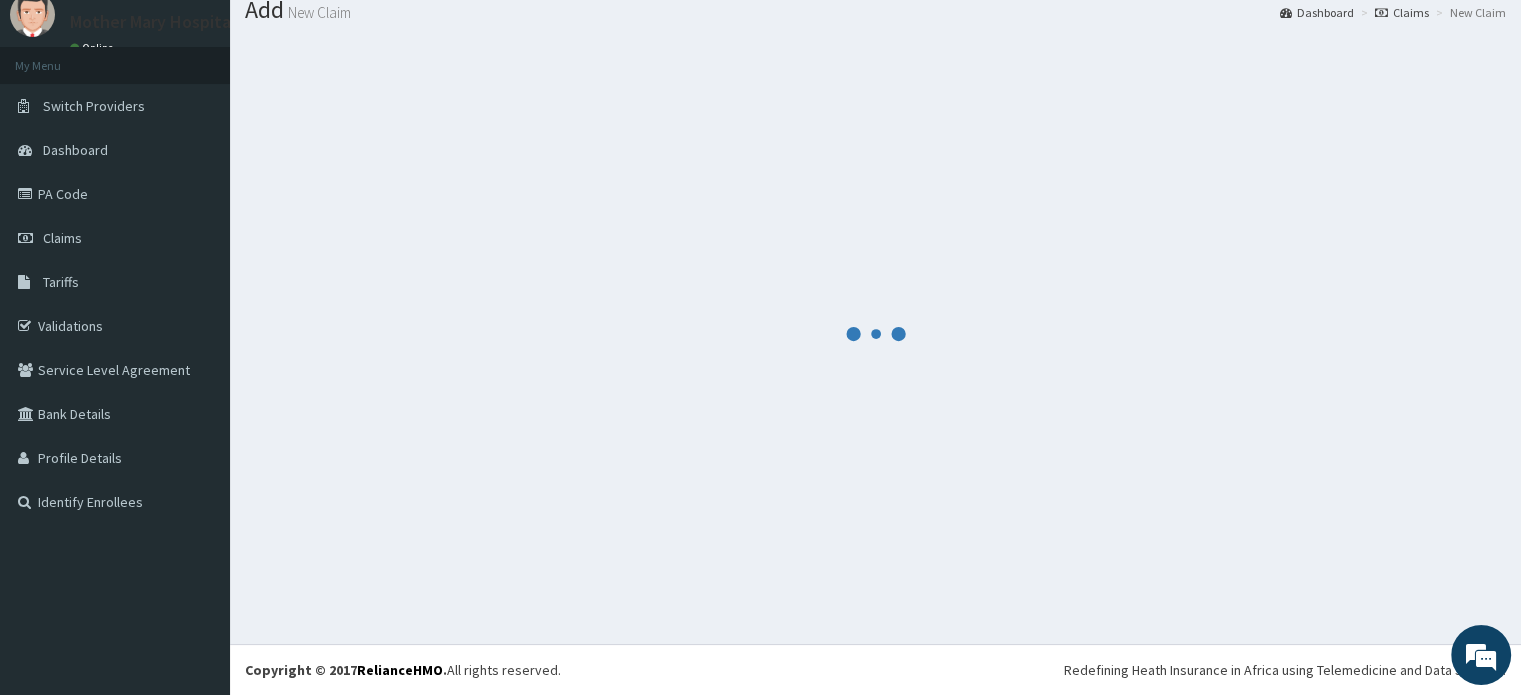 scroll, scrollTop: 786, scrollLeft: 0, axis: vertical 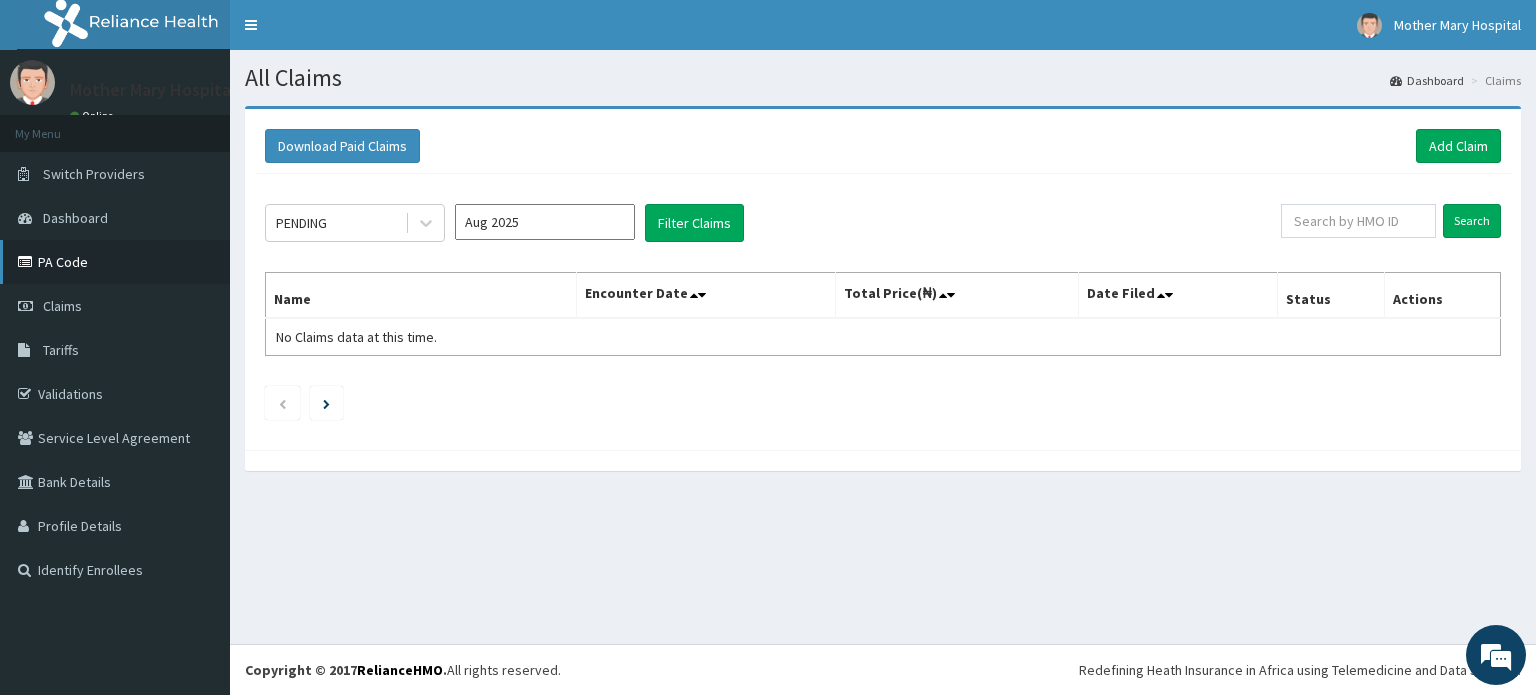 click on "PA Code" at bounding box center [115, 262] 